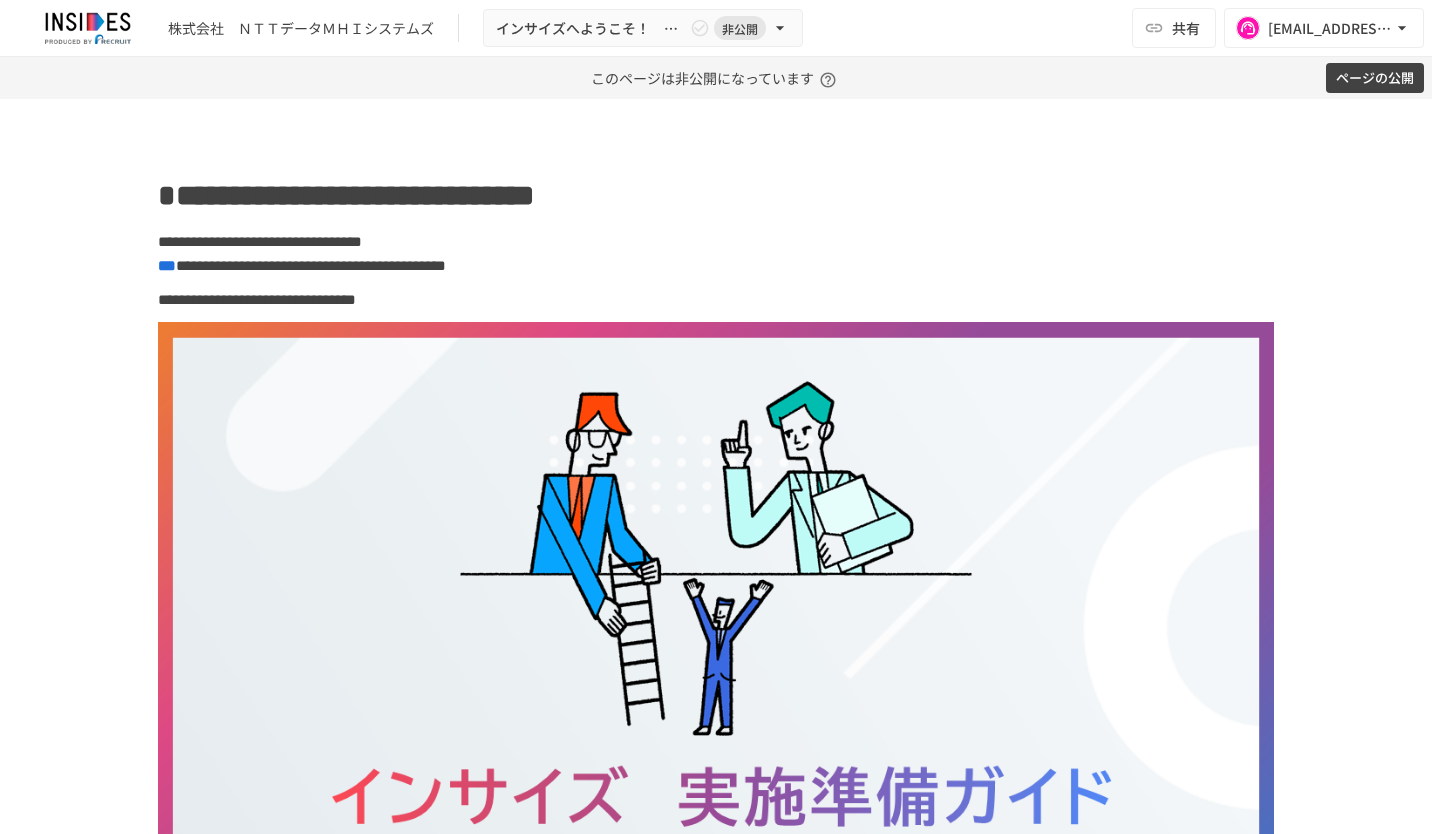 scroll, scrollTop: 0, scrollLeft: 0, axis: both 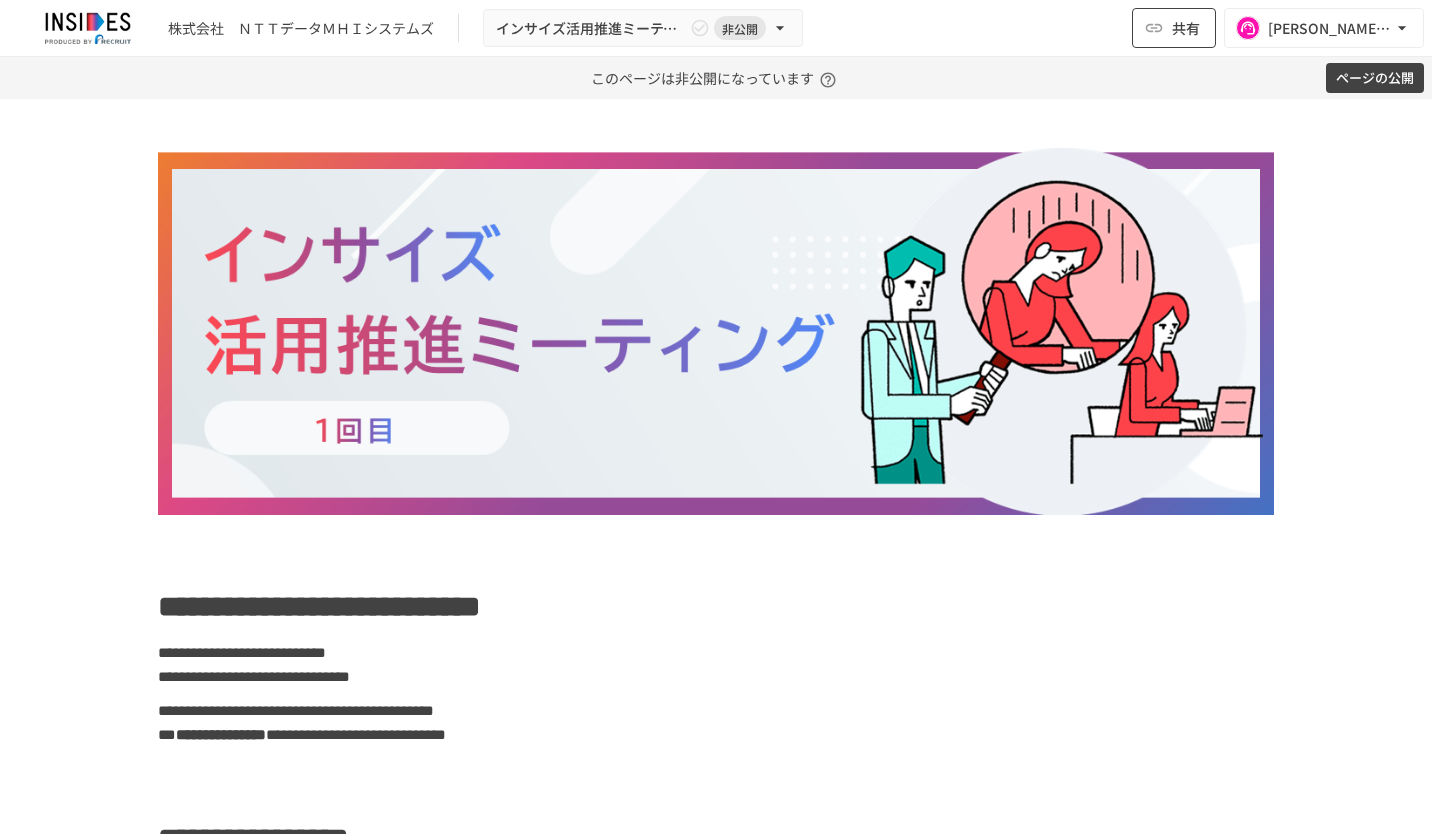 click 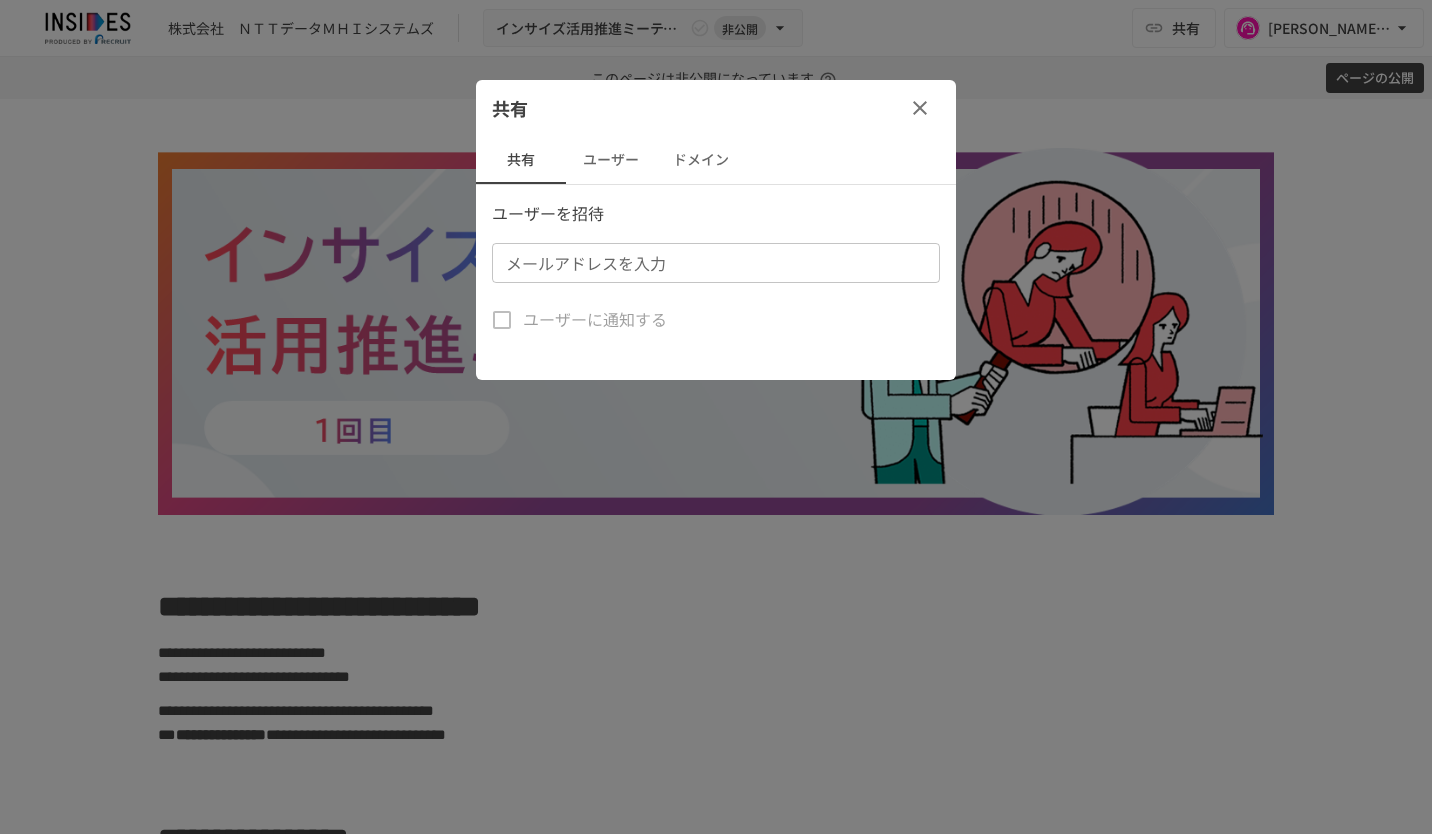 click on "メールアドレスを入力" at bounding box center (714, 263) 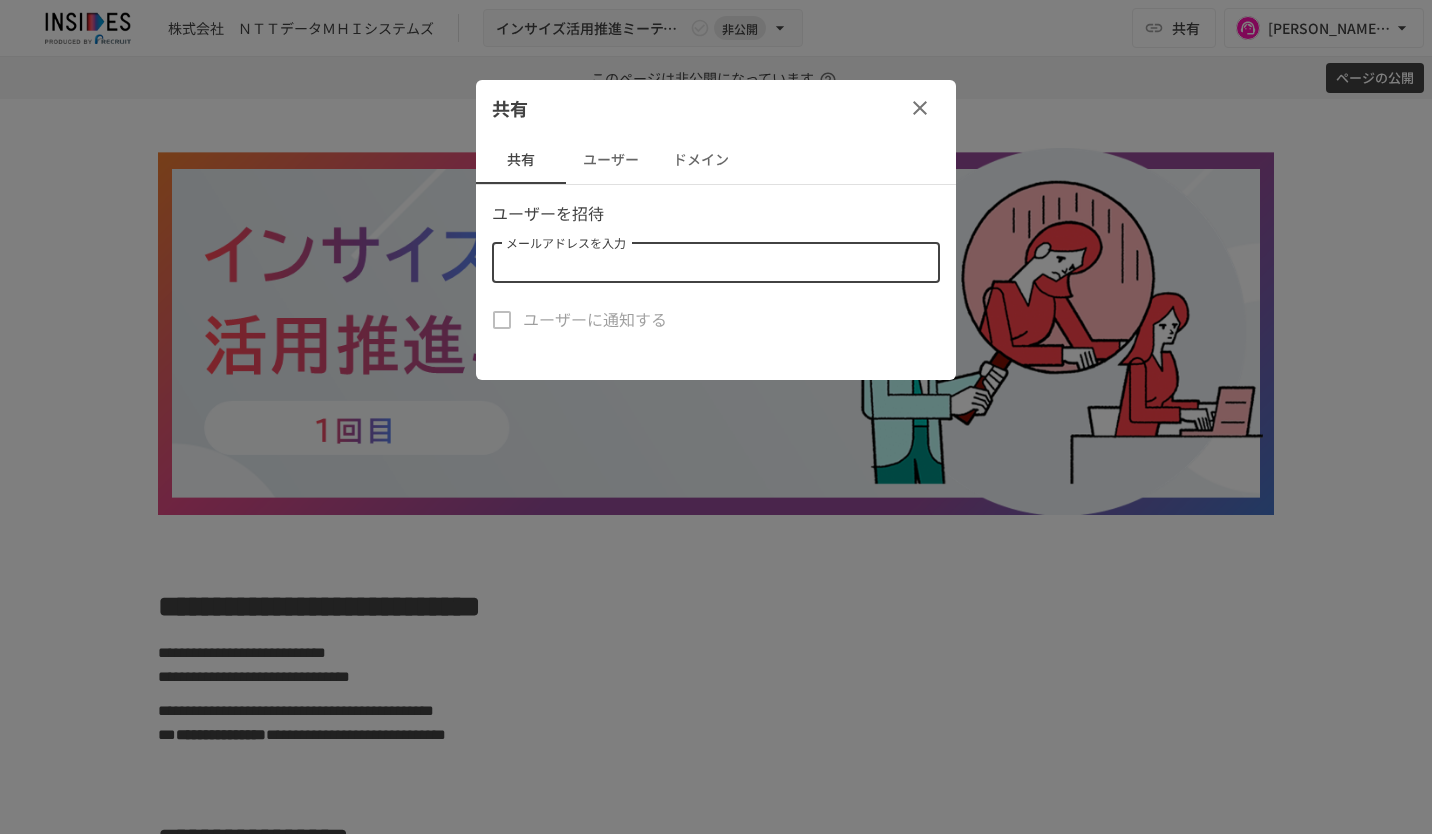 paste on "**********" 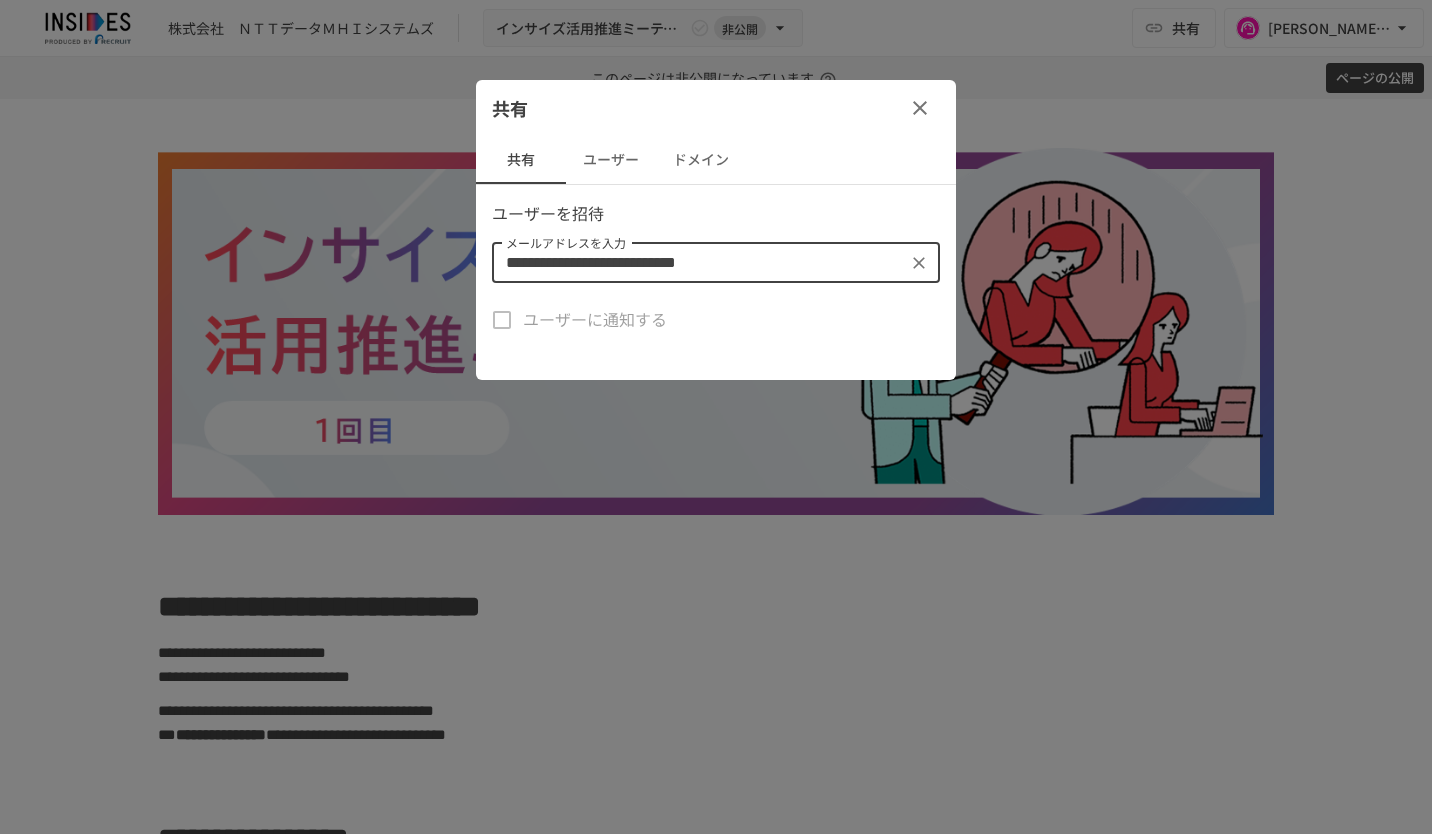 type on "**********" 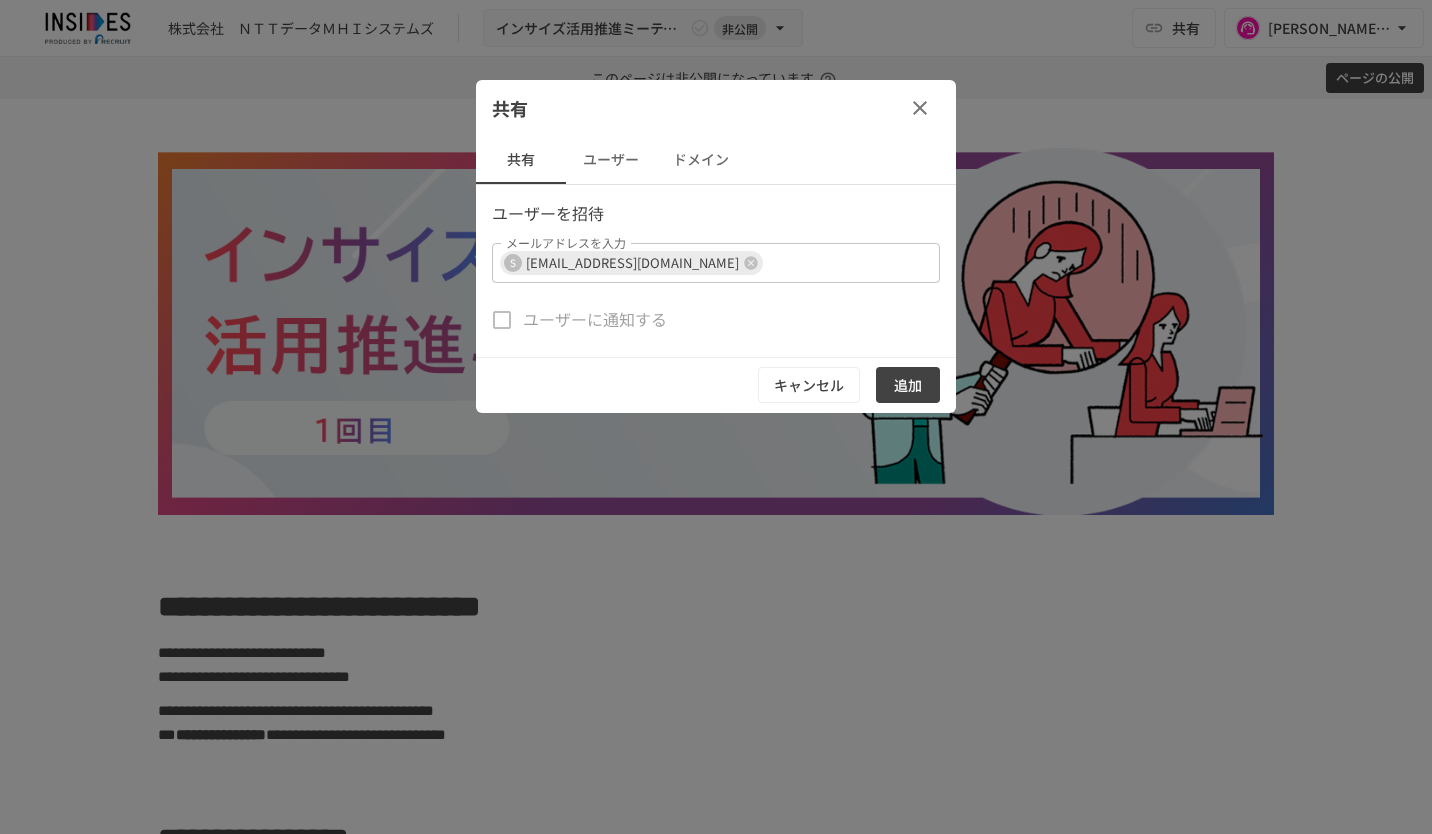 click on "共有" at bounding box center [716, 108] 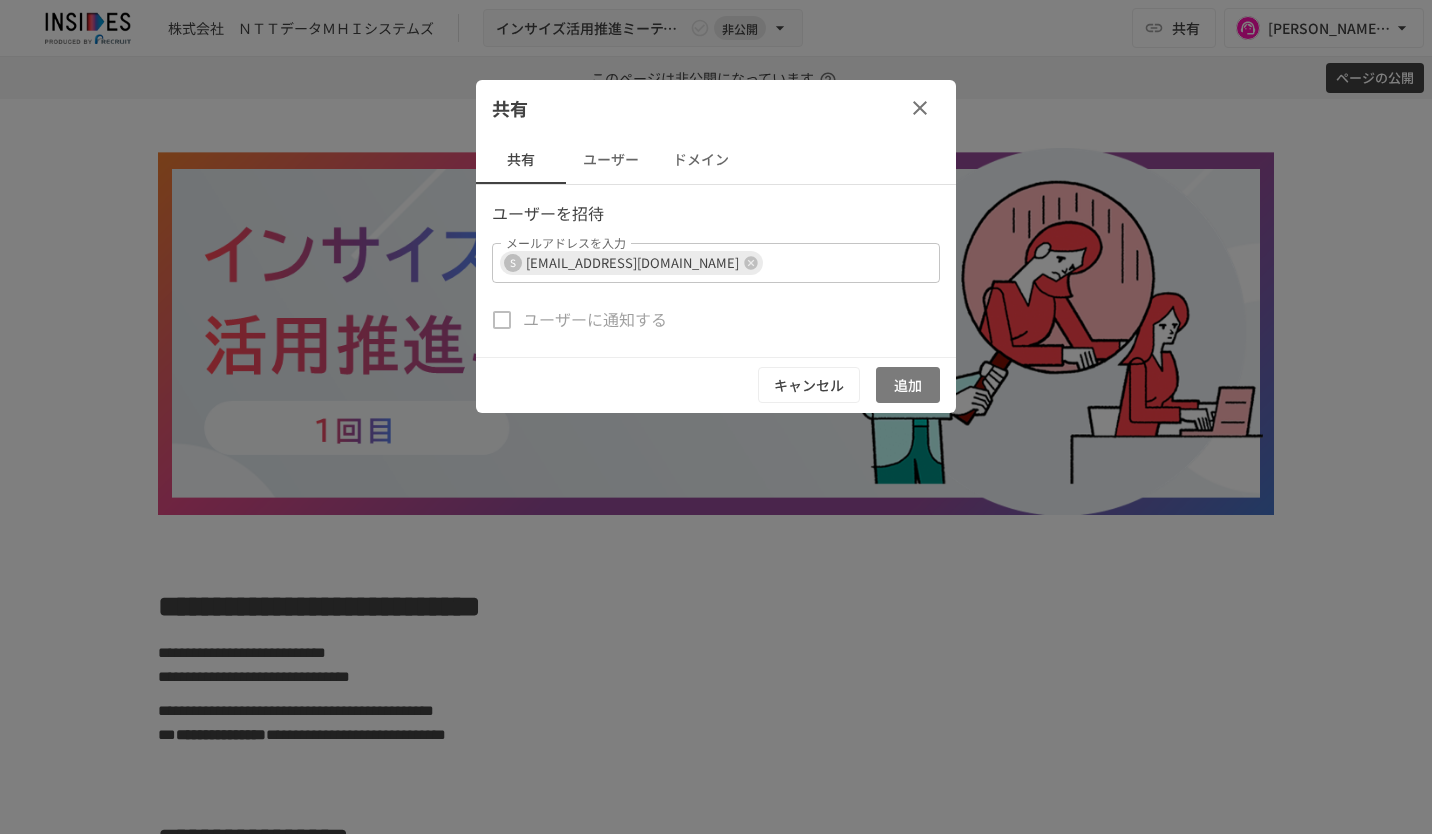 click on "追加" at bounding box center (908, 385) 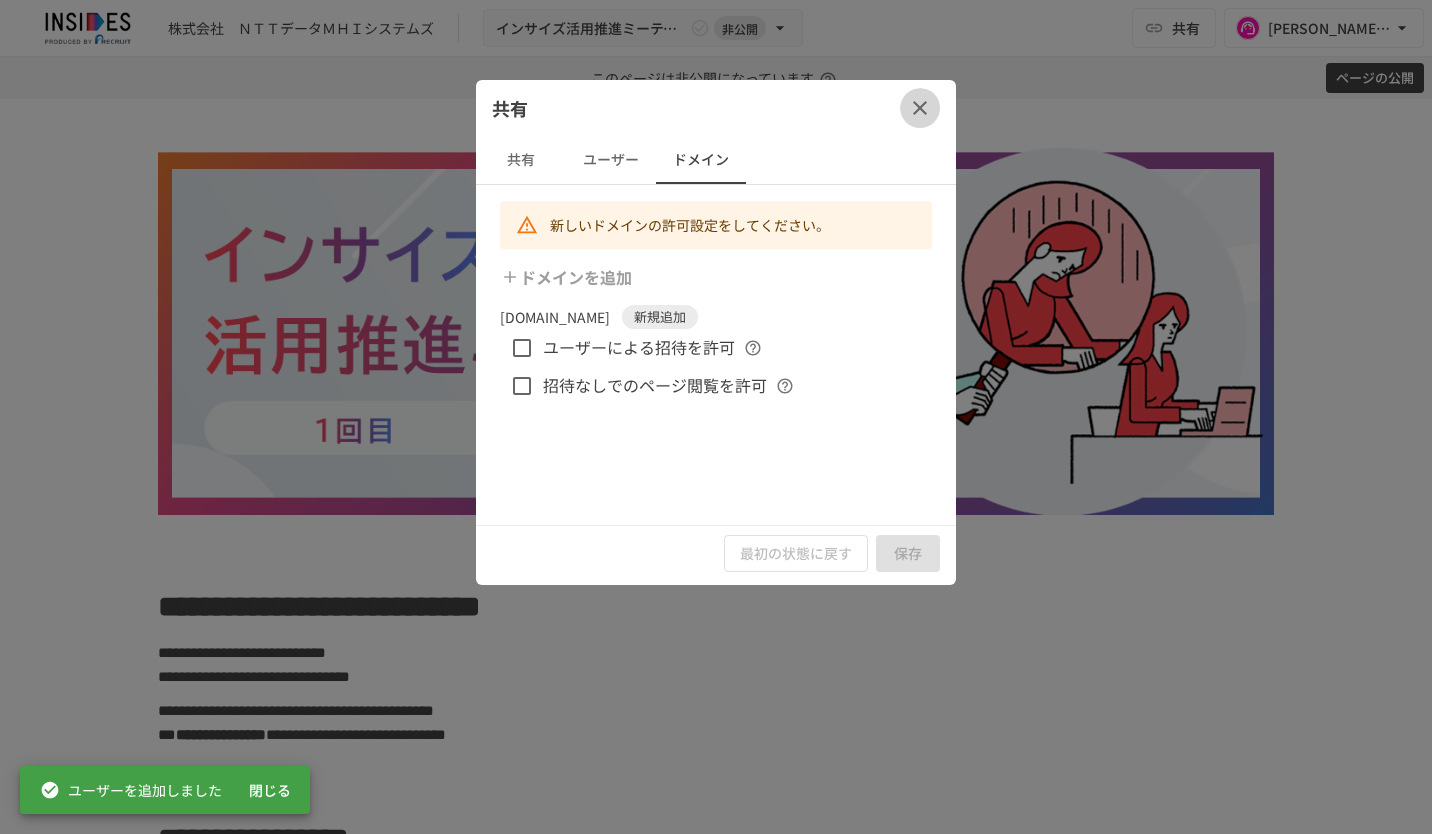 click 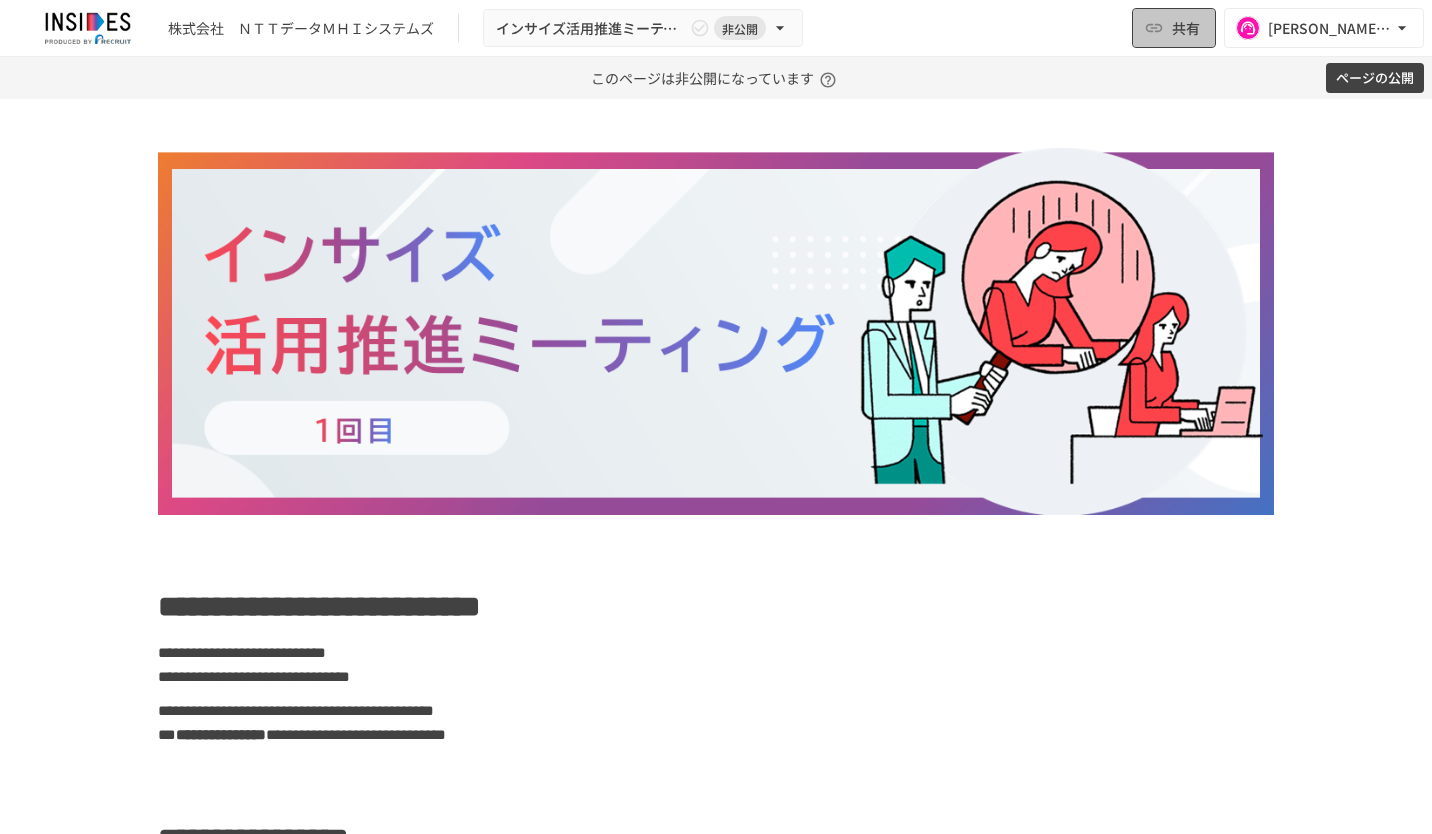 click on "共有" at bounding box center [1174, 28] 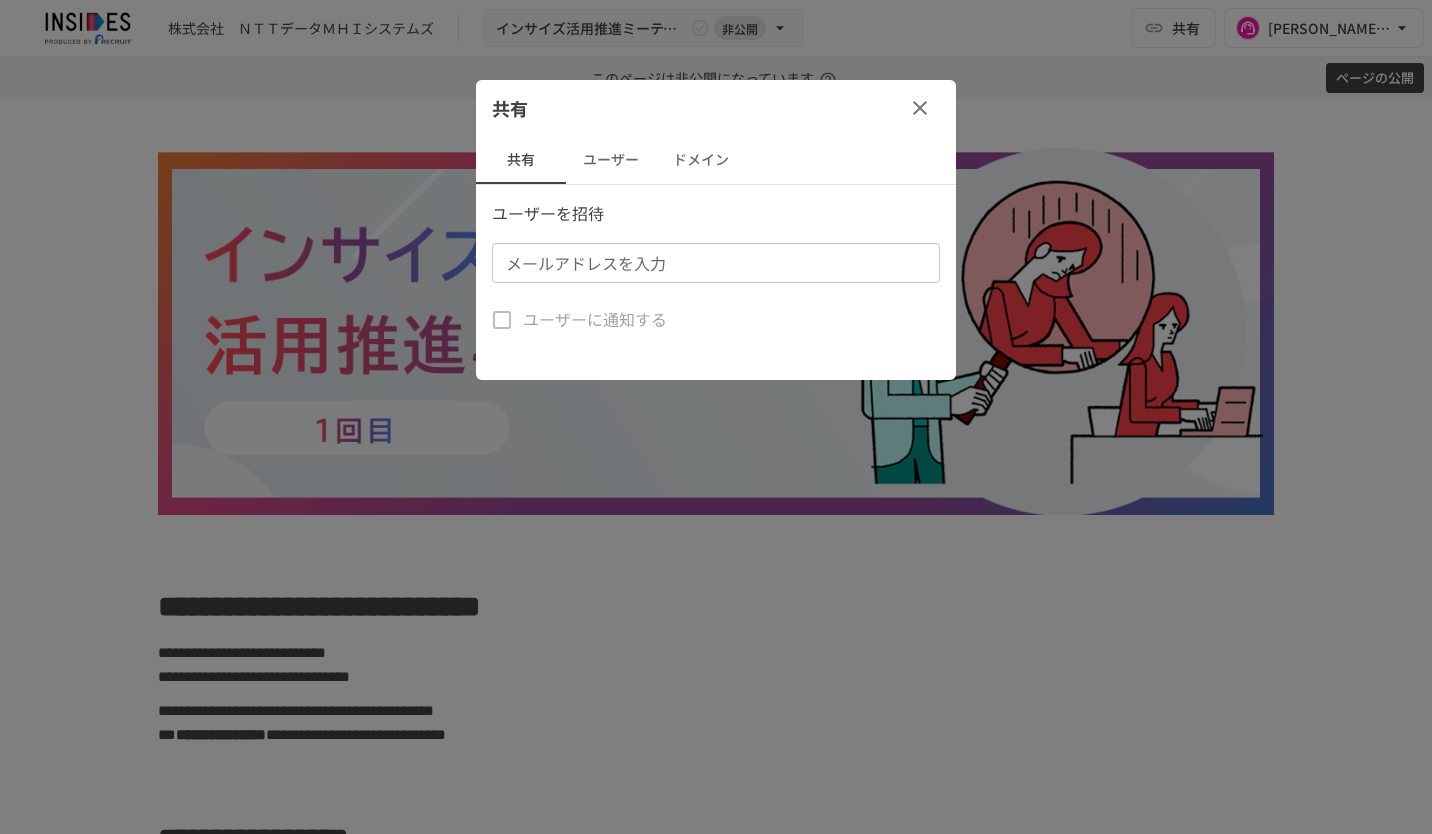 click on "メールアドレスを入力" at bounding box center [714, 263] 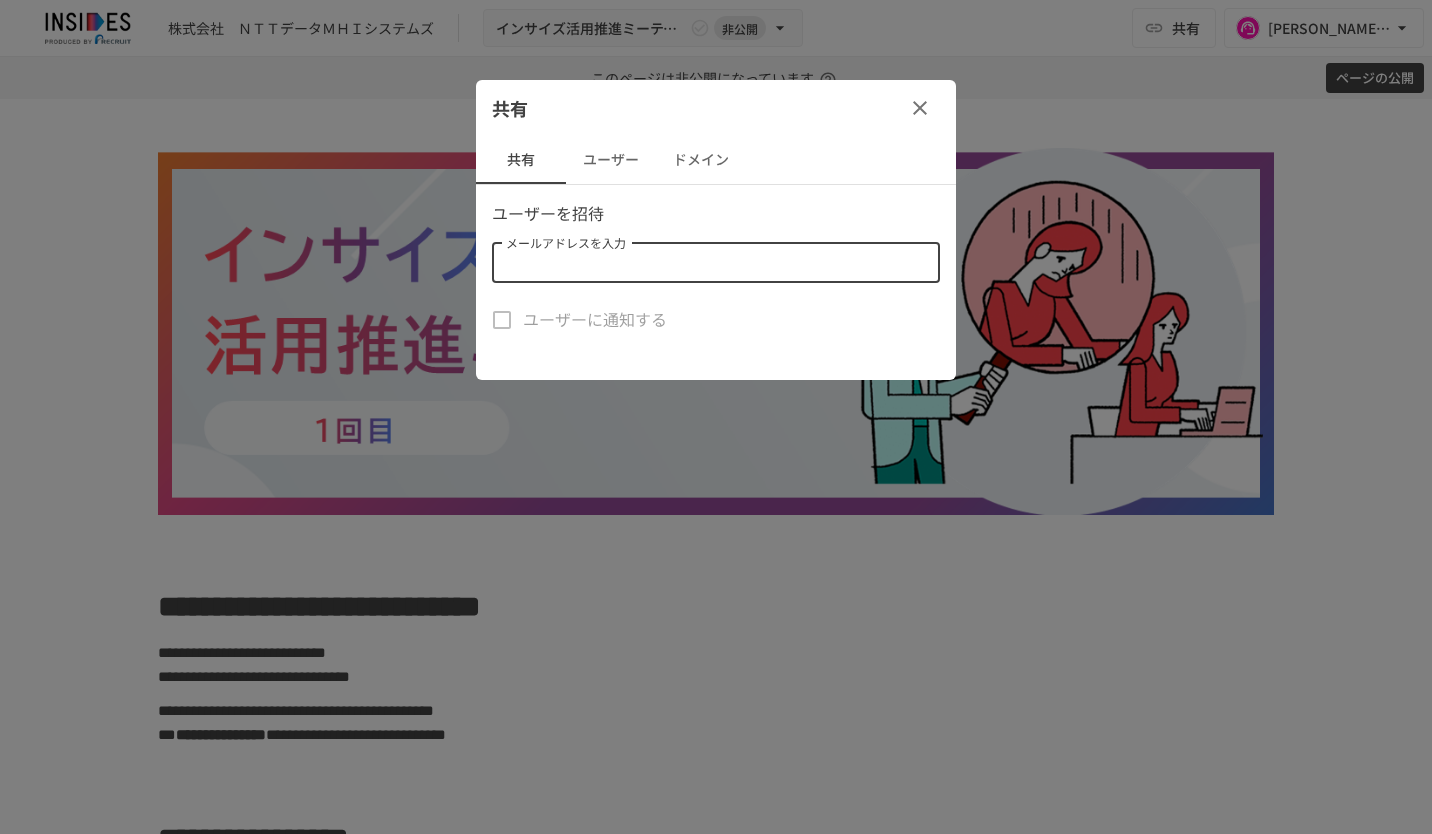 paste on "**********" 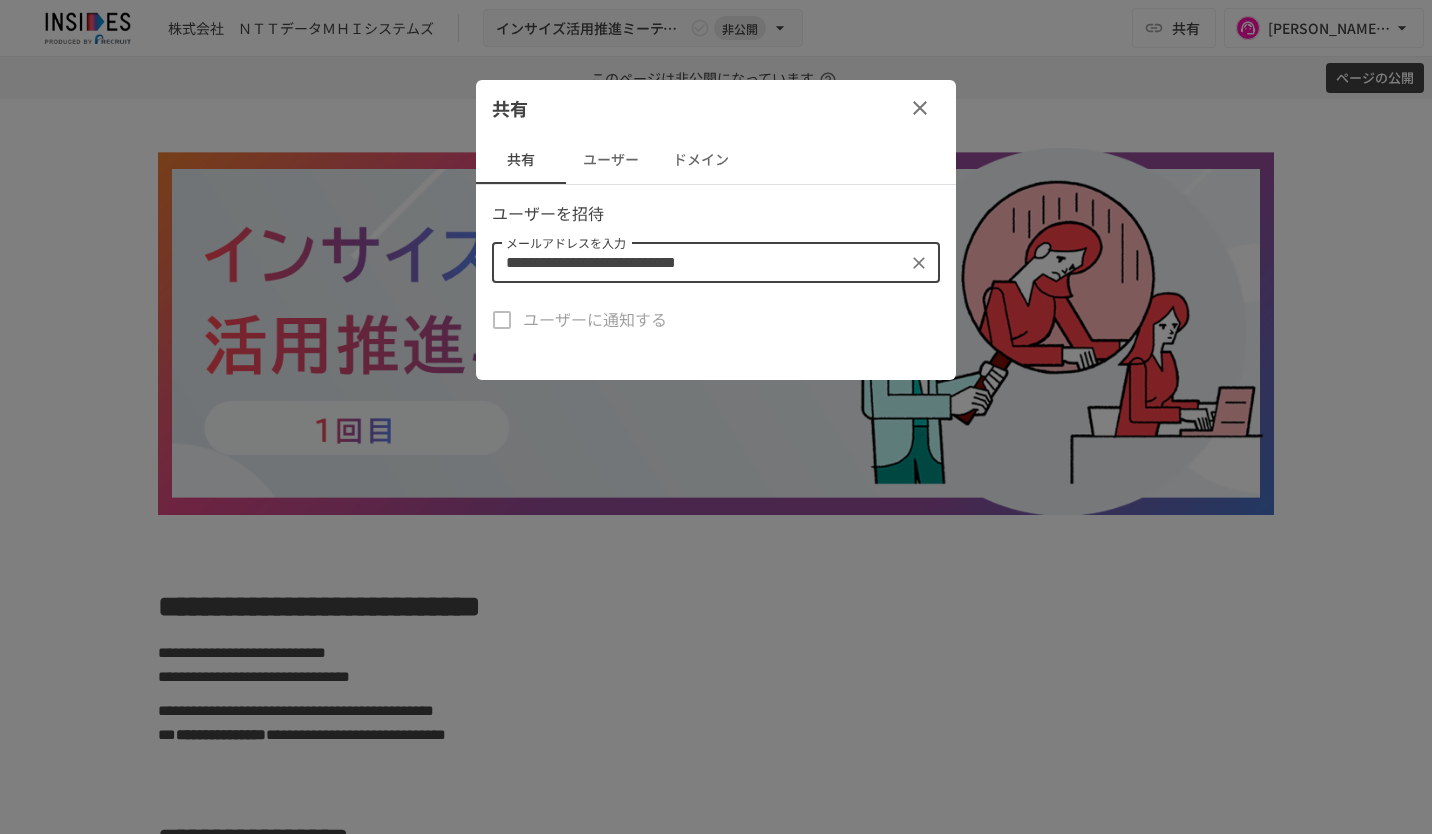 type on "**********" 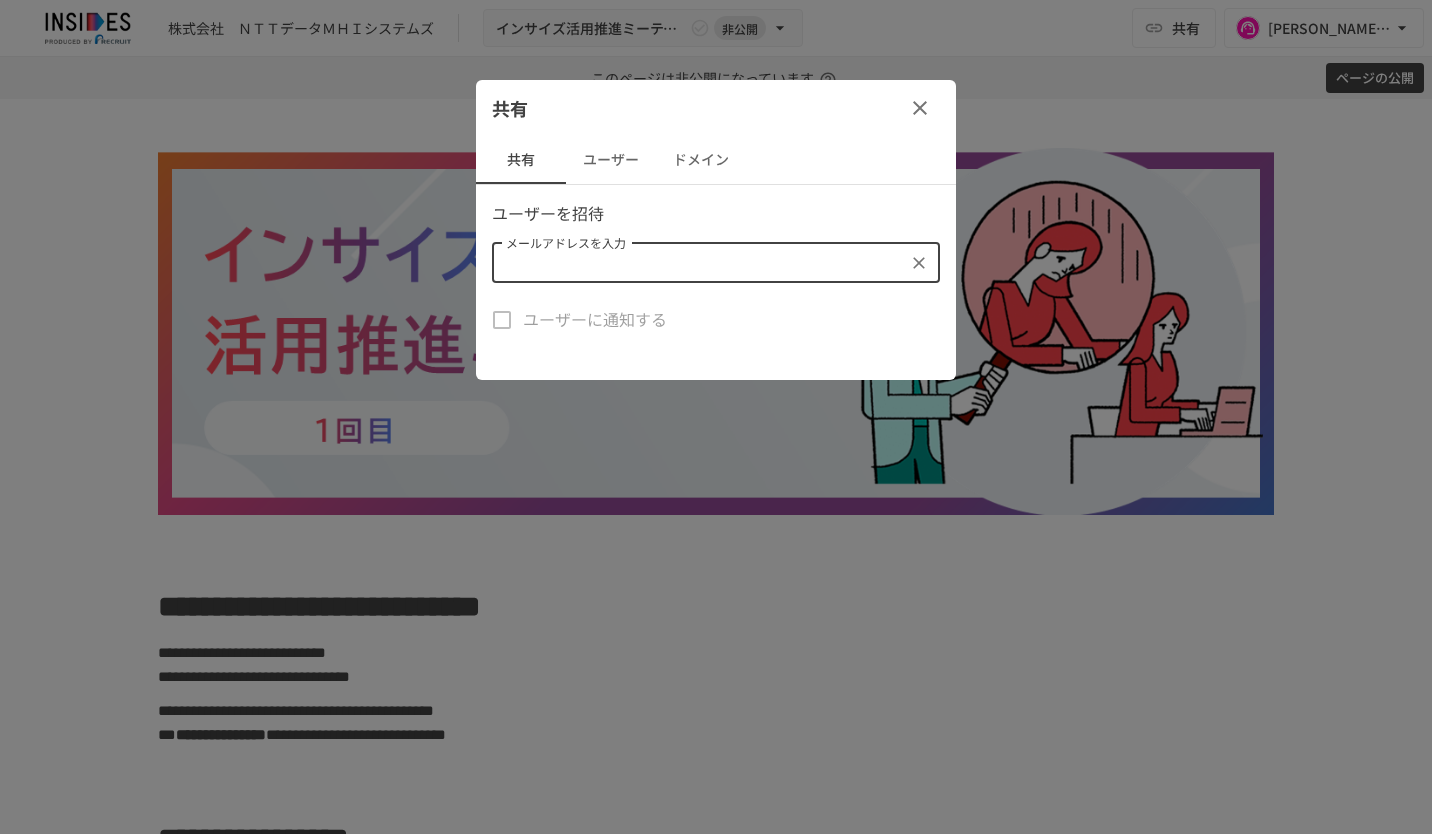 click on "共有" at bounding box center (716, 108) 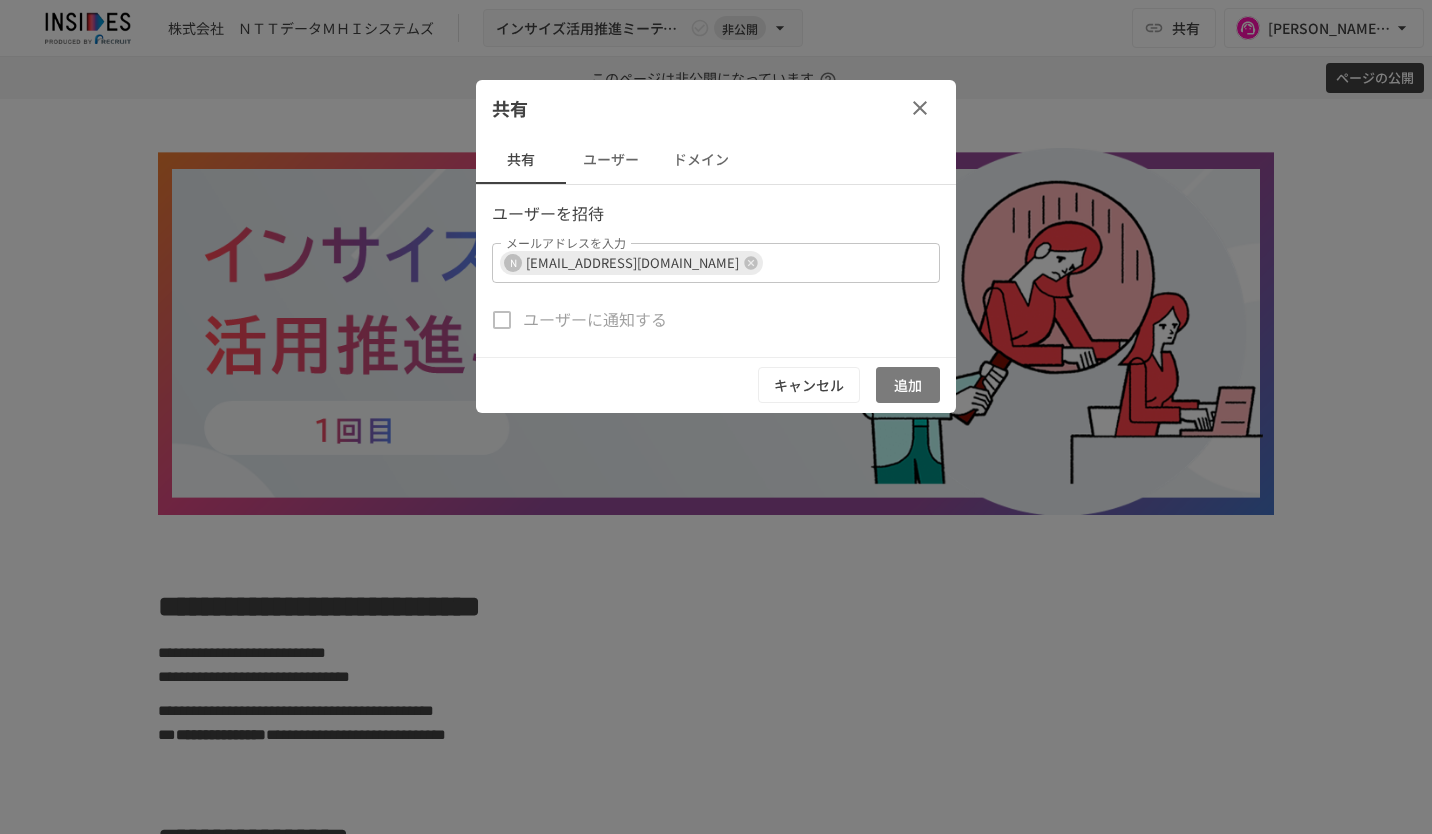 click on "追加" at bounding box center [908, 385] 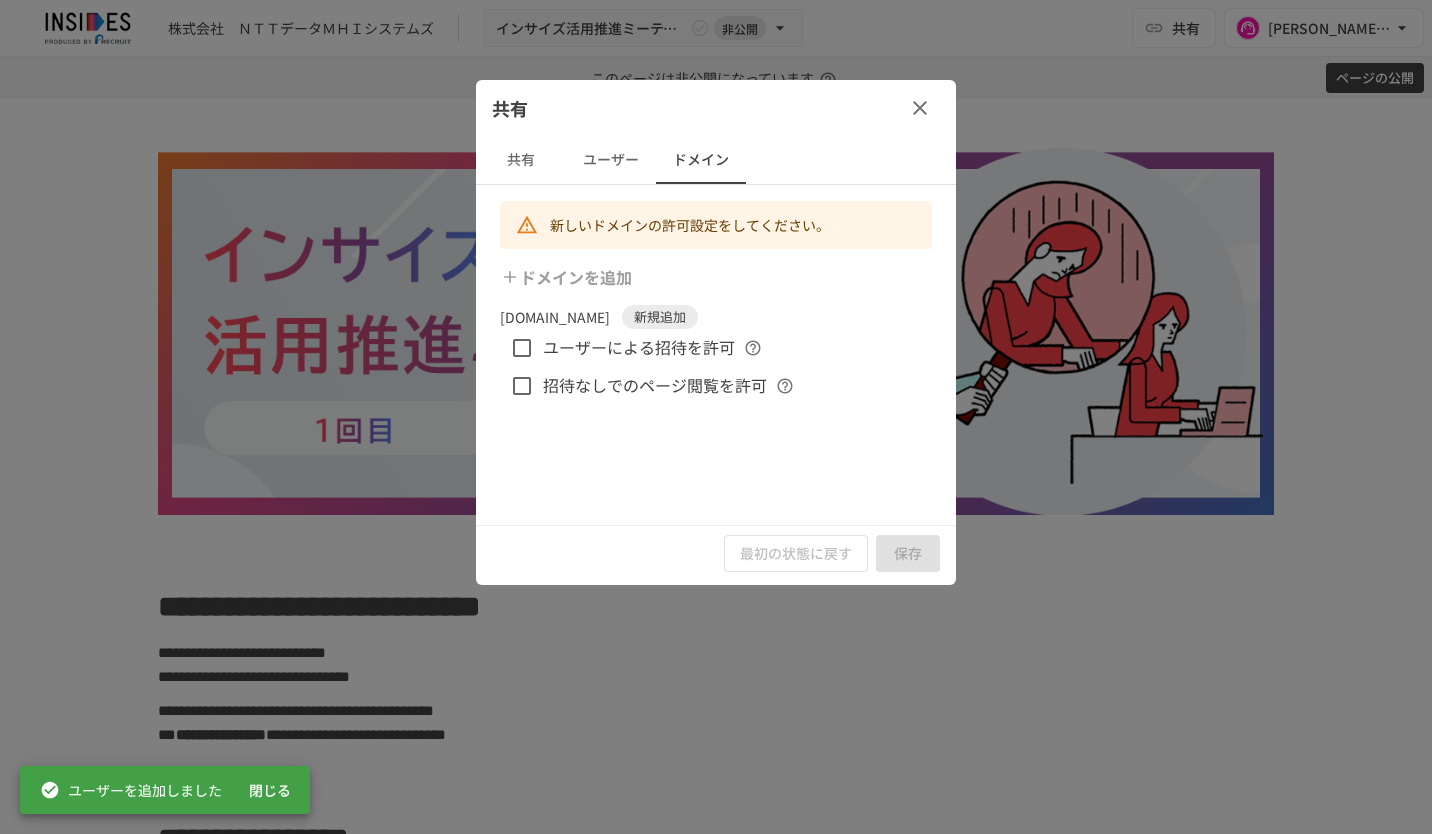 click 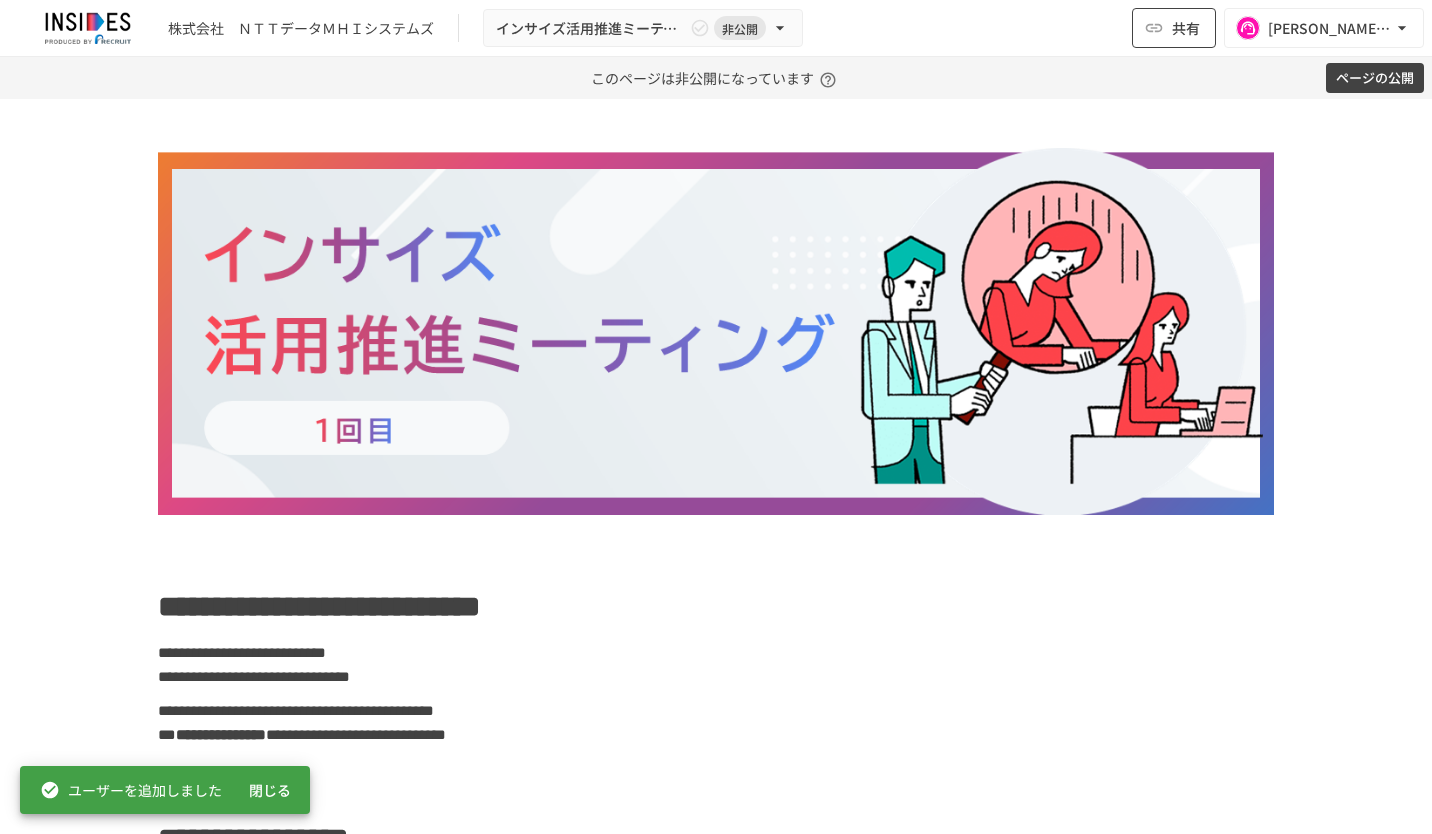 click on "共有" at bounding box center [1186, 28] 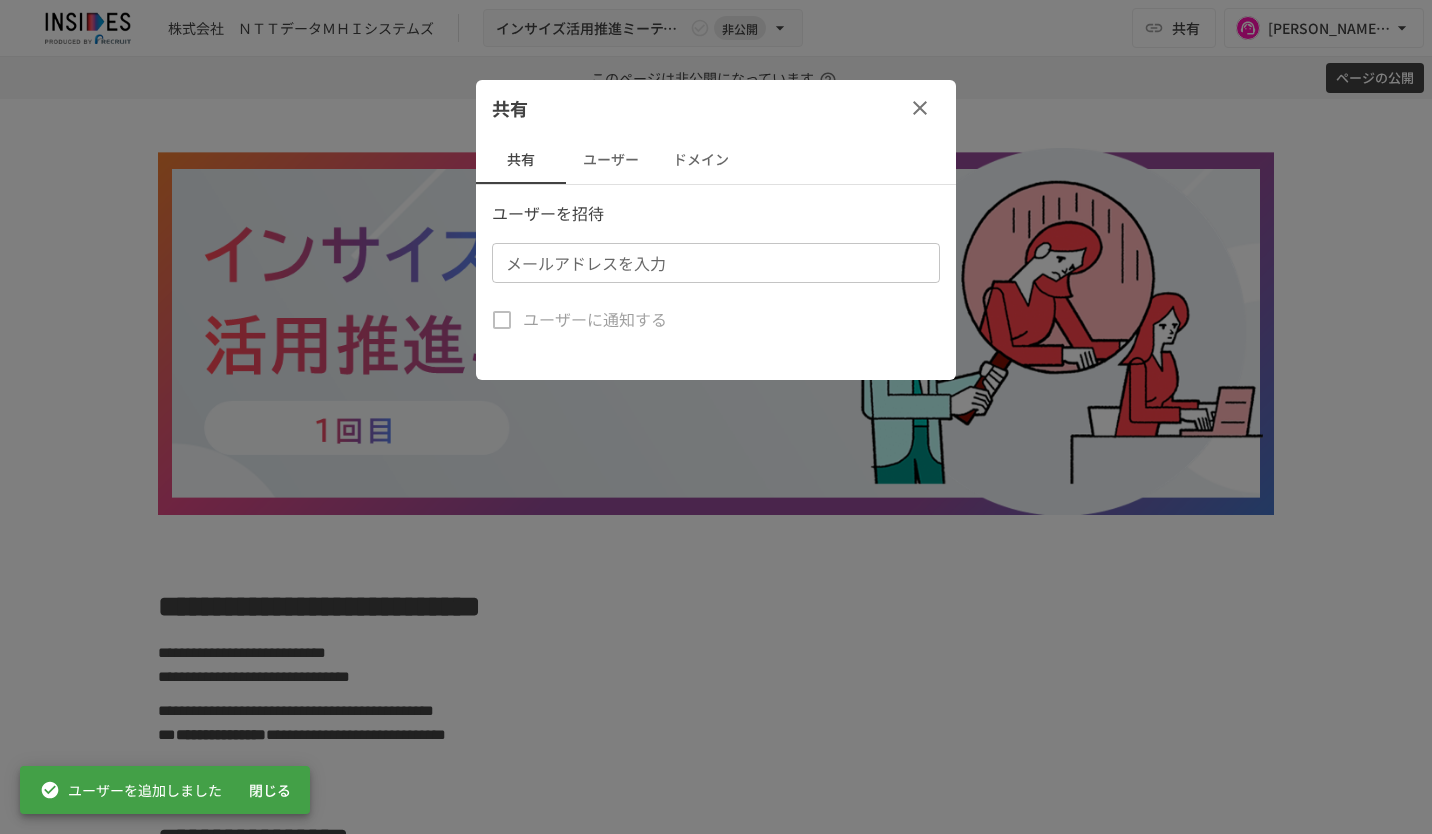 click on "共有" at bounding box center (716, 108) 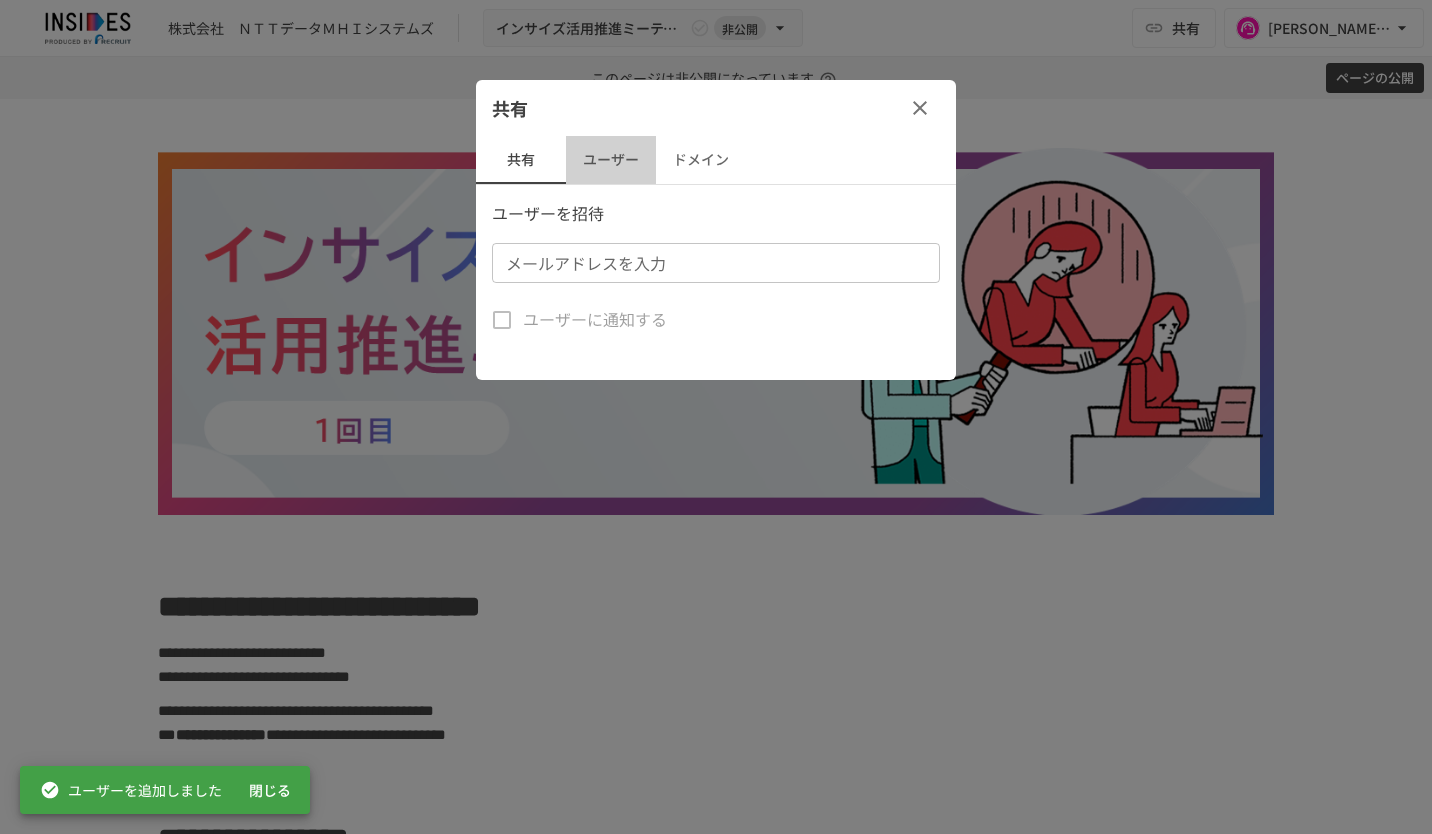click on "ユーザー" at bounding box center [611, 160] 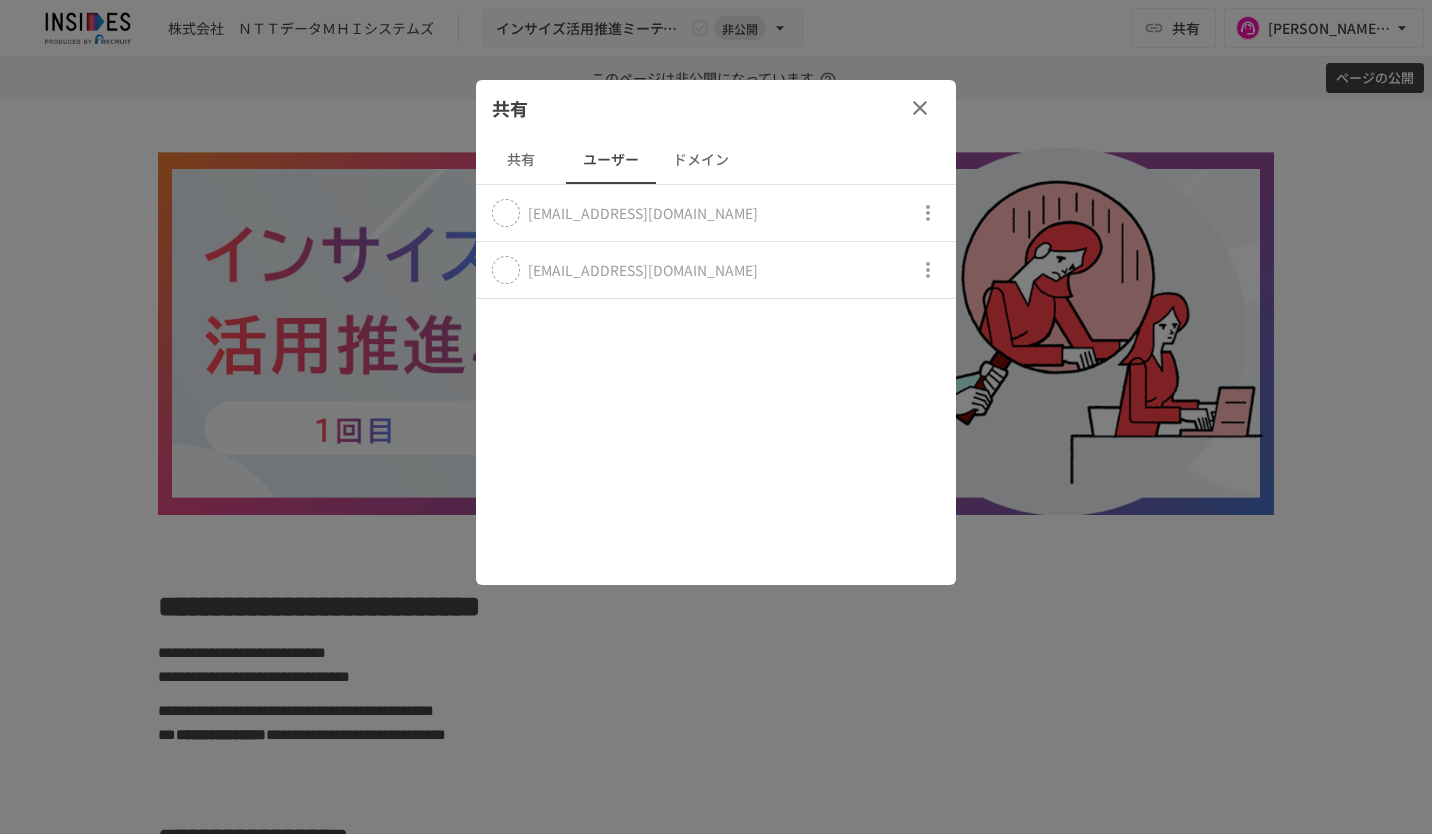 click 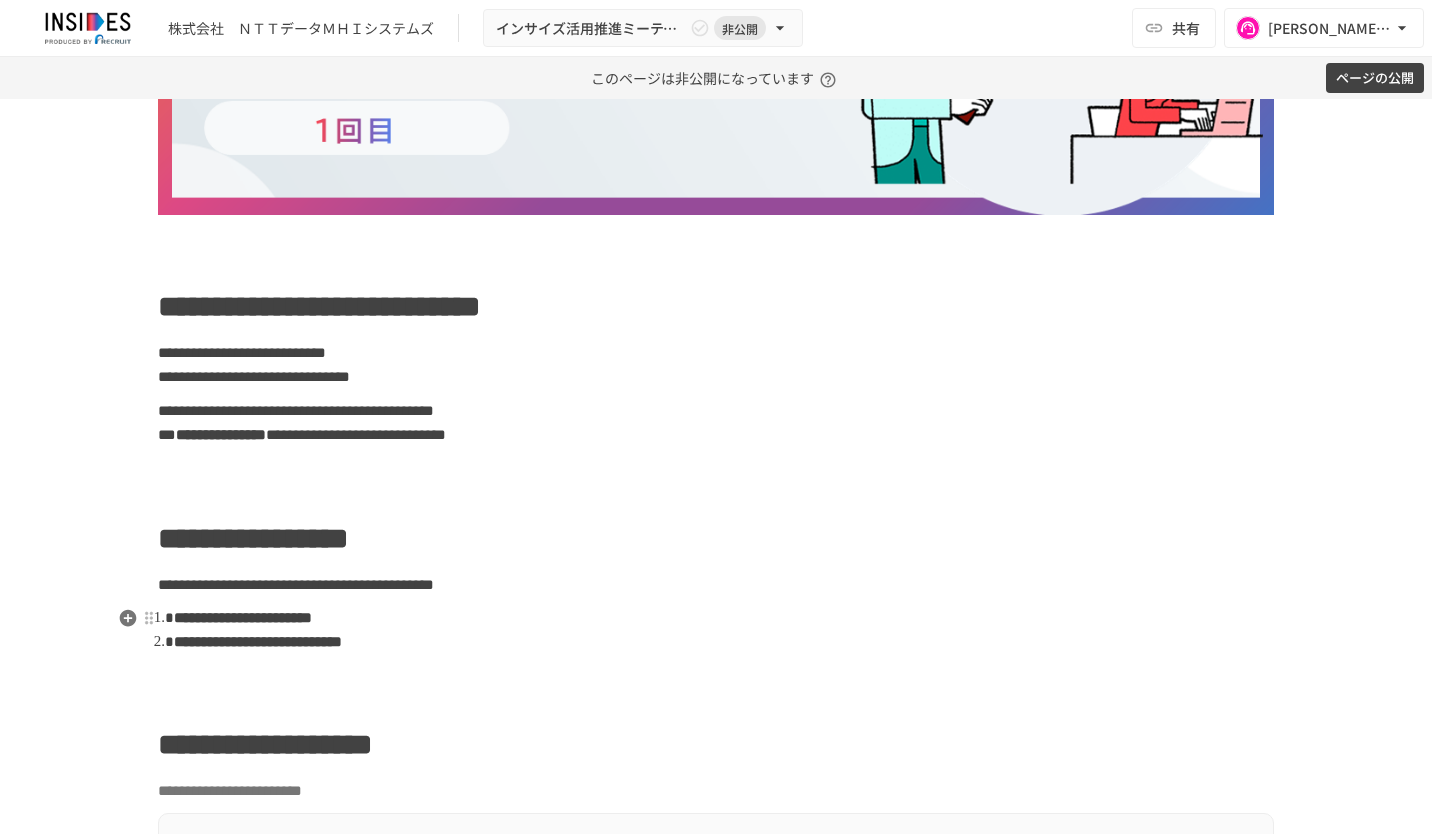 scroll, scrollTop: 900, scrollLeft: 0, axis: vertical 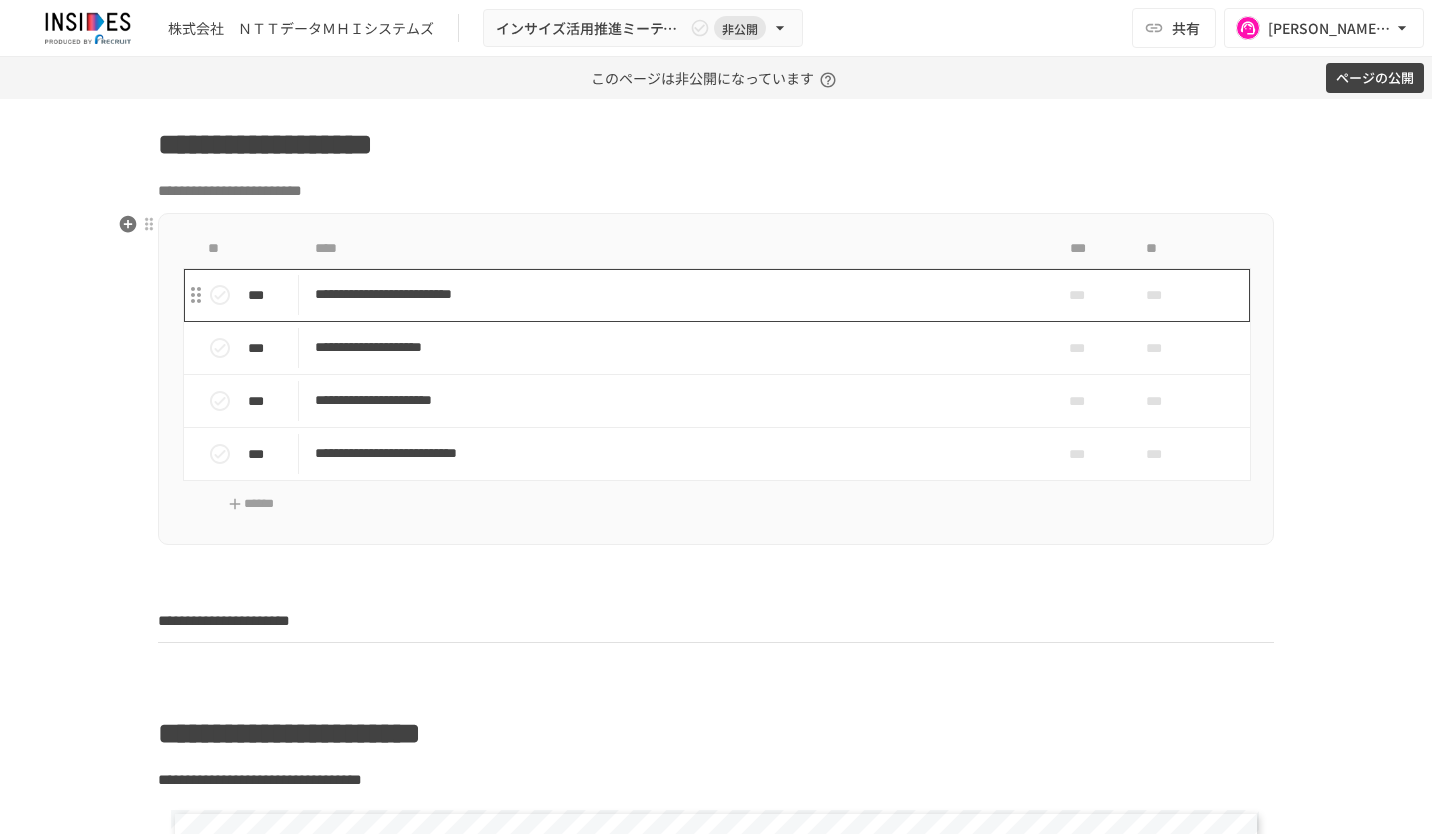 click on "**********" at bounding box center (674, 294) 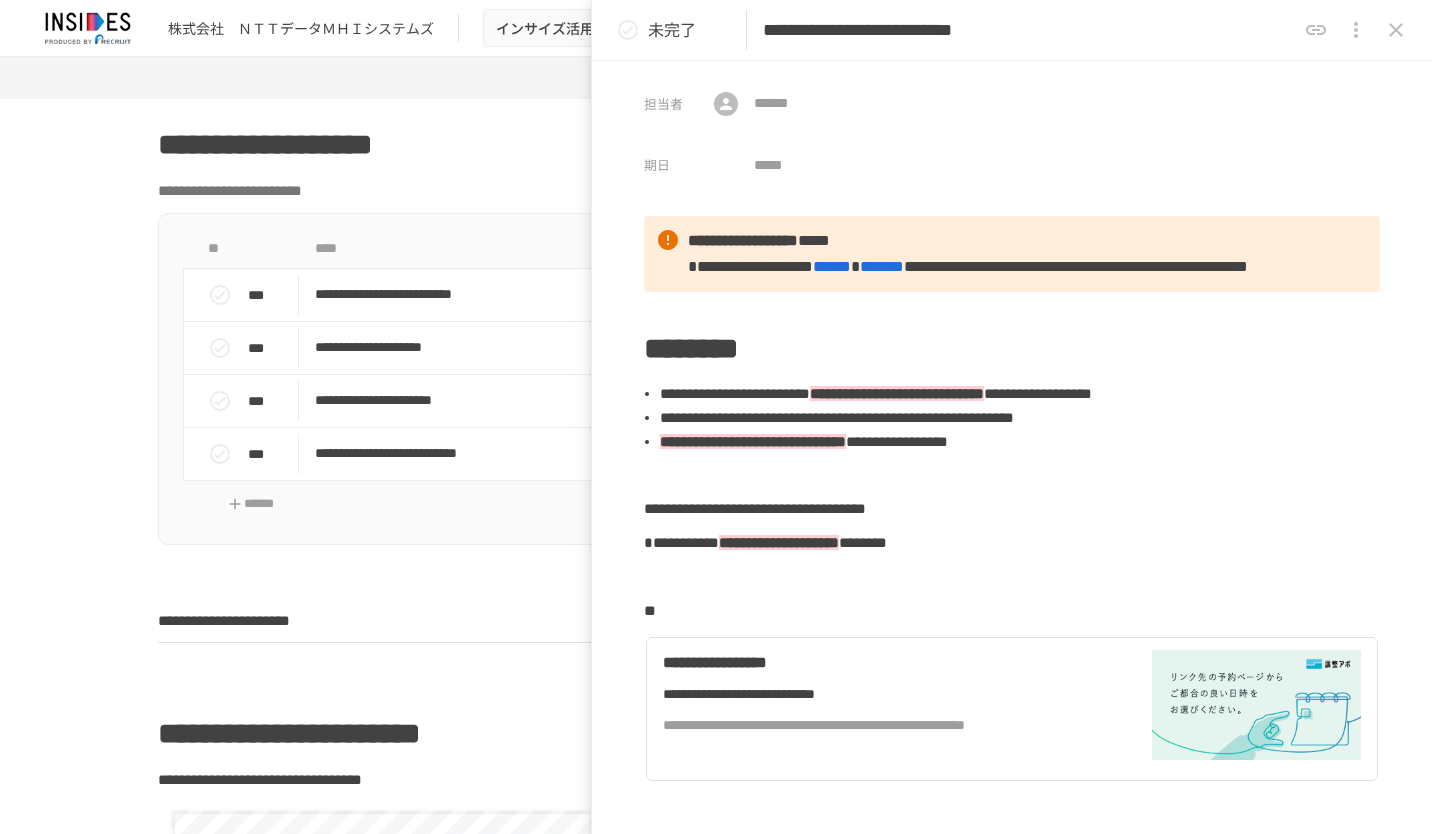 click on "**********" at bounding box center [1029, 30] 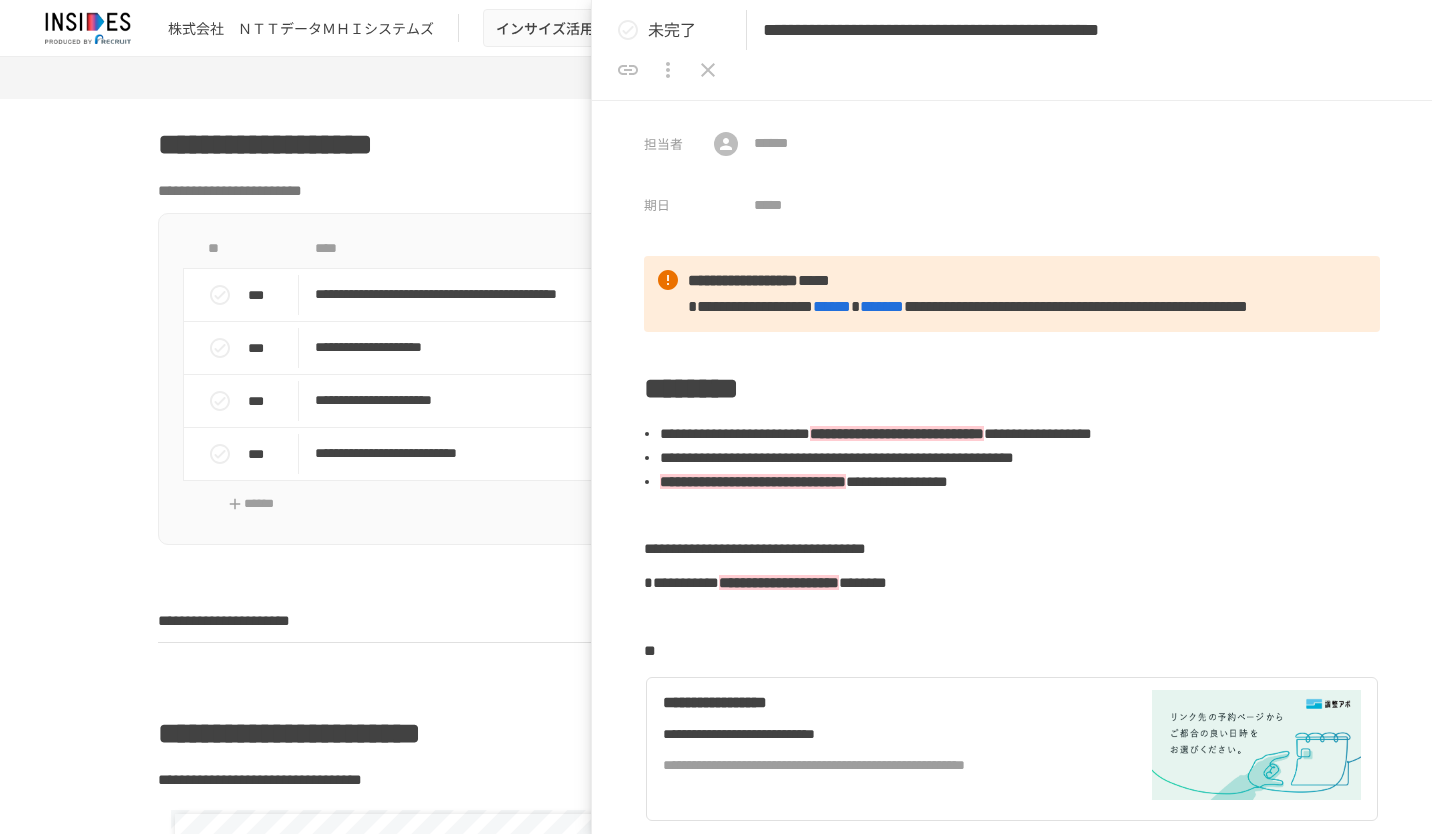 scroll, scrollTop: 0, scrollLeft: 302, axis: horizontal 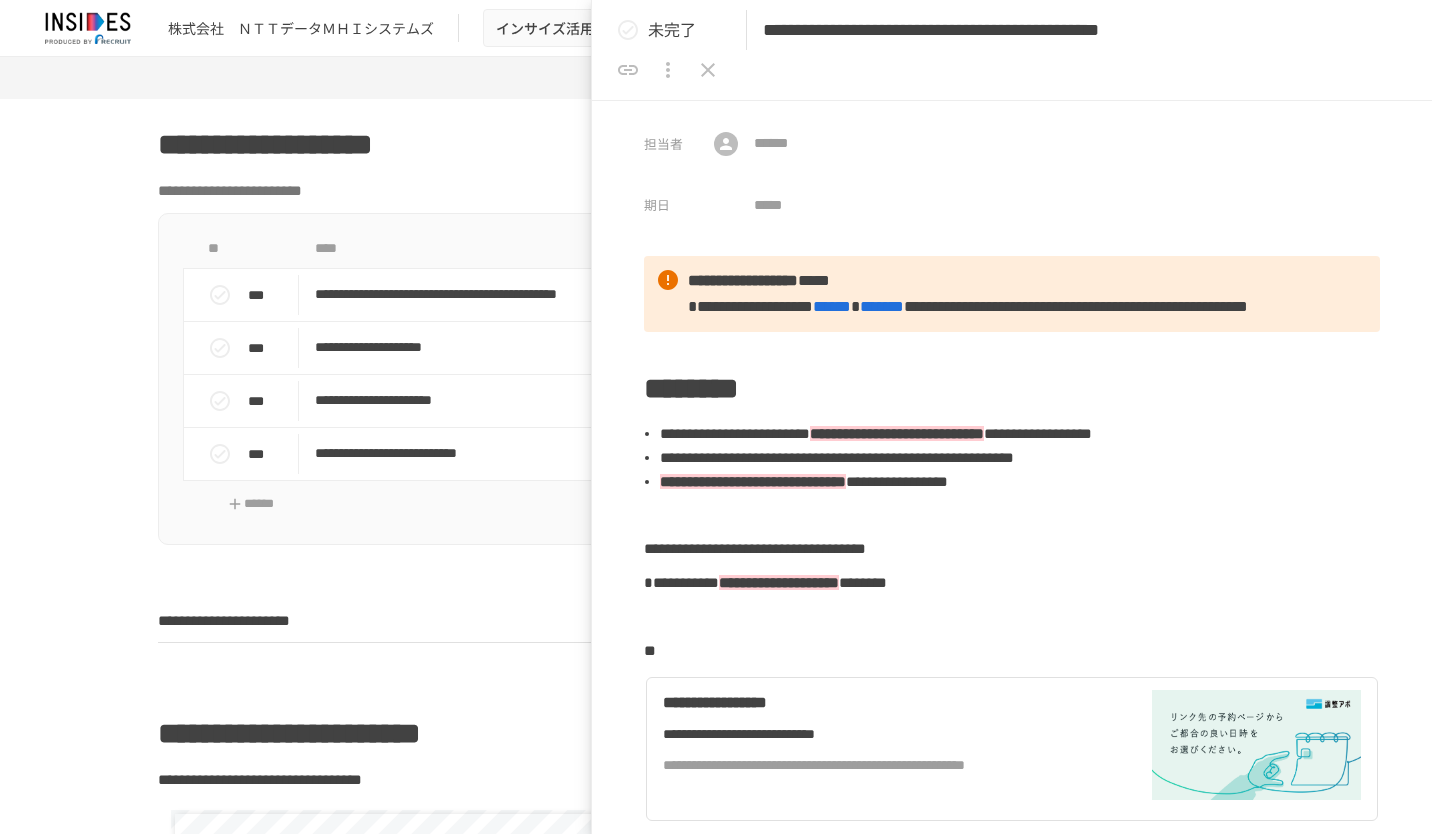 type on "**********" 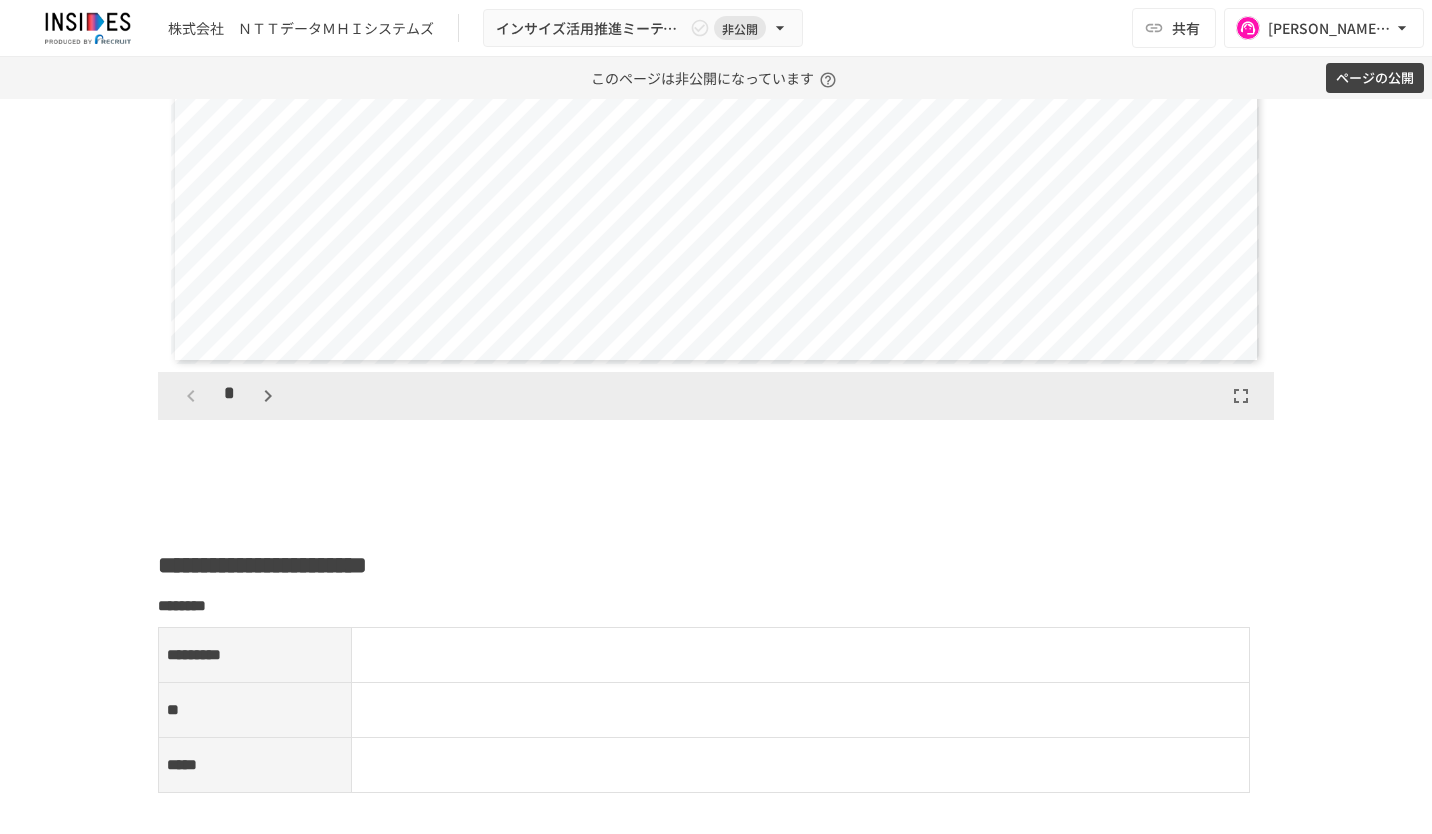 scroll, scrollTop: 2500, scrollLeft: 0, axis: vertical 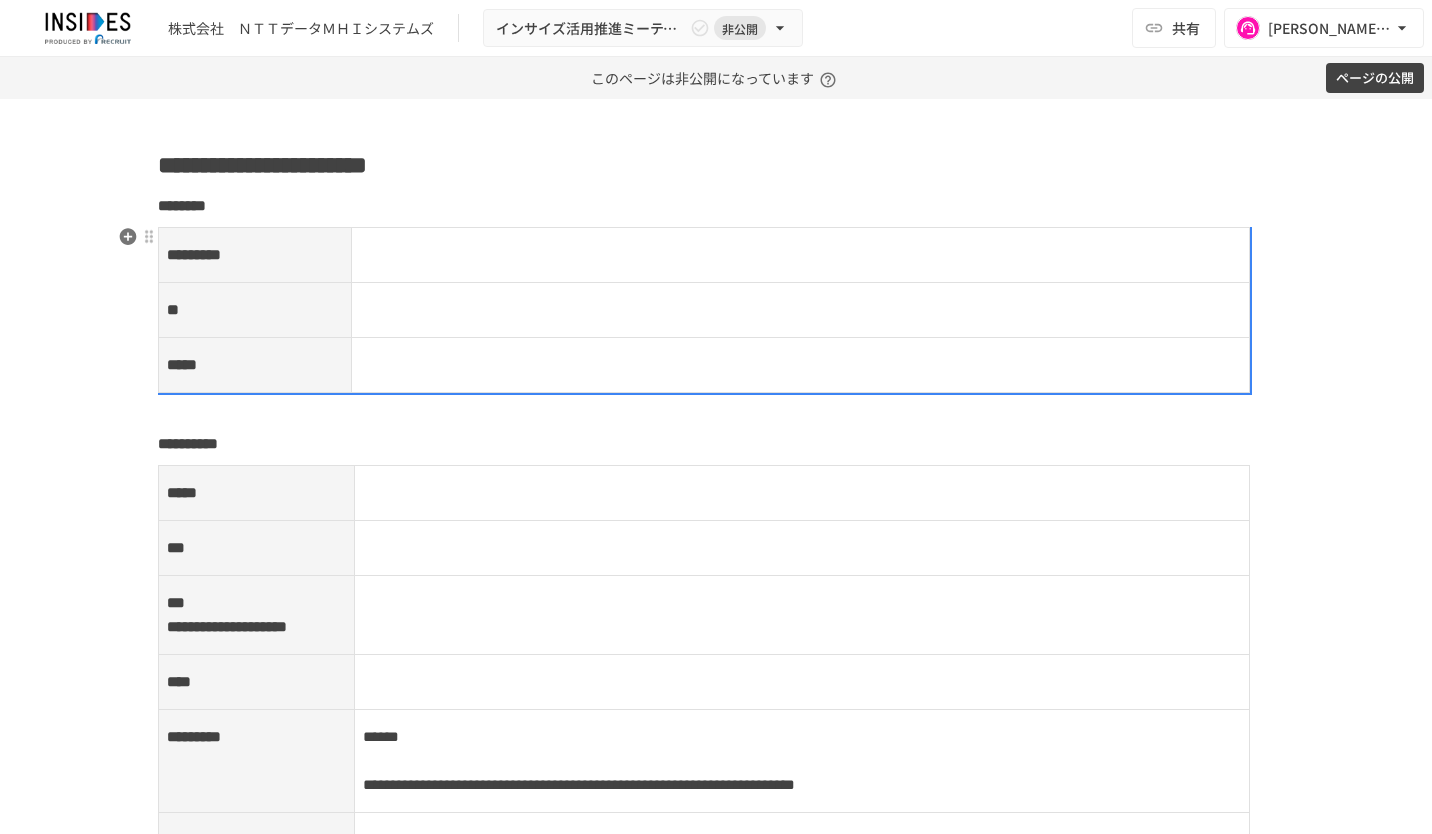click at bounding box center [801, 255] 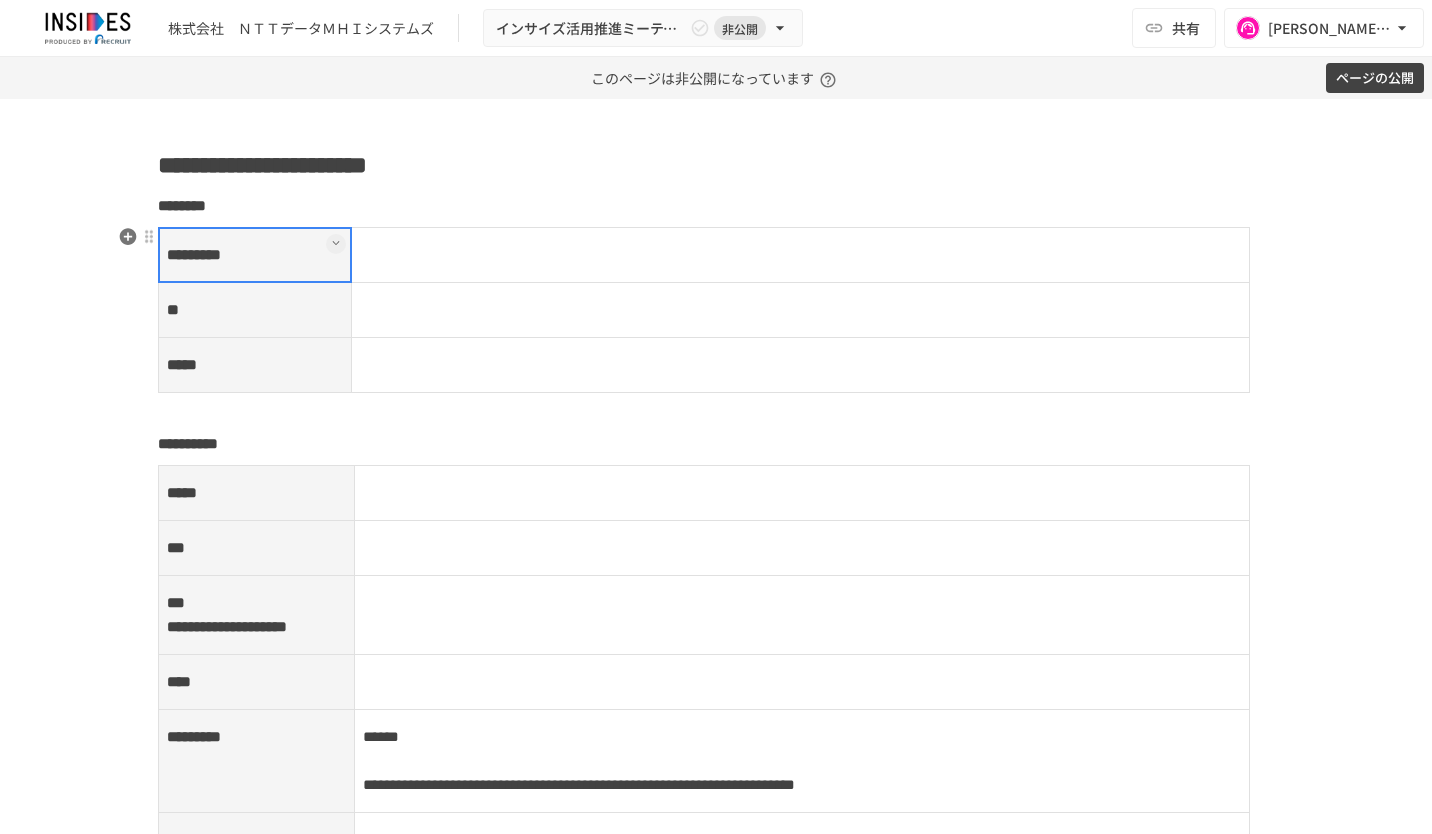 click at bounding box center (800, 255) 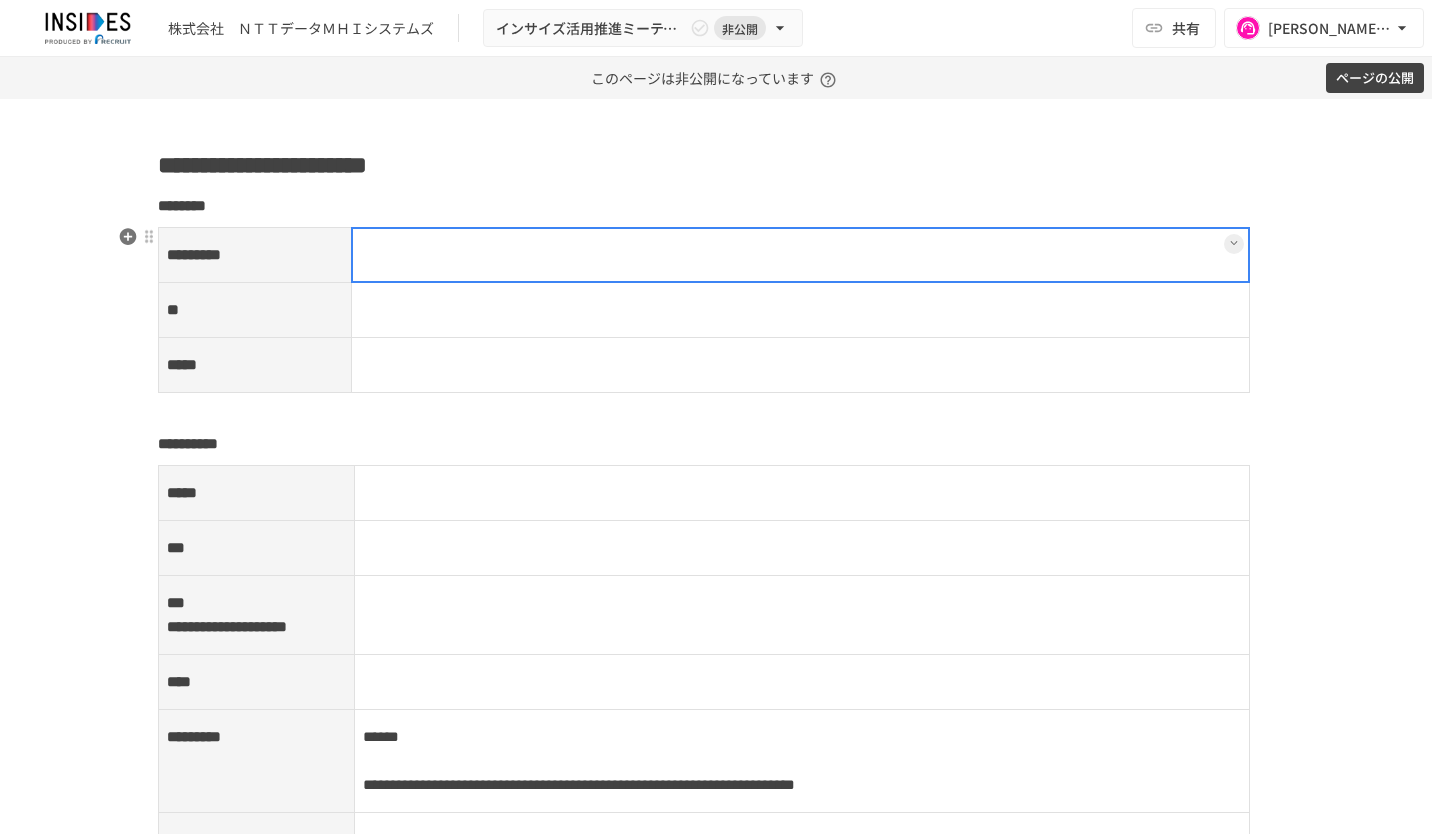click at bounding box center [801, 255] 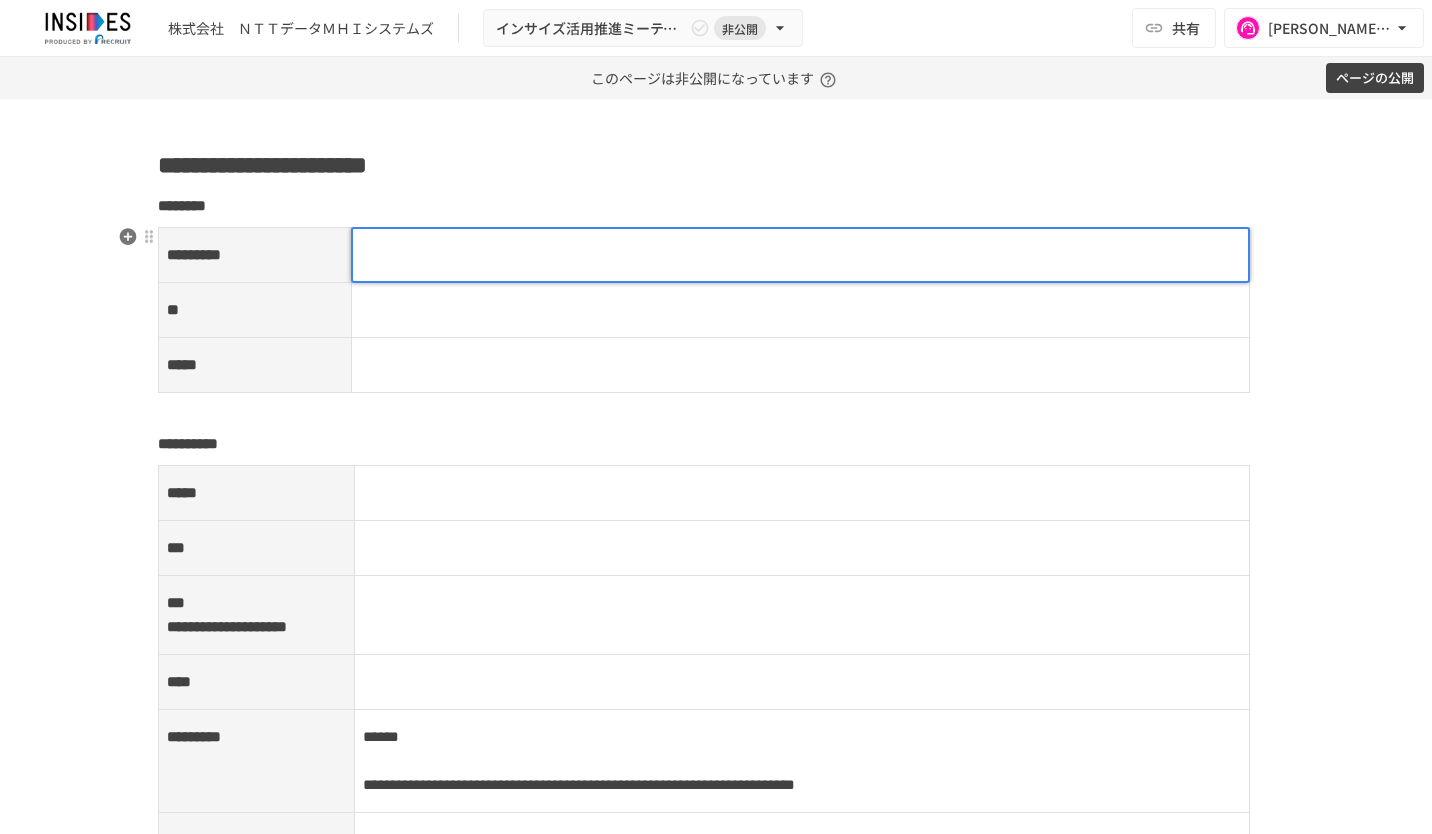 click at bounding box center [801, 255] 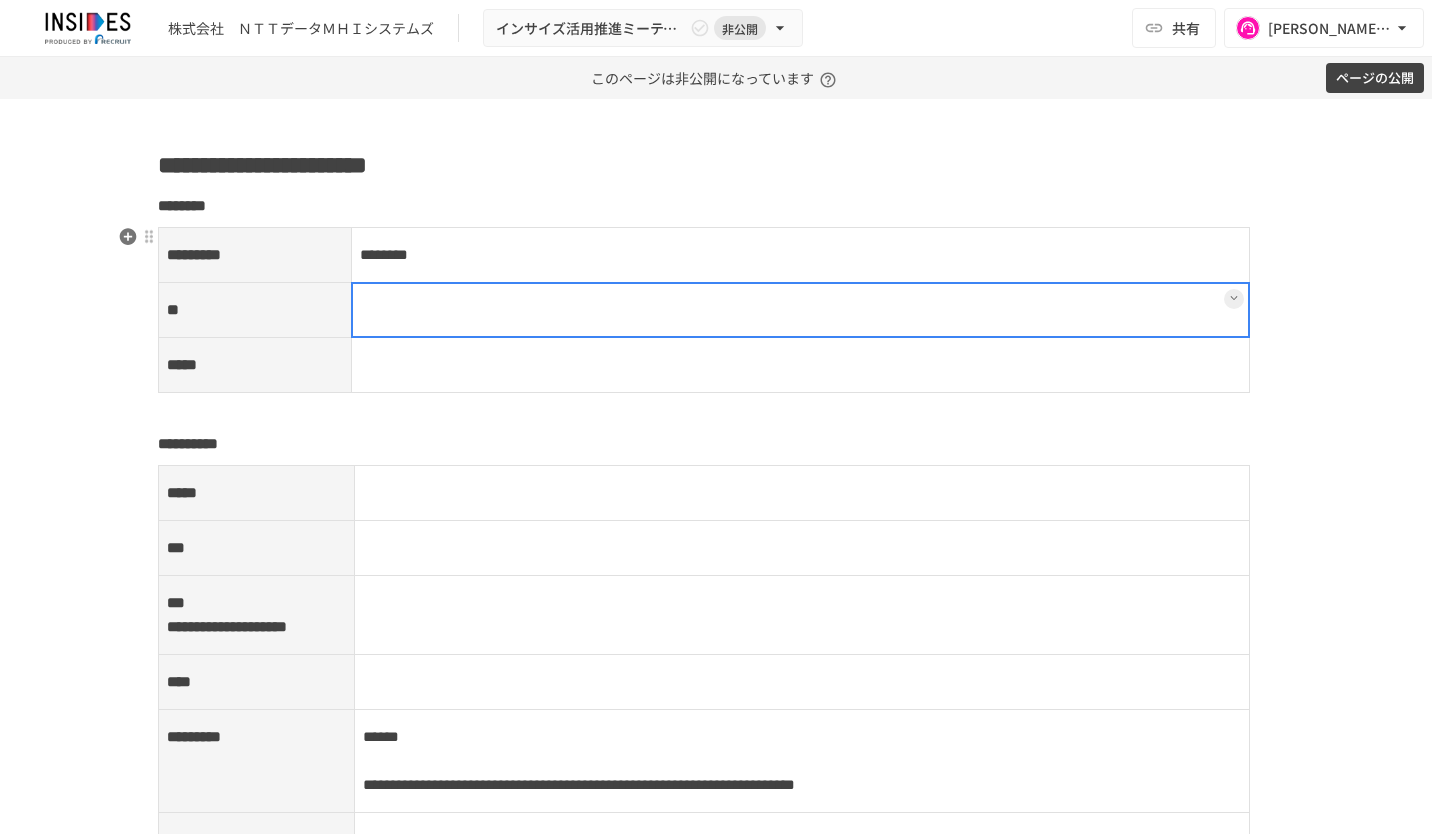 click at bounding box center (800, 310) 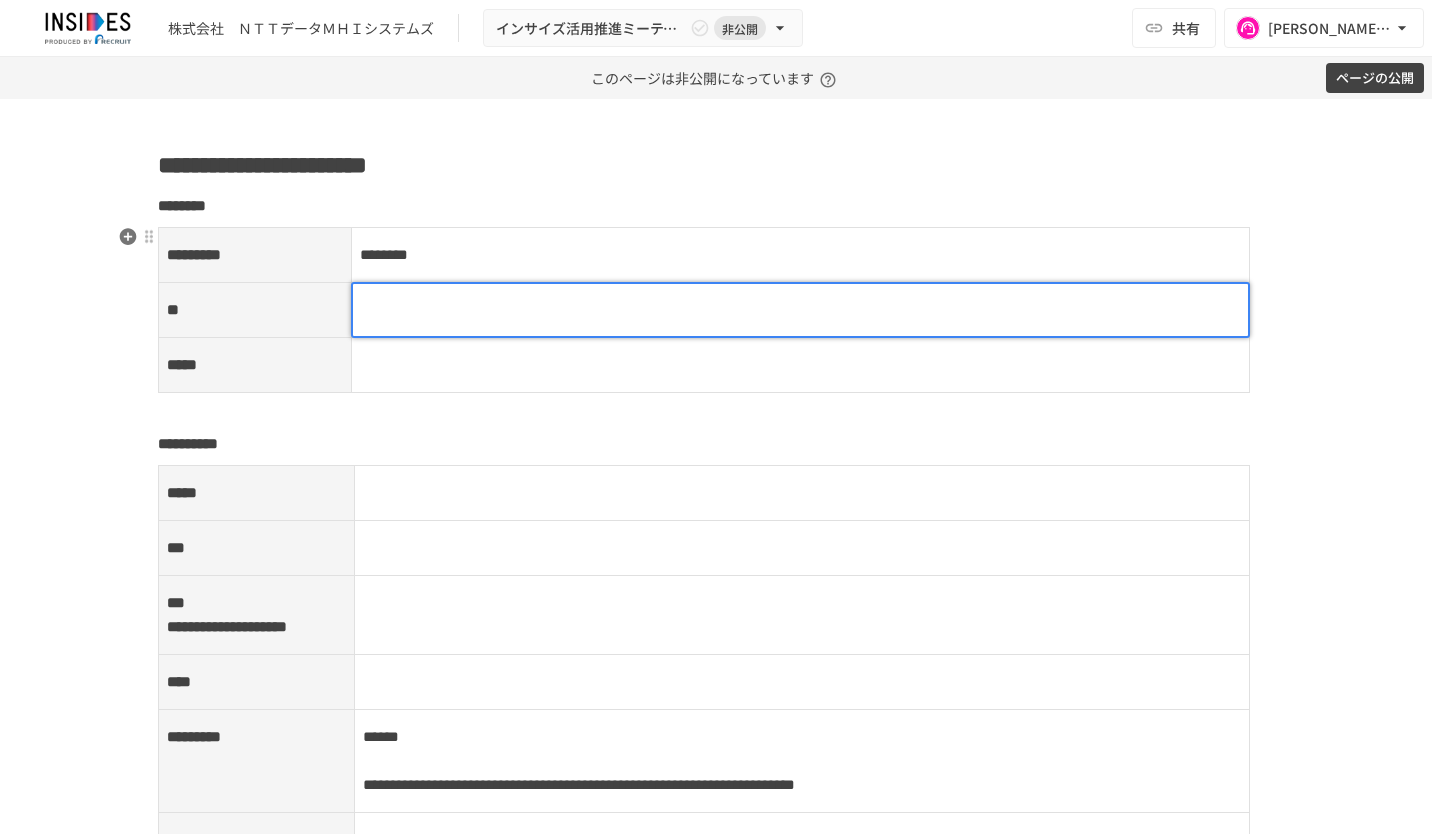 click at bounding box center [801, 310] 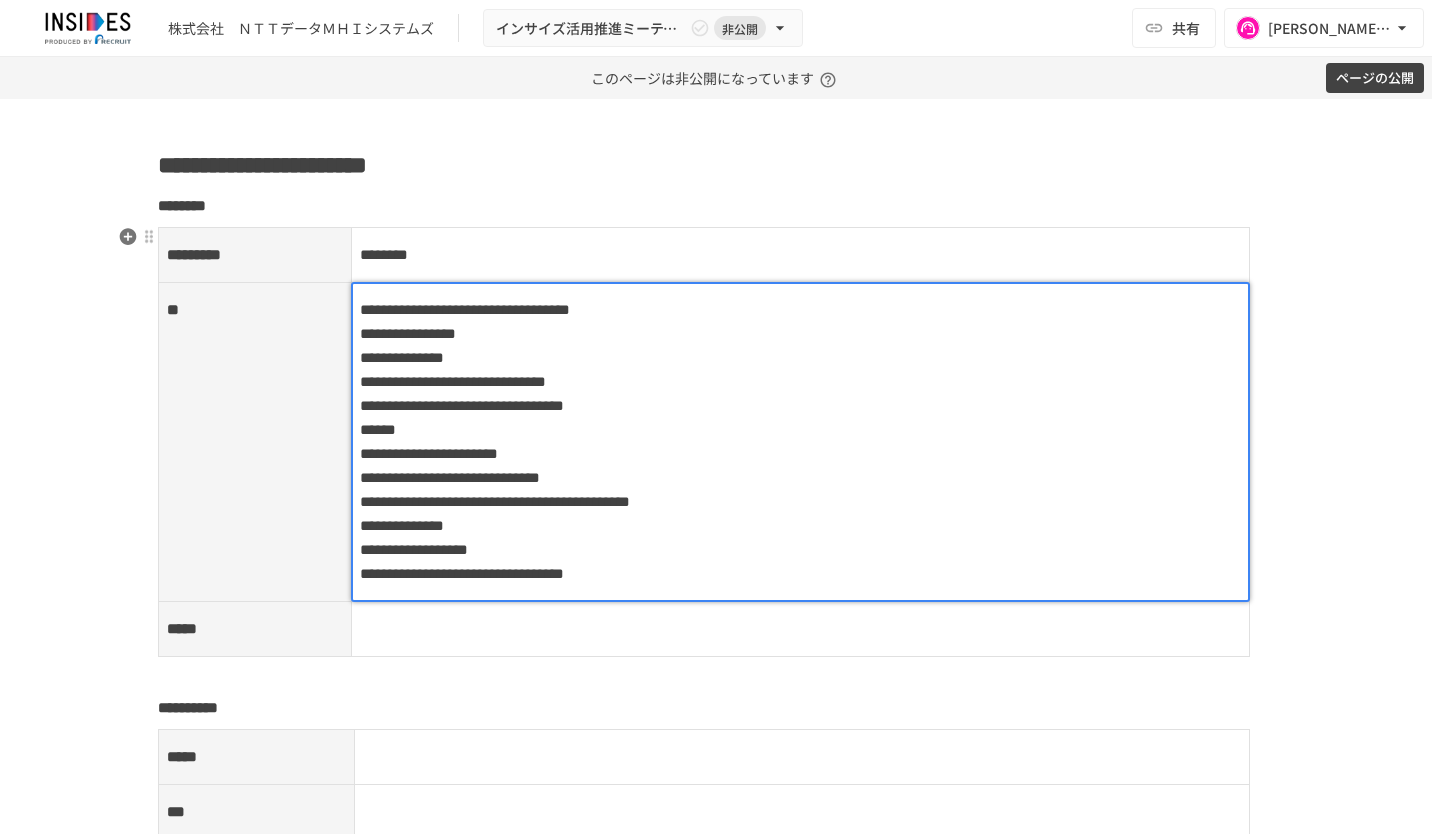 click on "**********" at bounding box center [801, 442] 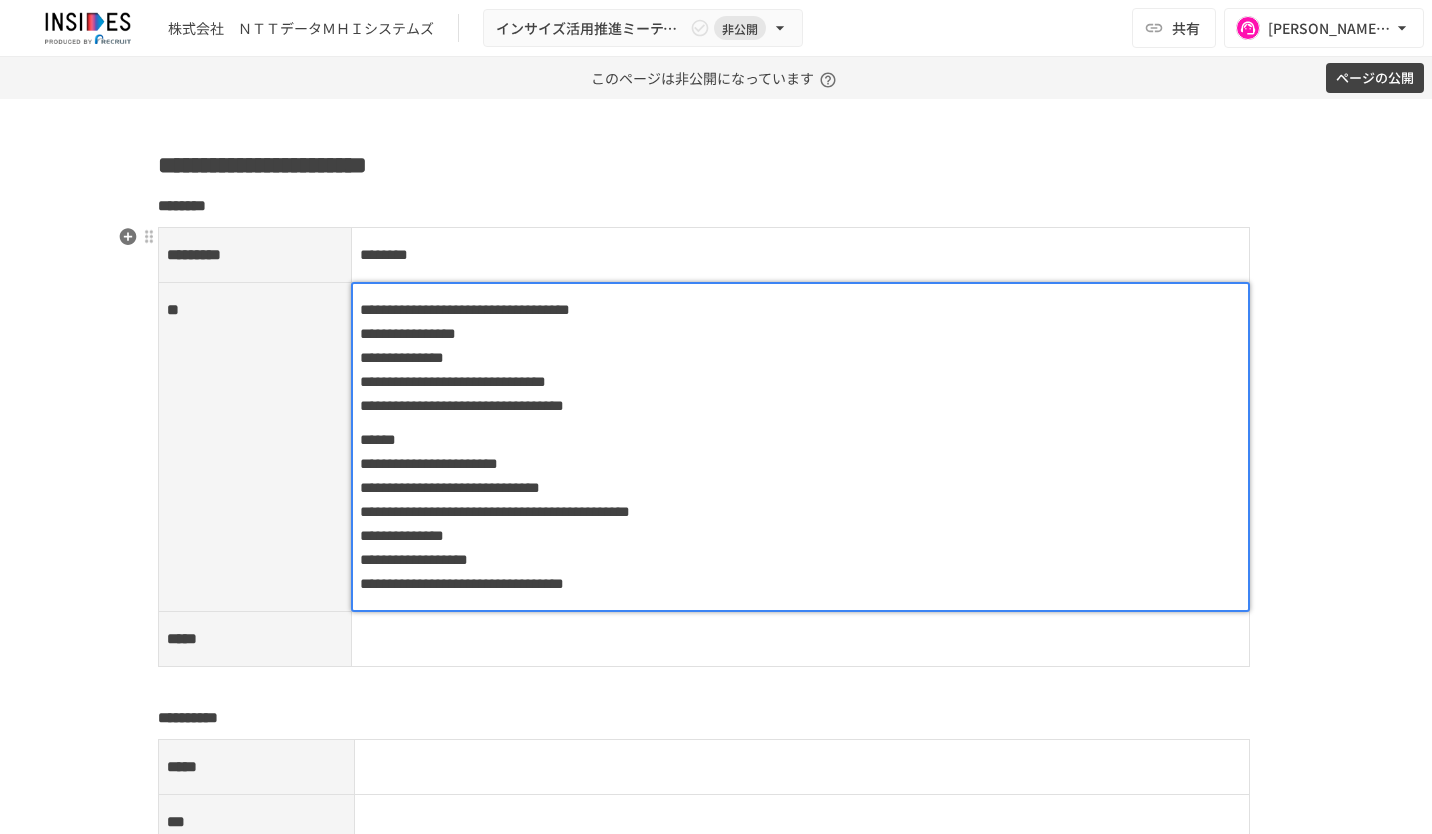 drag, startPoint x: 774, startPoint y: 510, endPoint x: 776, endPoint y: 500, distance: 10.198039 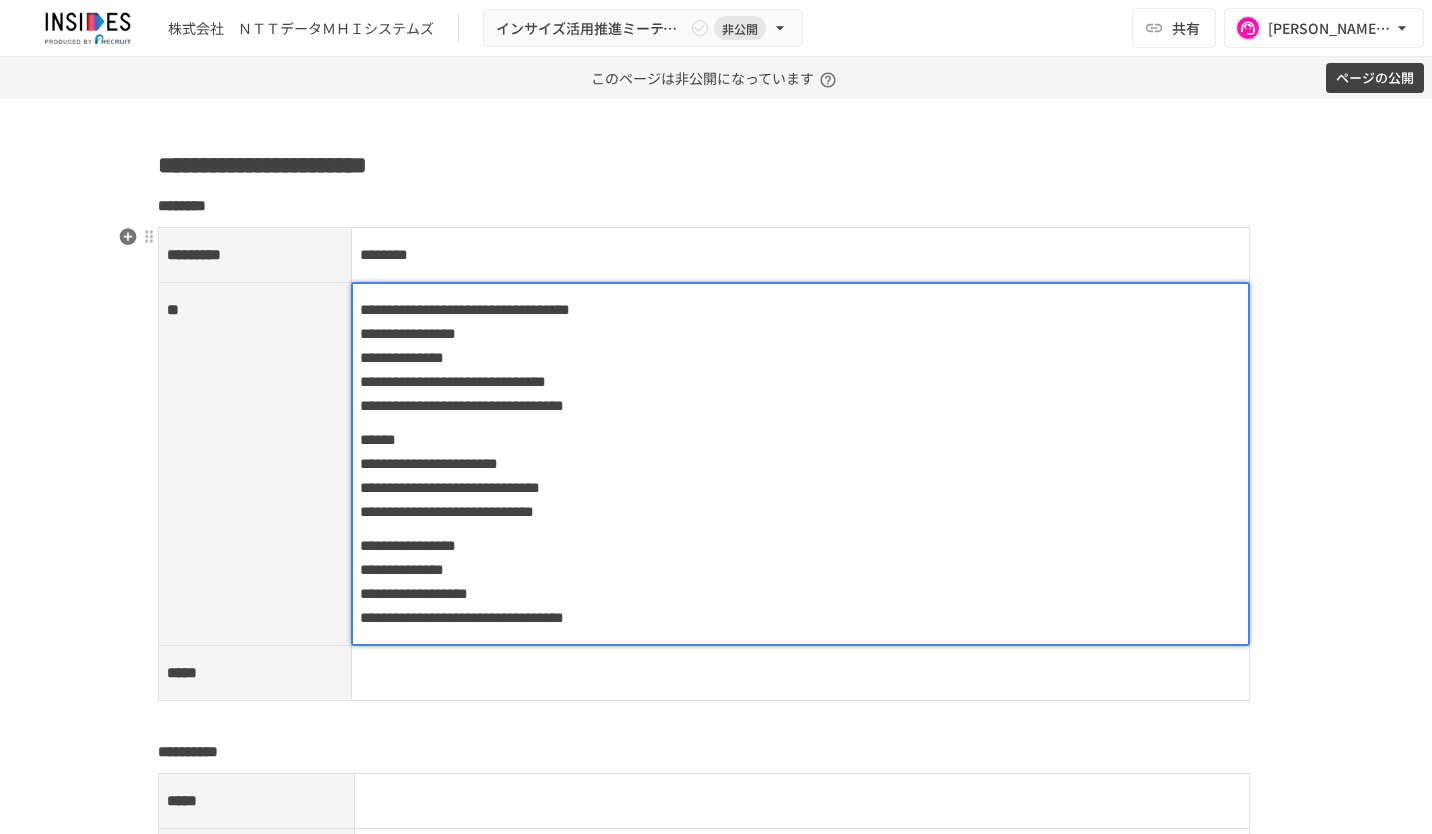 click on "**********" at bounding box center [408, 545] 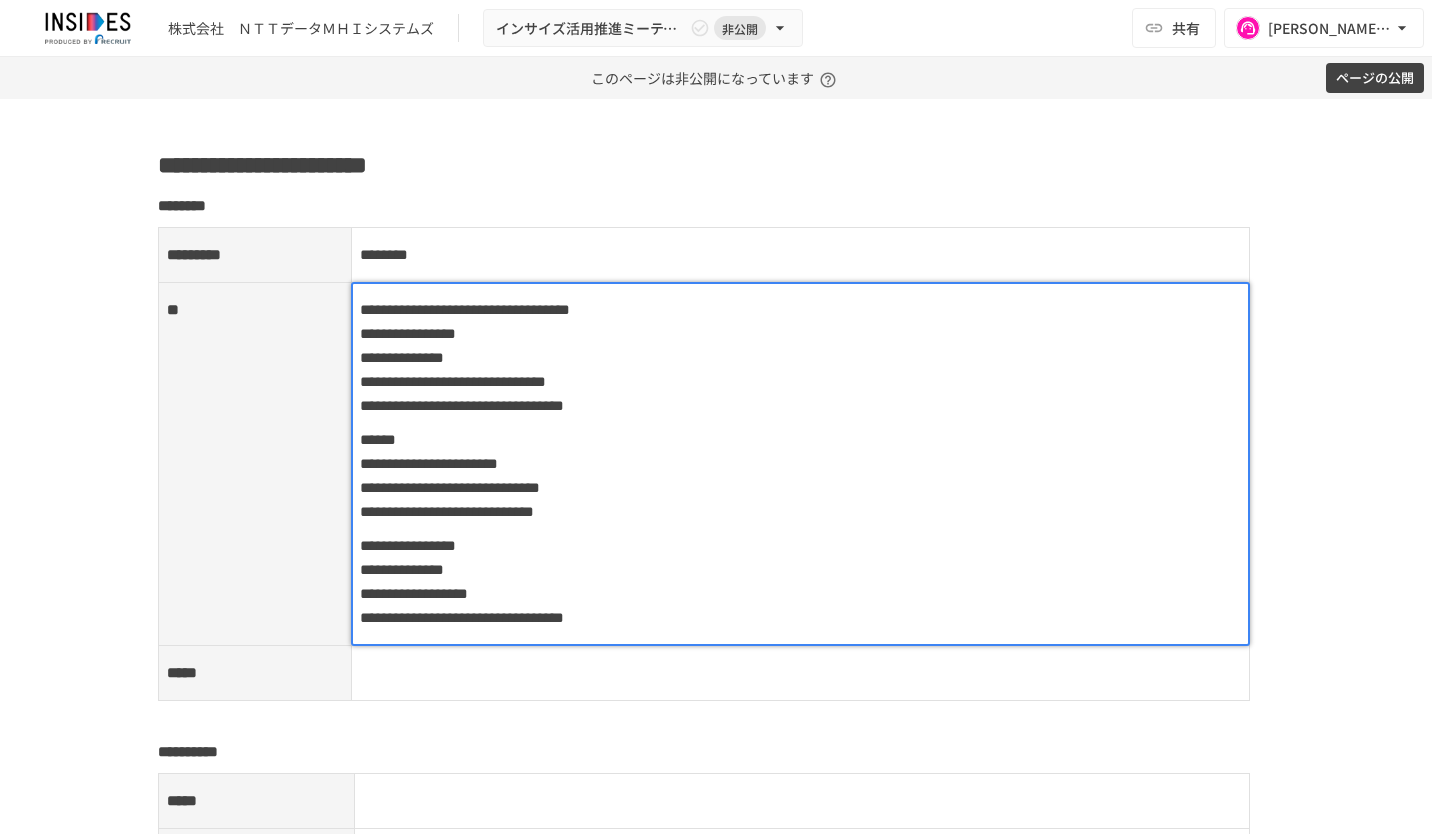 type 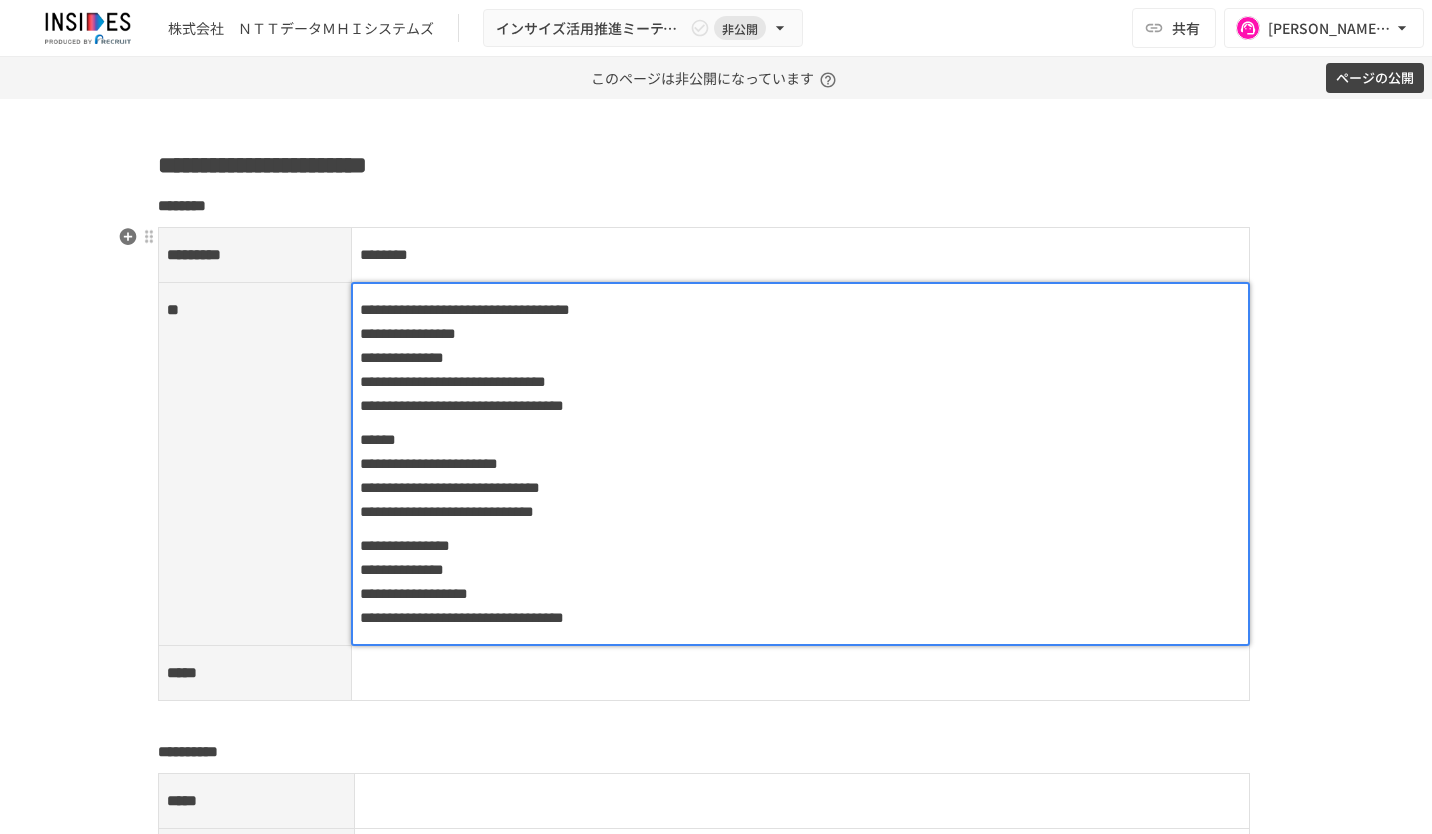 click at bounding box center (800, 673) 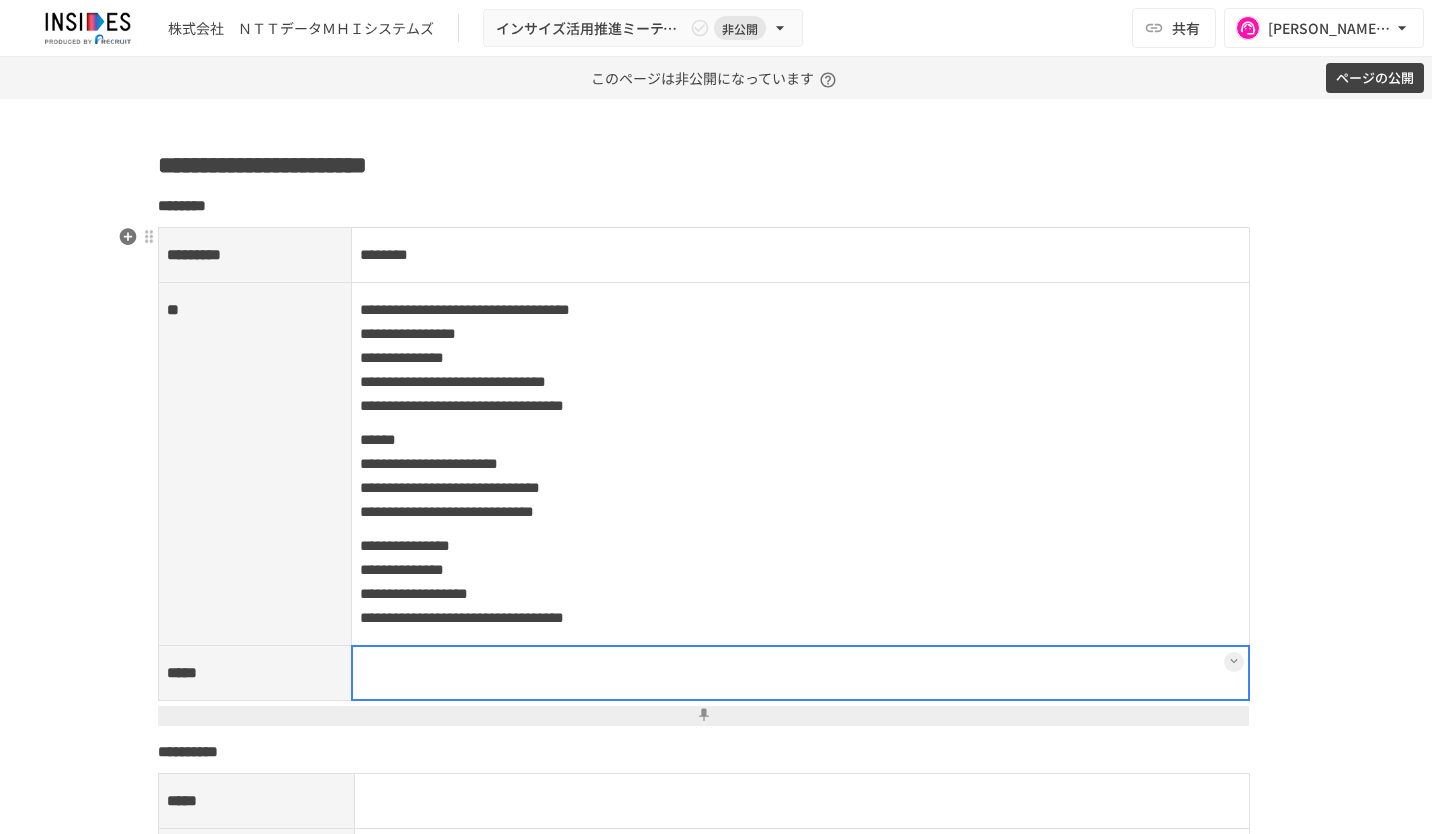click at bounding box center [801, 673] 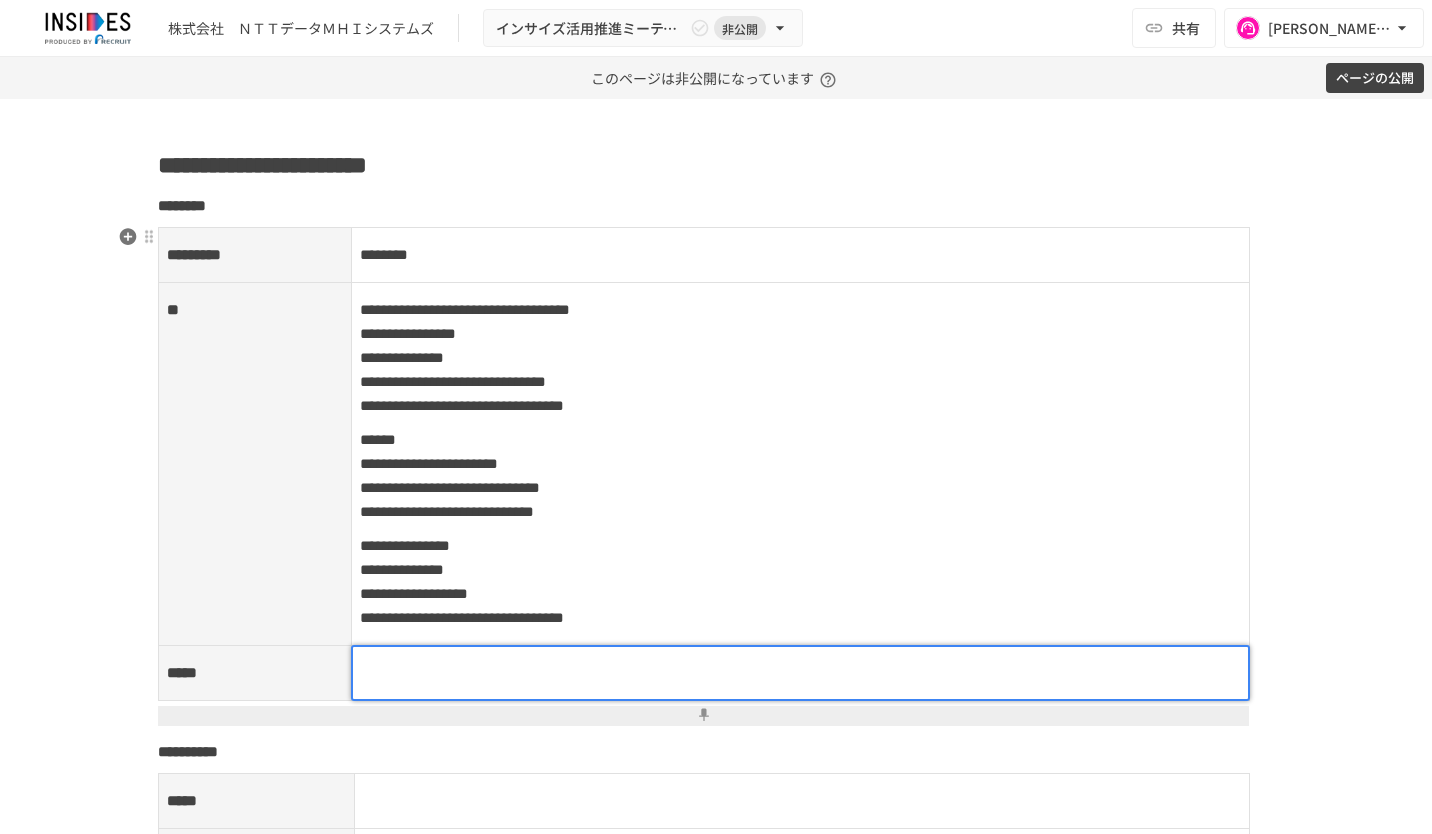 click at bounding box center (801, 673) 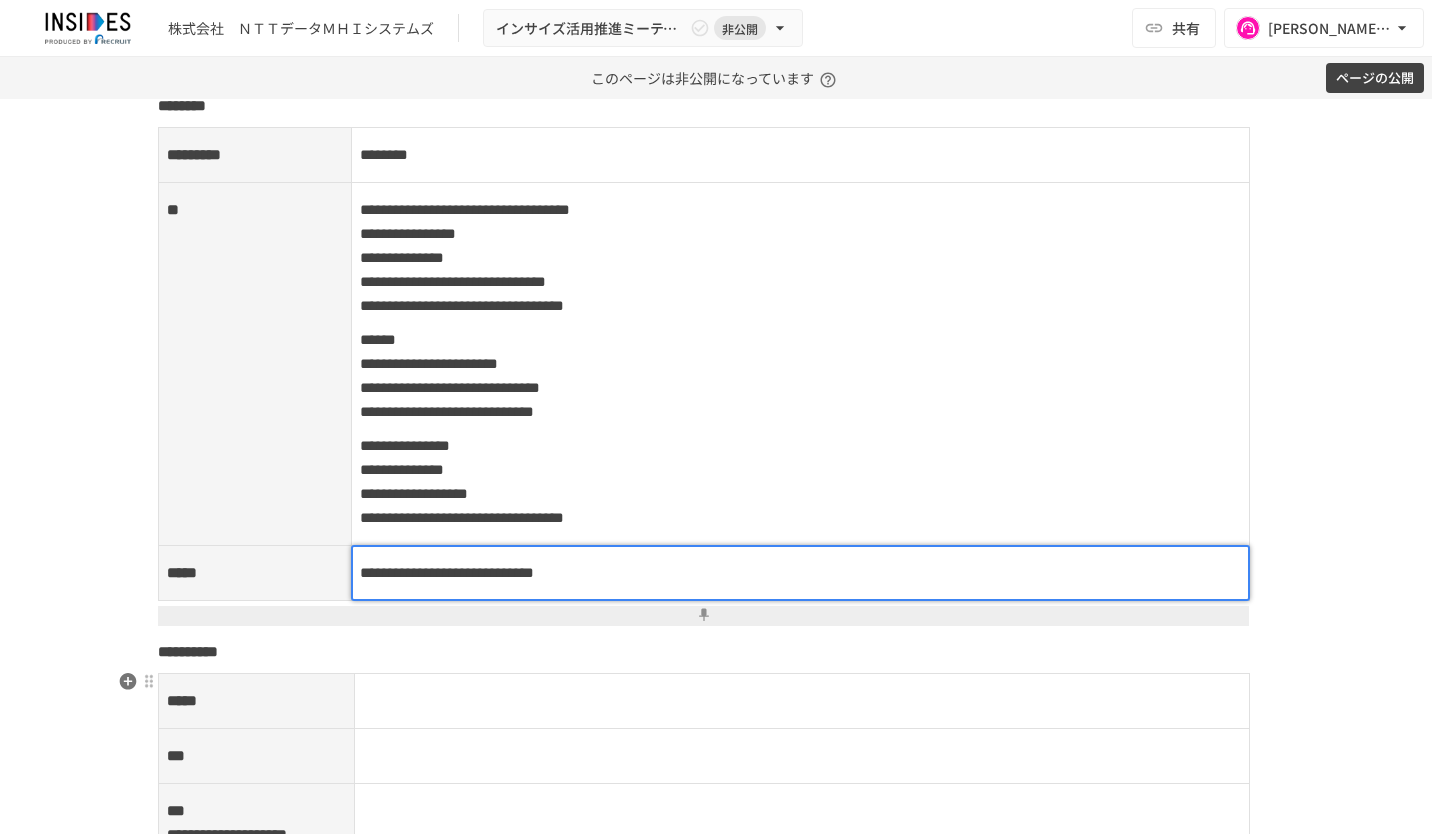 scroll, scrollTop: 2700, scrollLeft: 0, axis: vertical 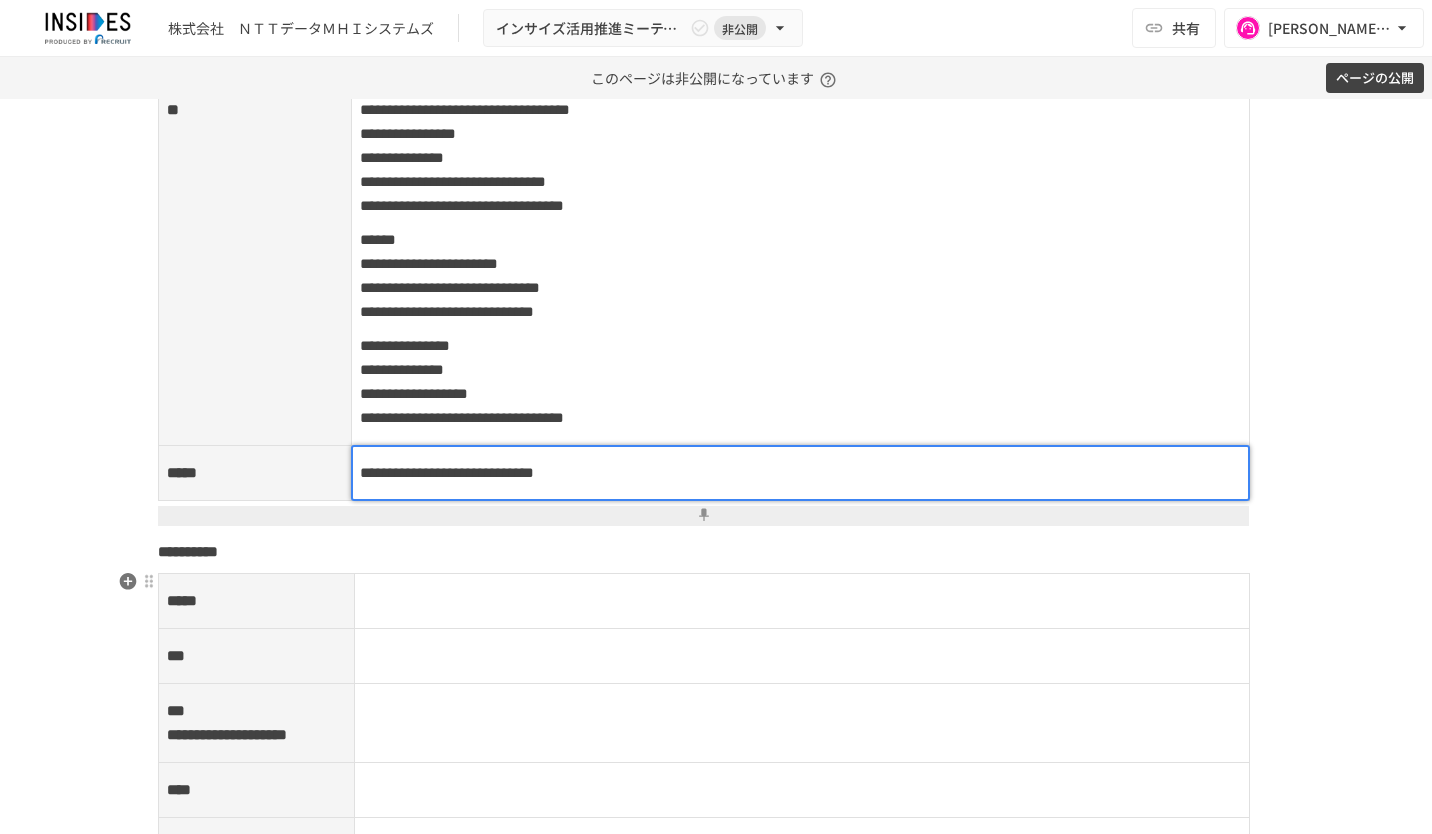 click at bounding box center (802, 601) 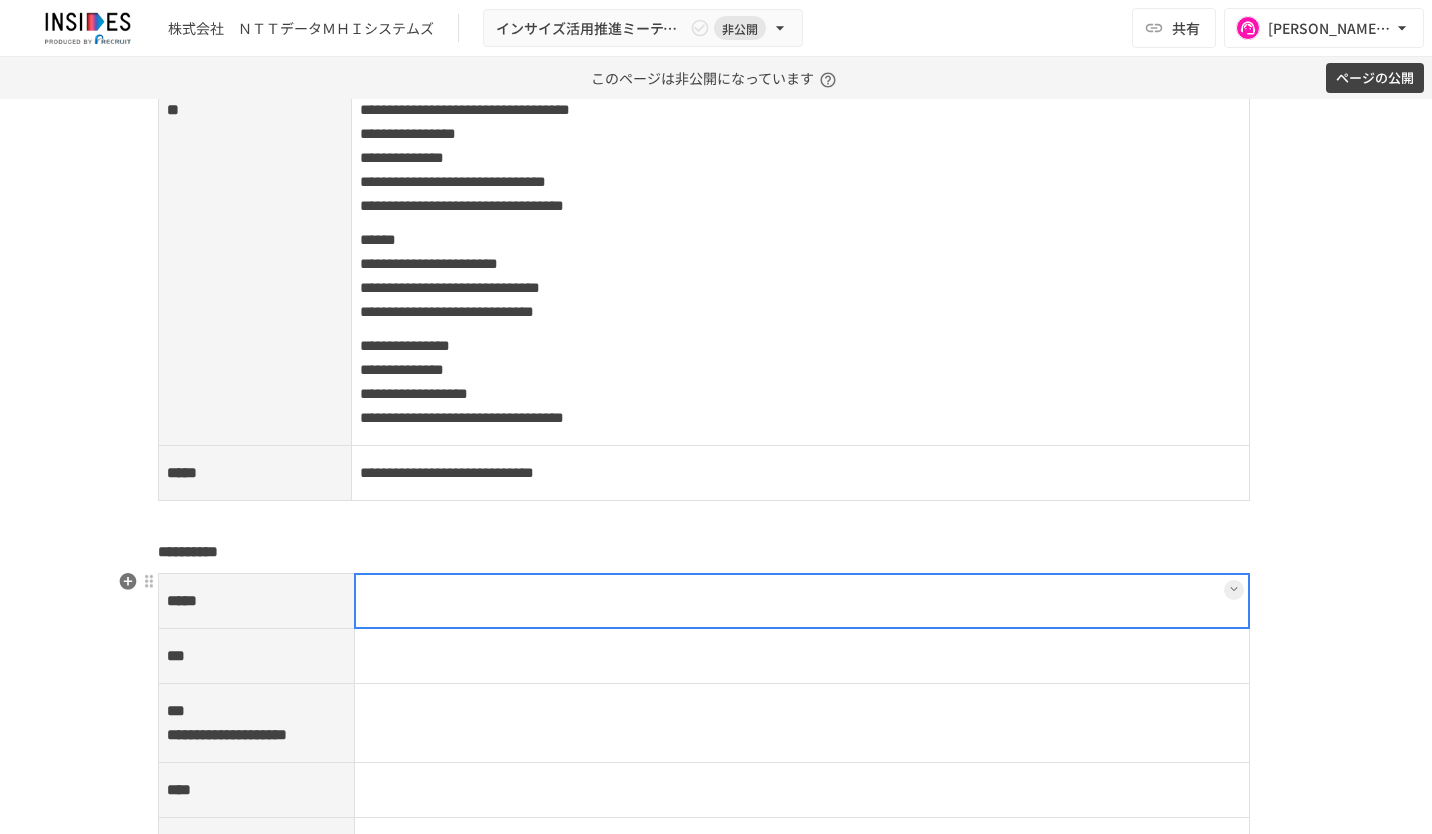 click at bounding box center [802, 601] 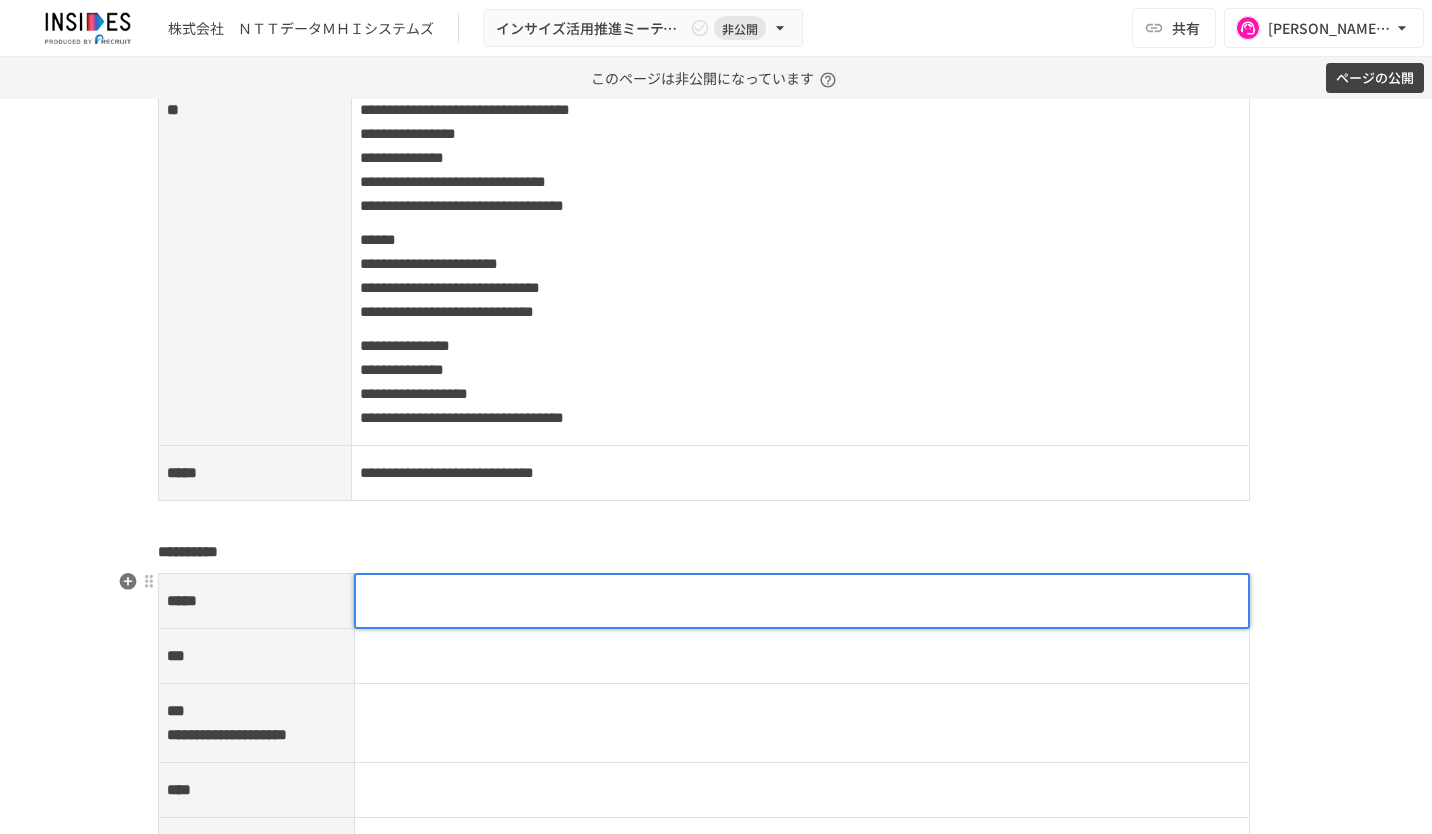 click at bounding box center [802, 601] 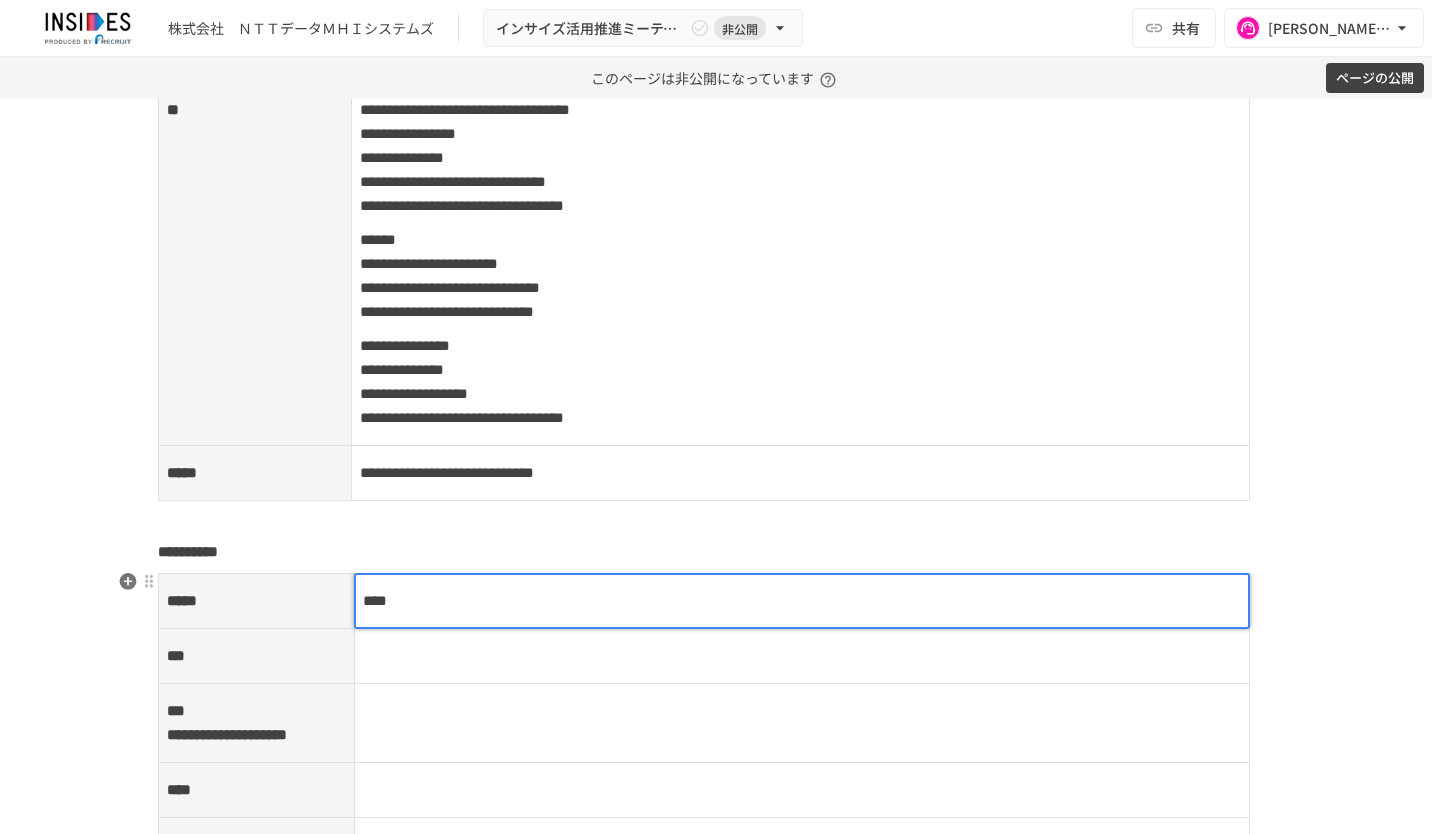 click at bounding box center (802, 656) 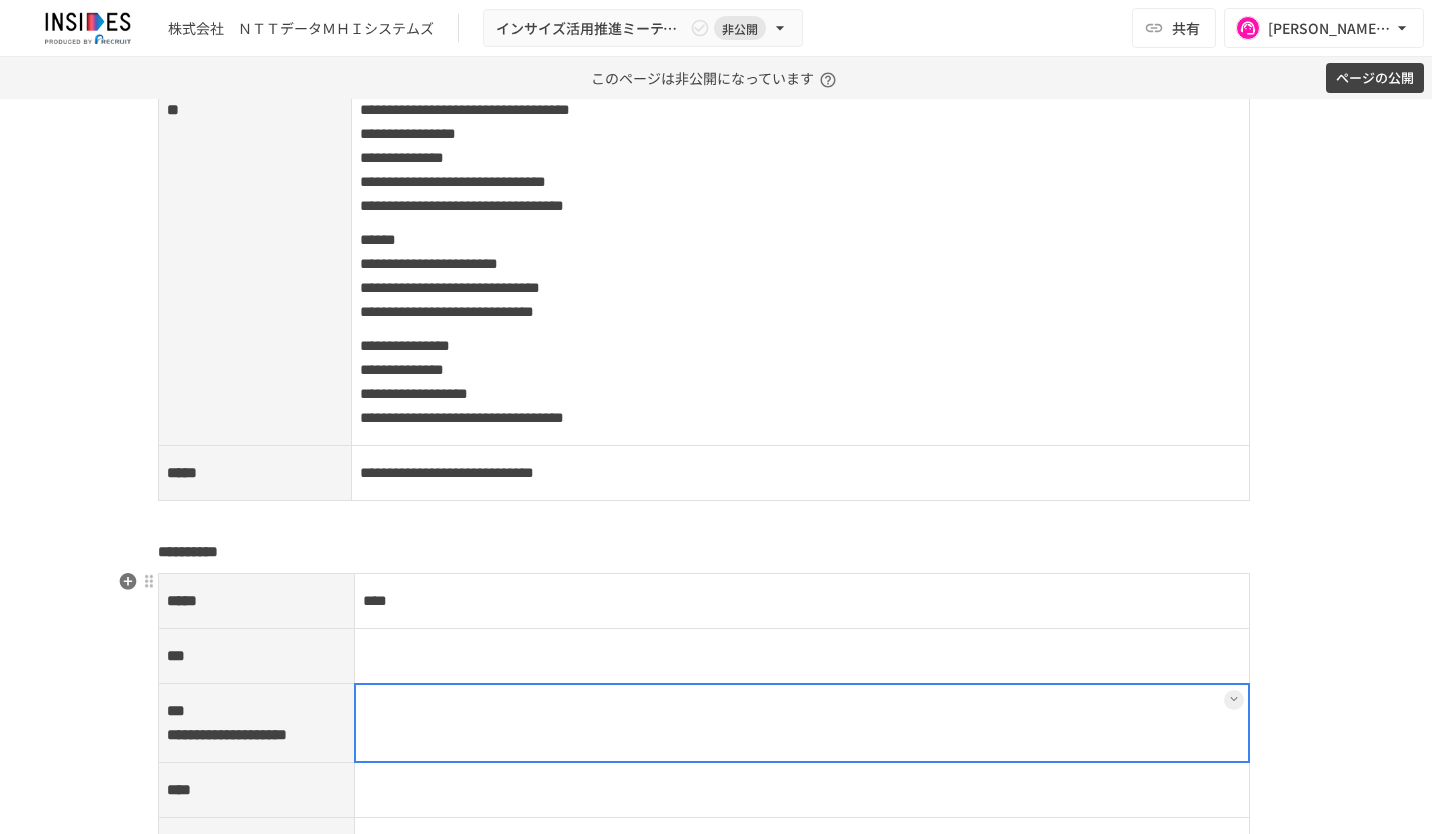 click at bounding box center (802, 723) 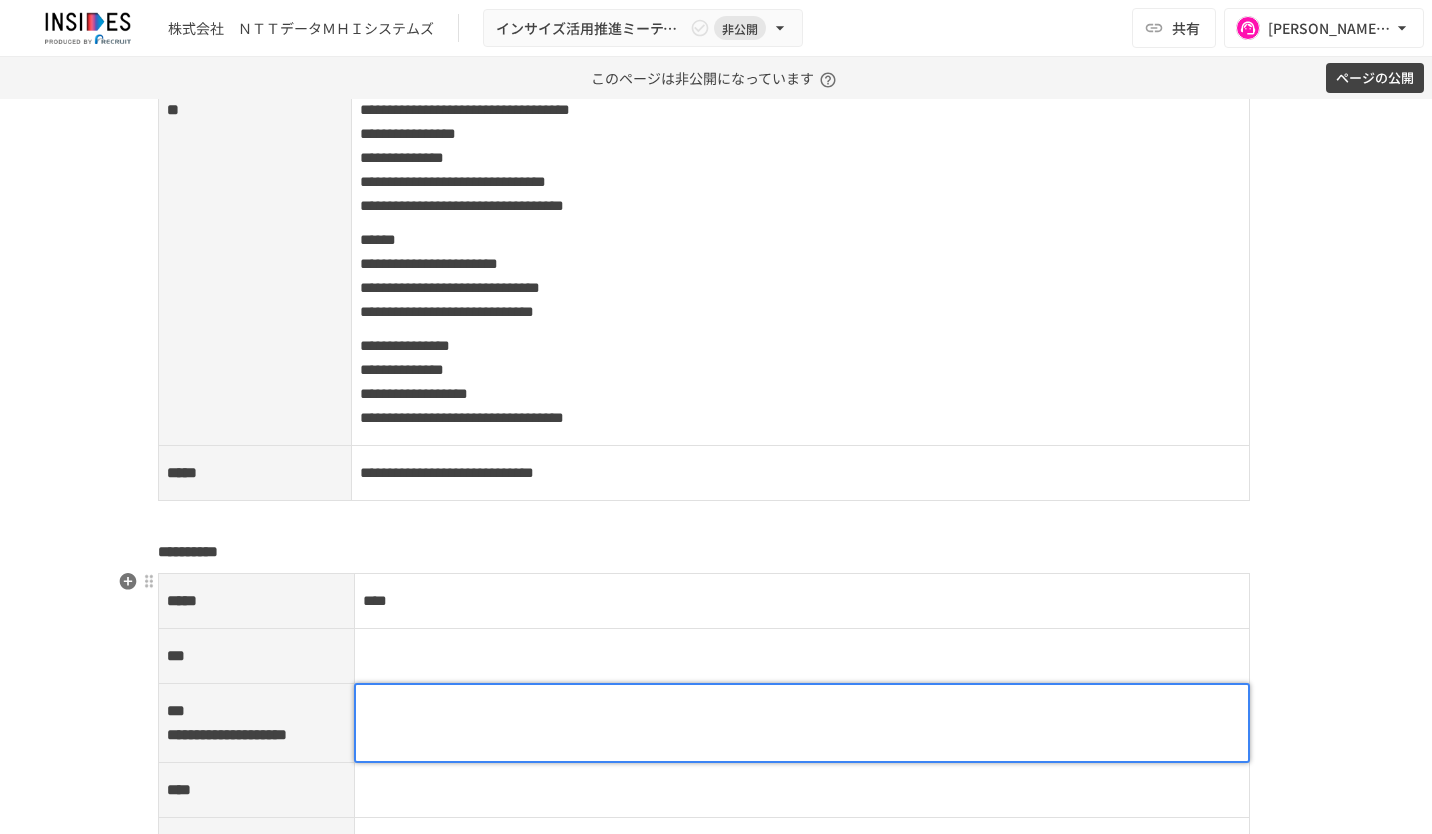 click at bounding box center (802, 723) 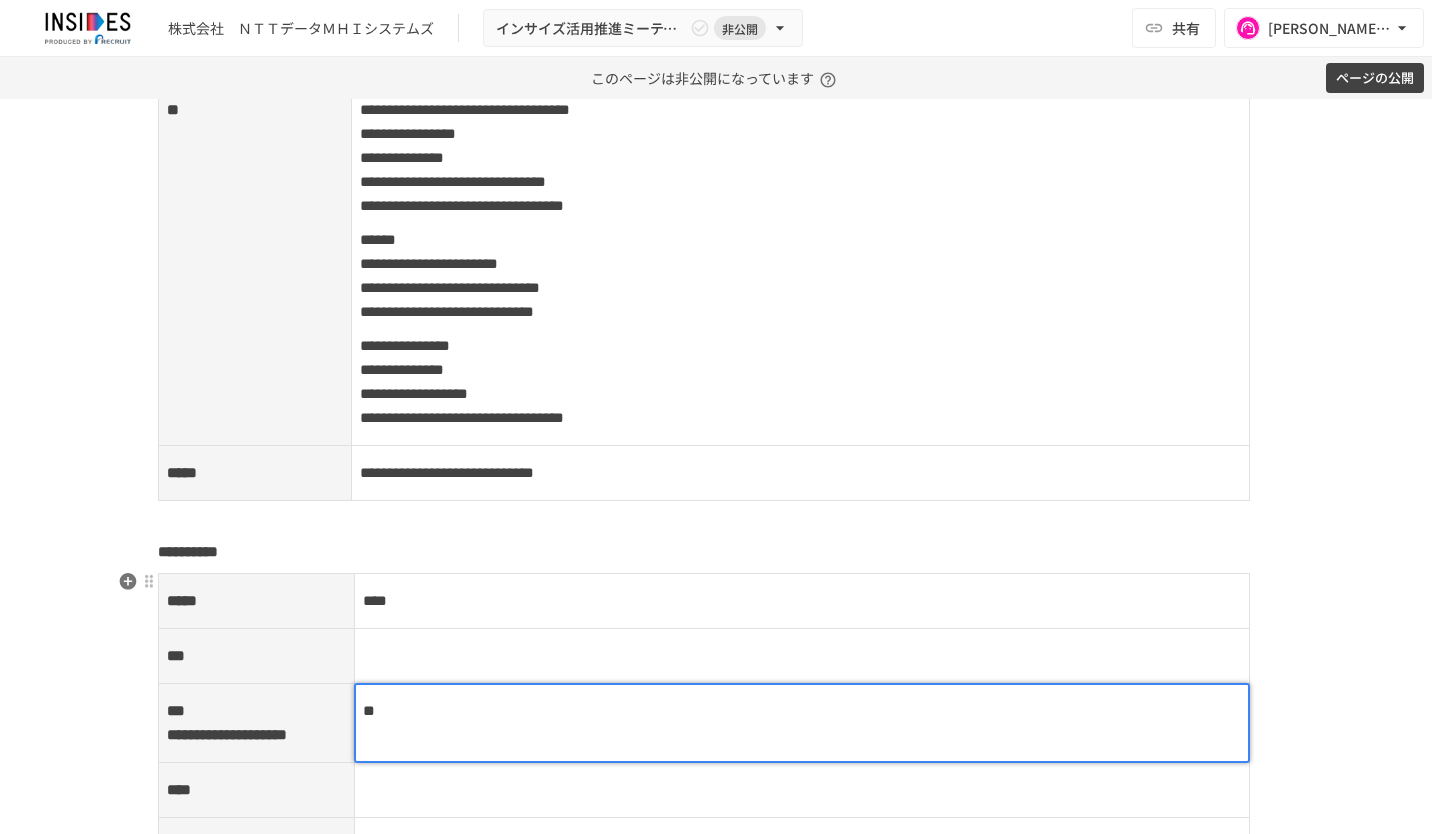 click at bounding box center [802, 656] 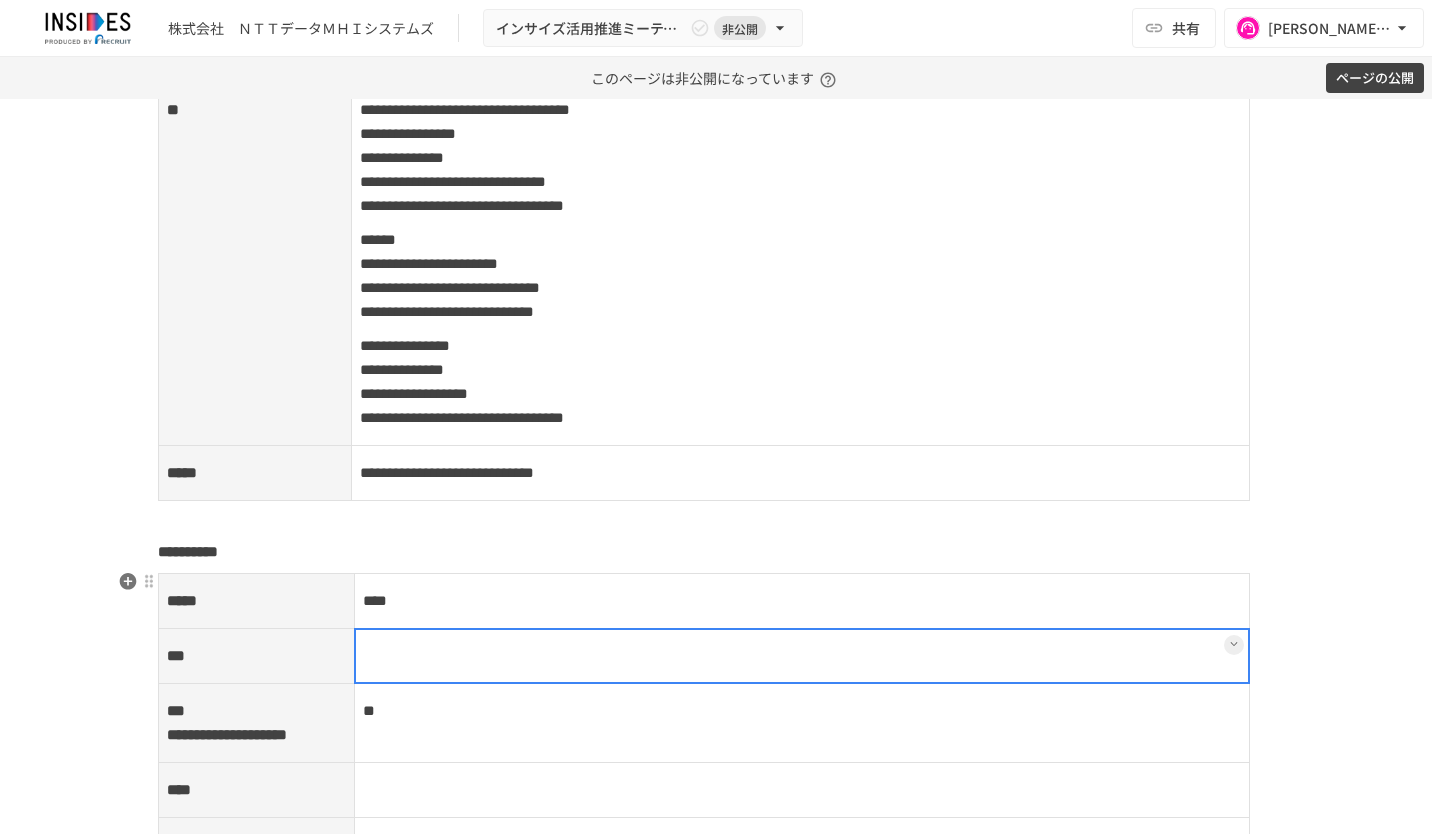 click at bounding box center (802, 656) 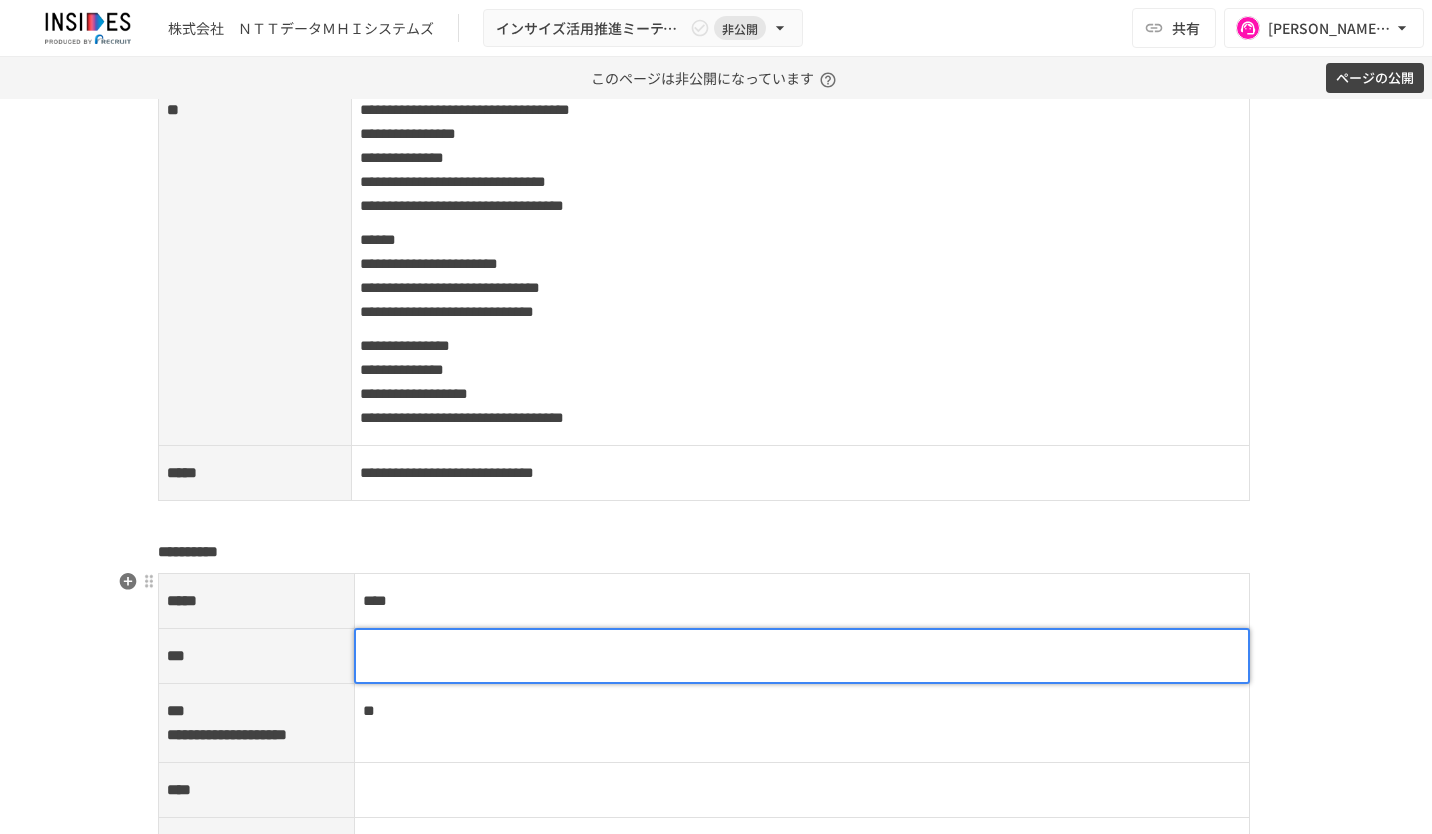 click at bounding box center [802, 656] 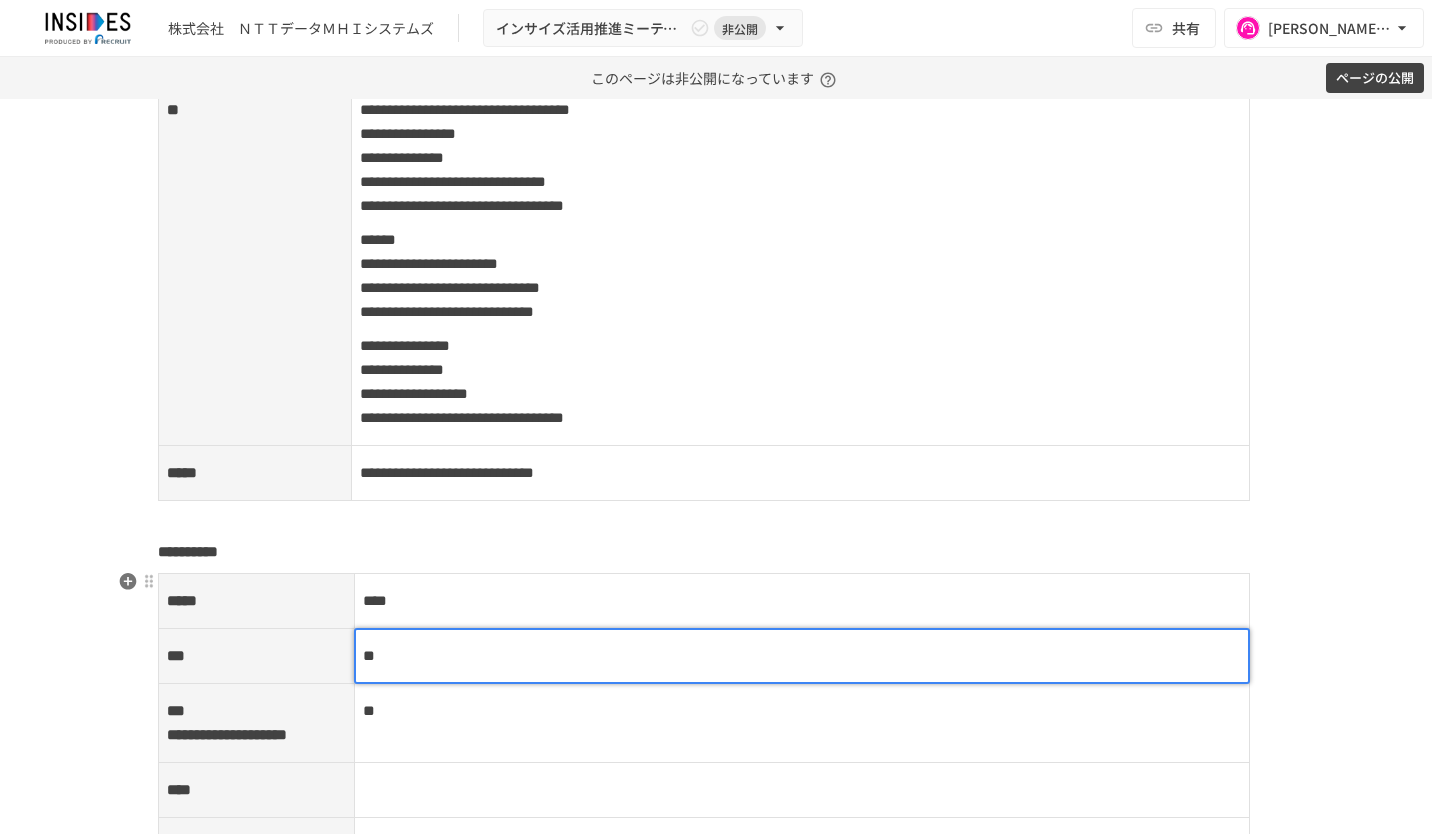 scroll, scrollTop: 2900, scrollLeft: 0, axis: vertical 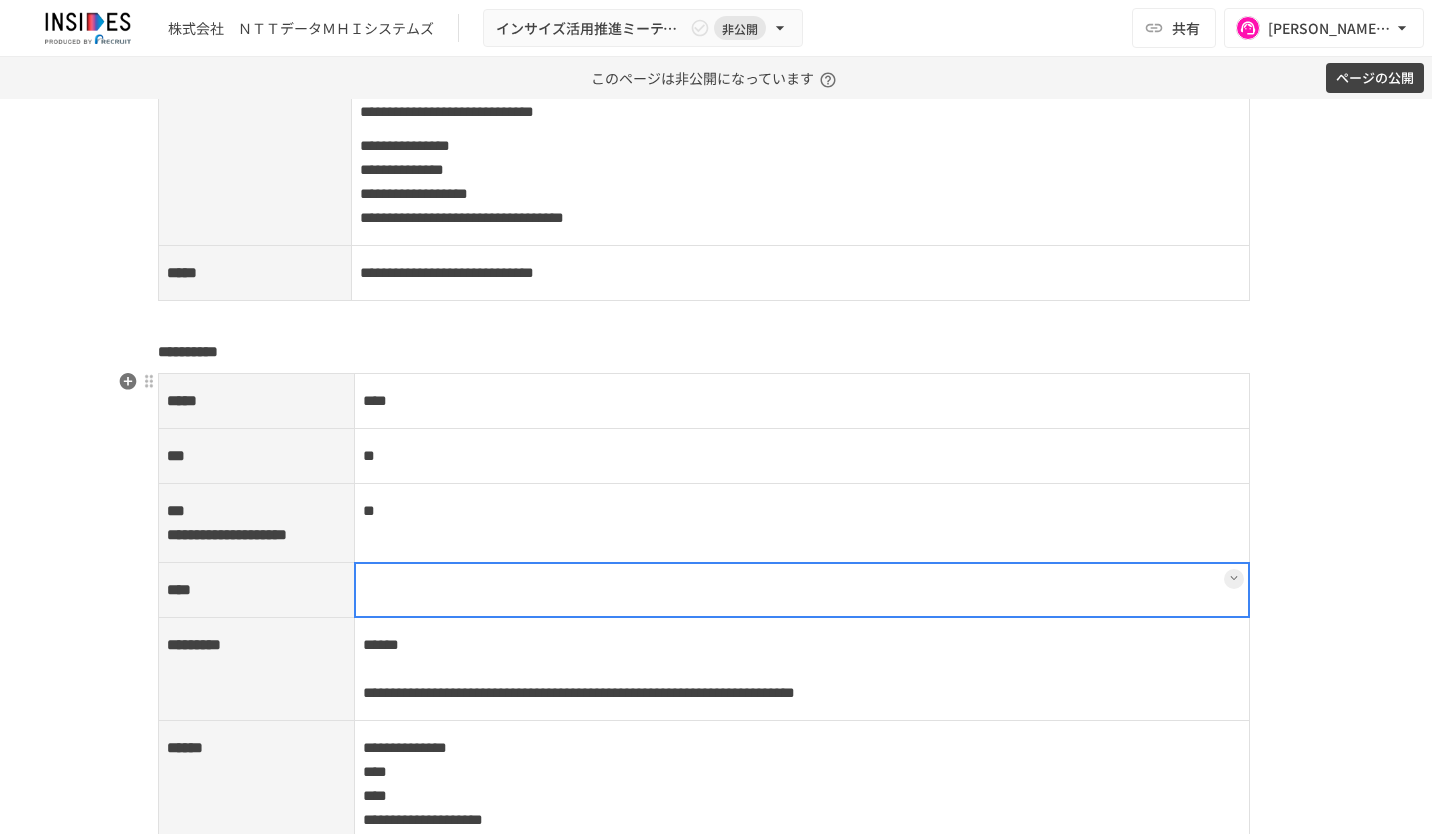 click at bounding box center (802, 590) 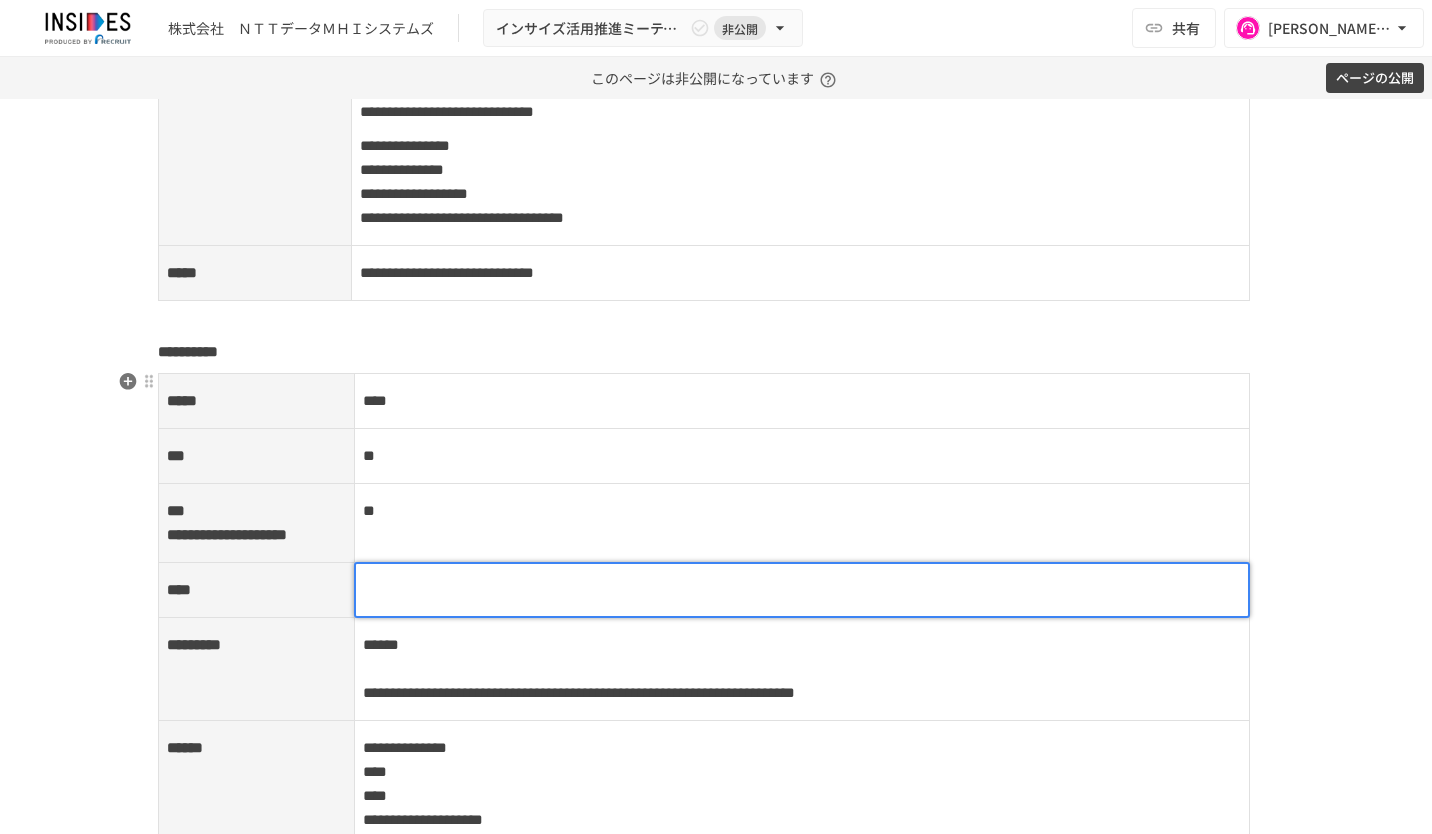 click at bounding box center (802, 590) 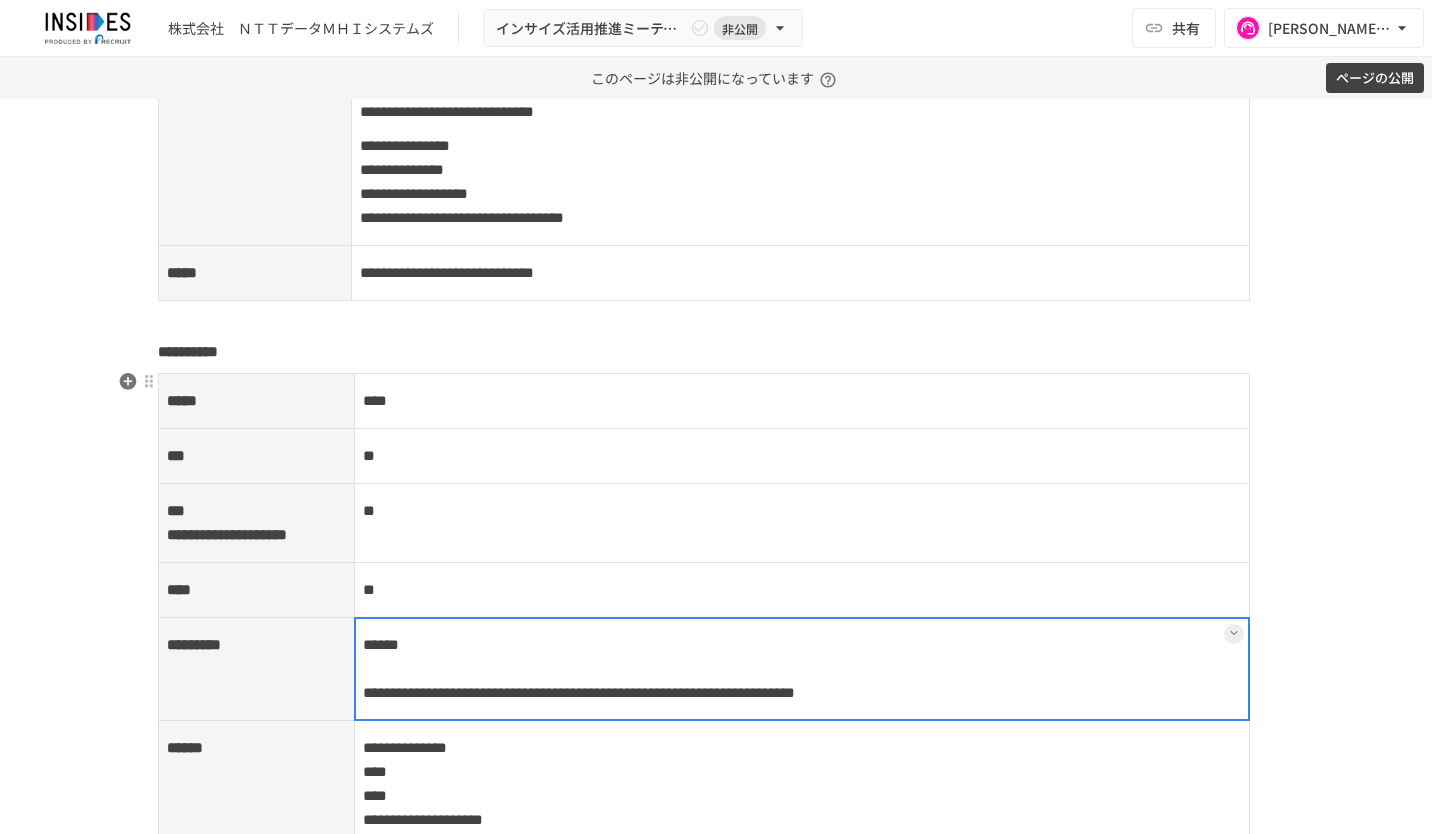 click on "**********" at bounding box center [802, 669] 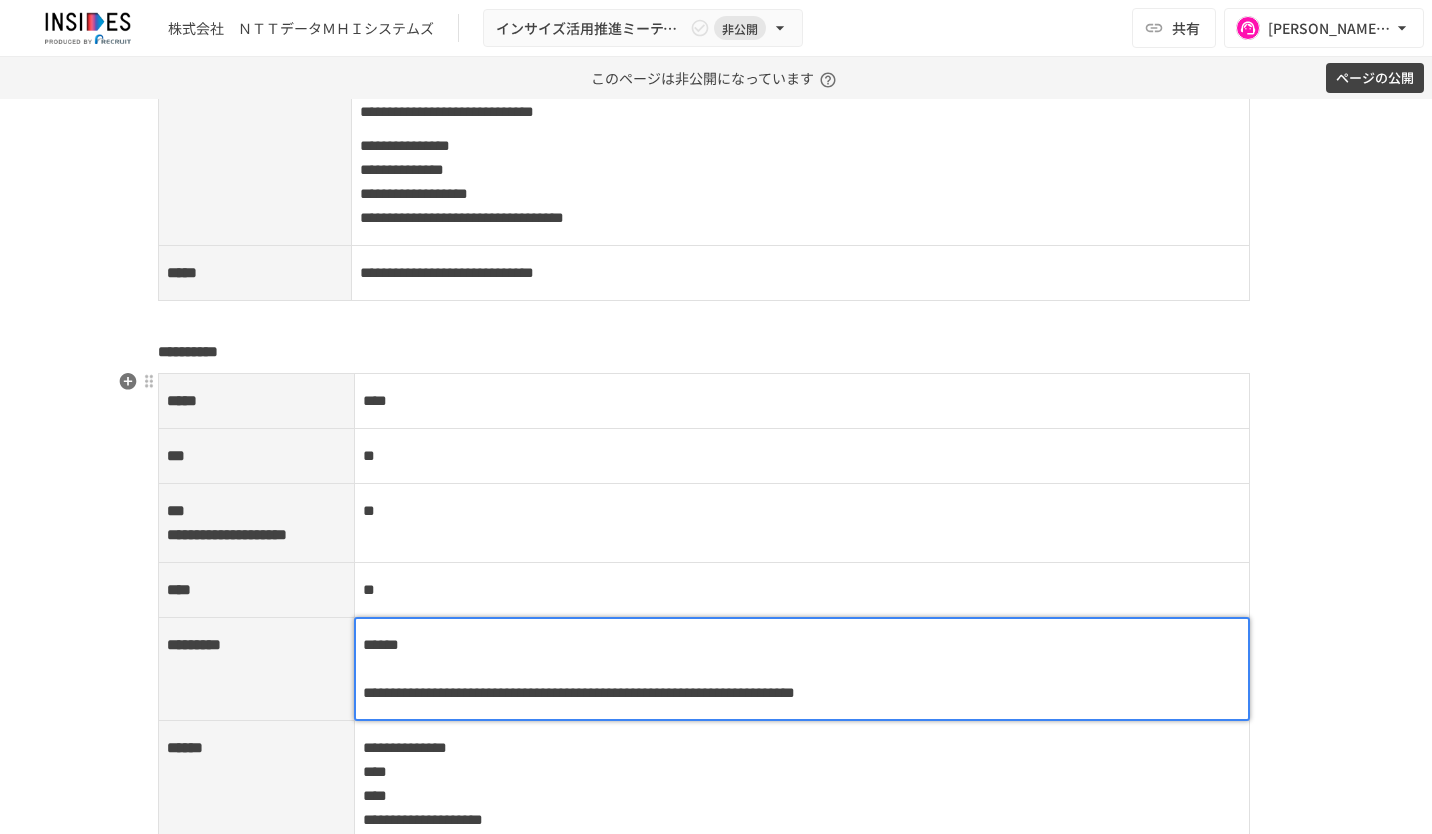 click on "******" at bounding box center (381, 644) 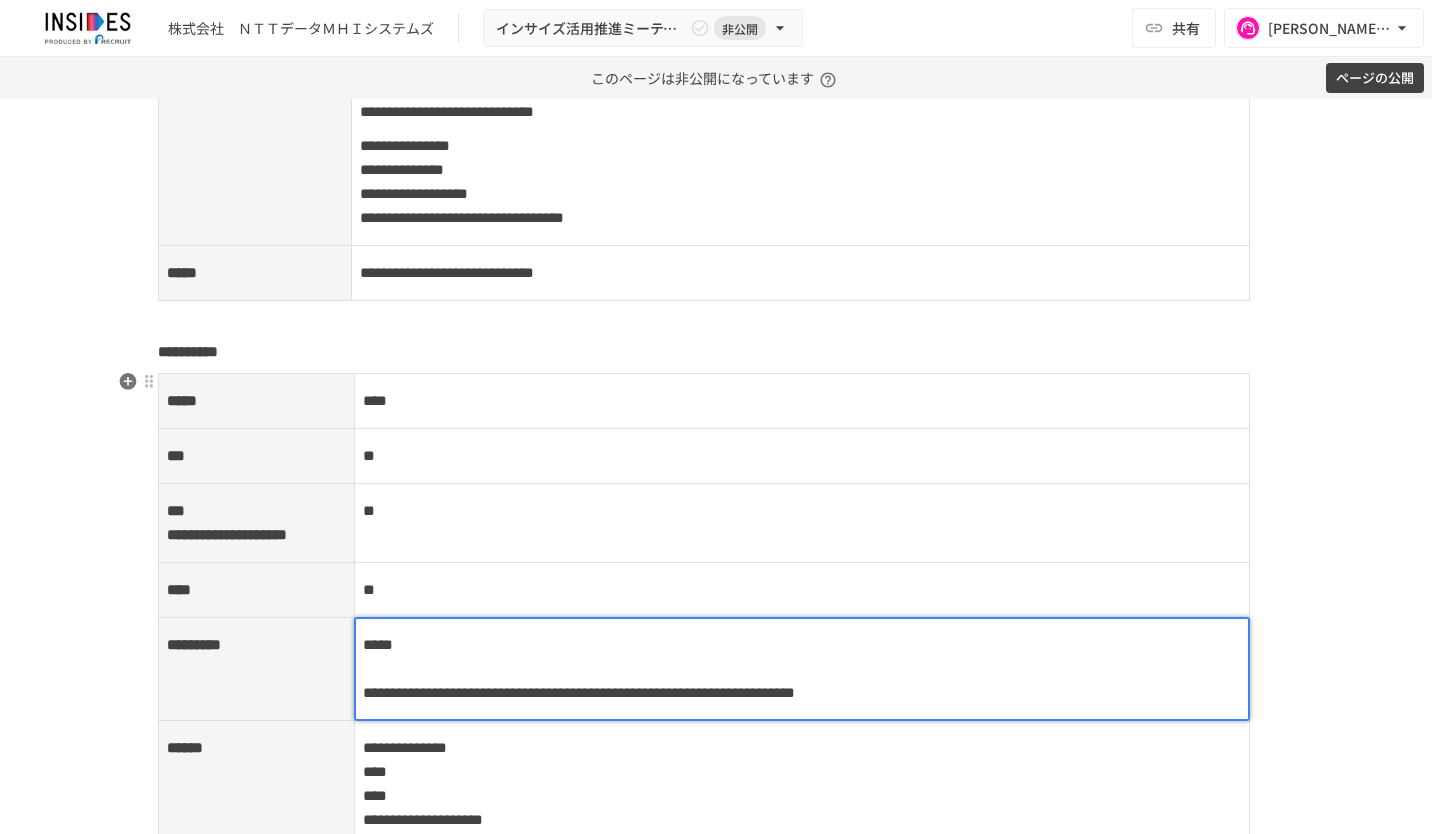 type 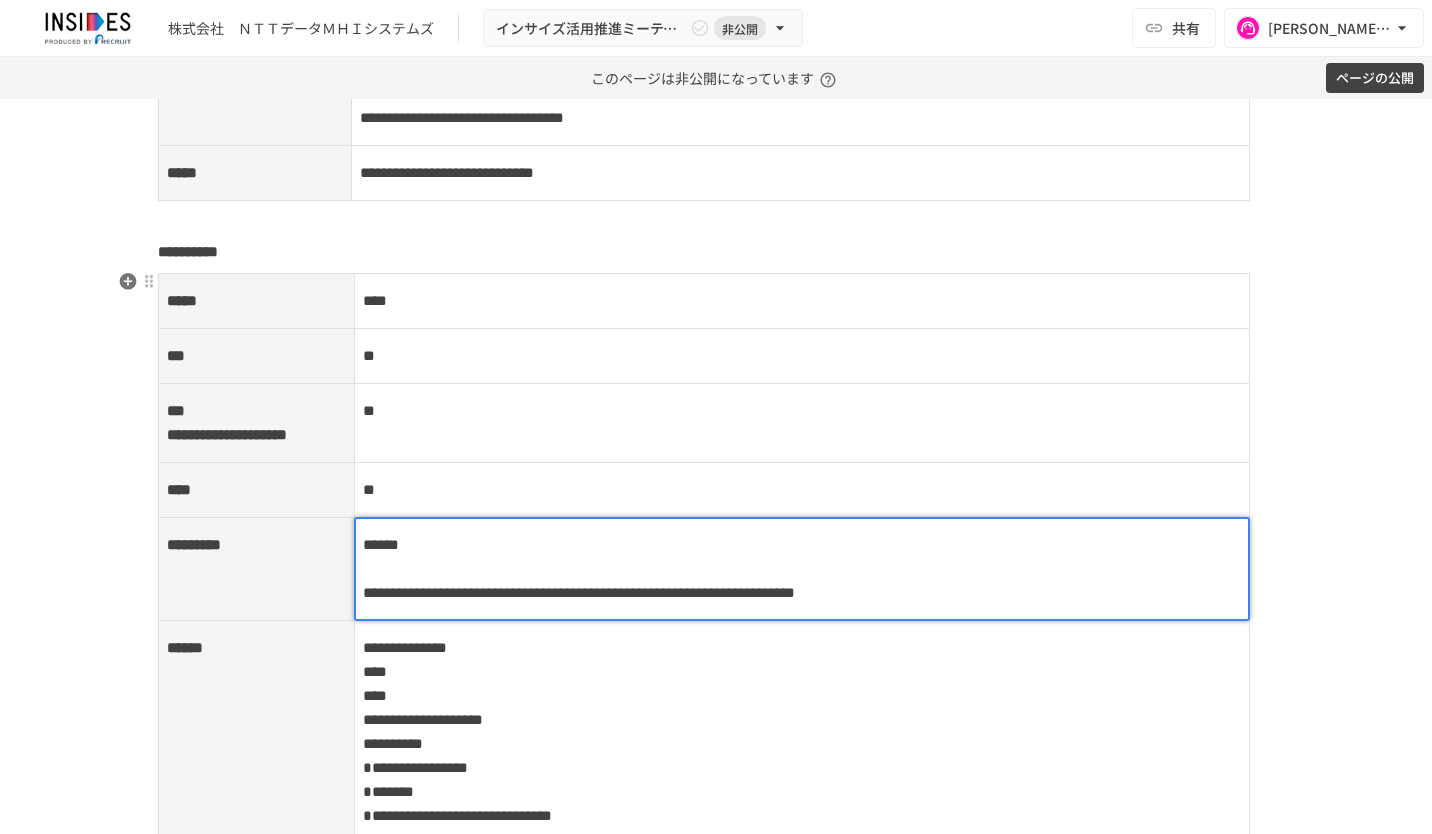 scroll, scrollTop: 3300, scrollLeft: 0, axis: vertical 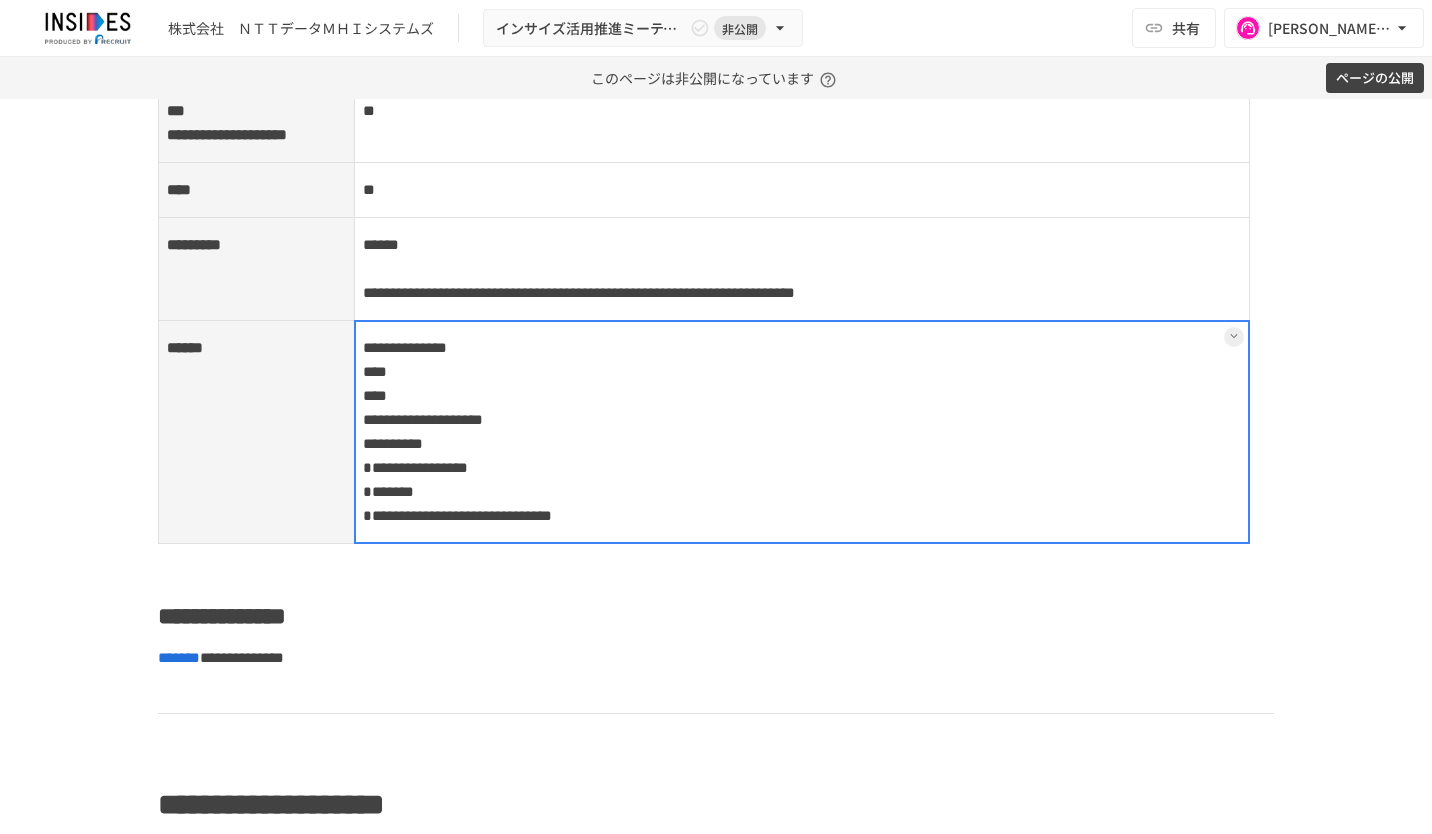 click on "**********" at bounding box center [802, 432] 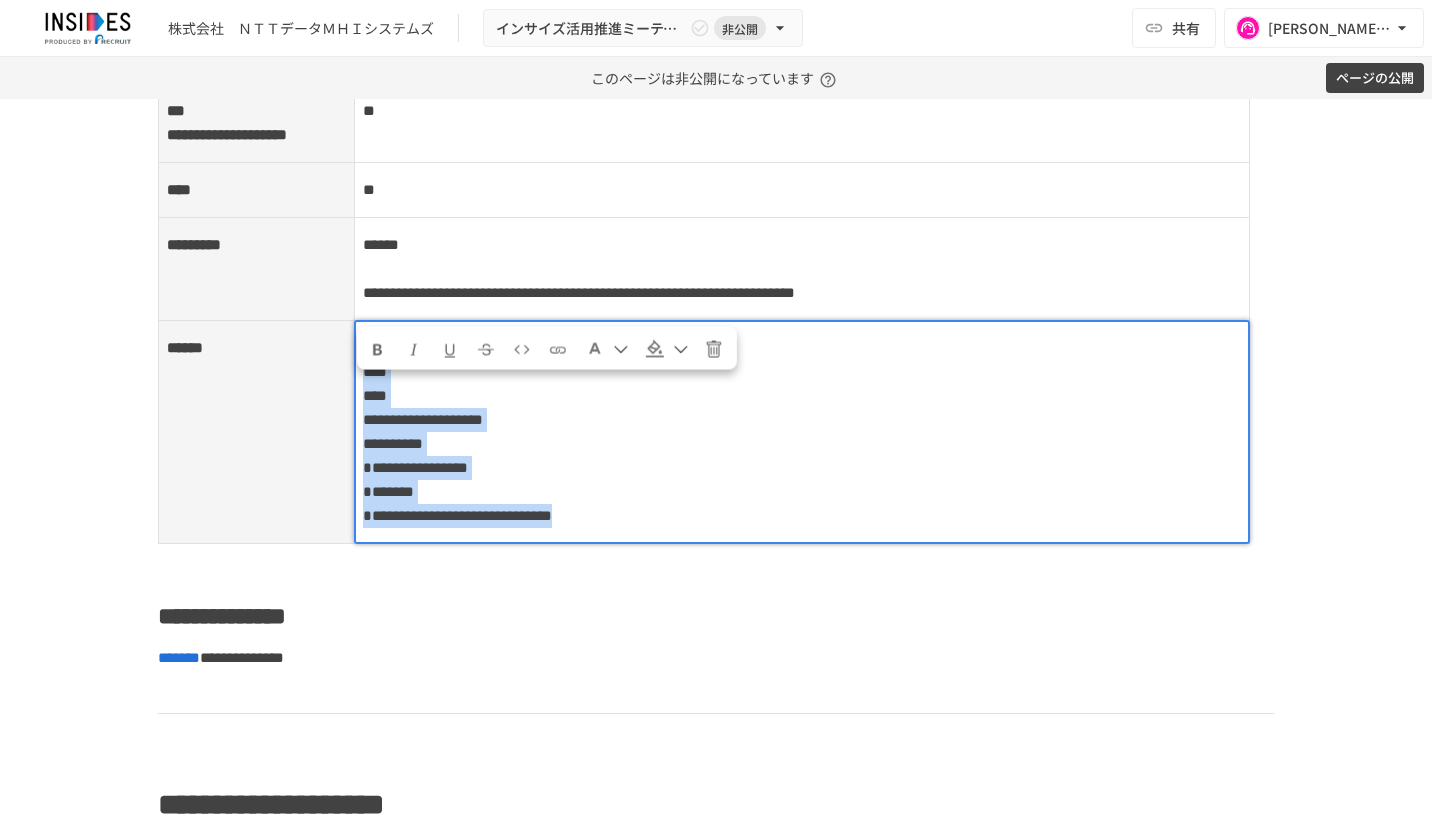 drag, startPoint x: 356, startPoint y: 388, endPoint x: 826, endPoint y: 558, distance: 499.79996 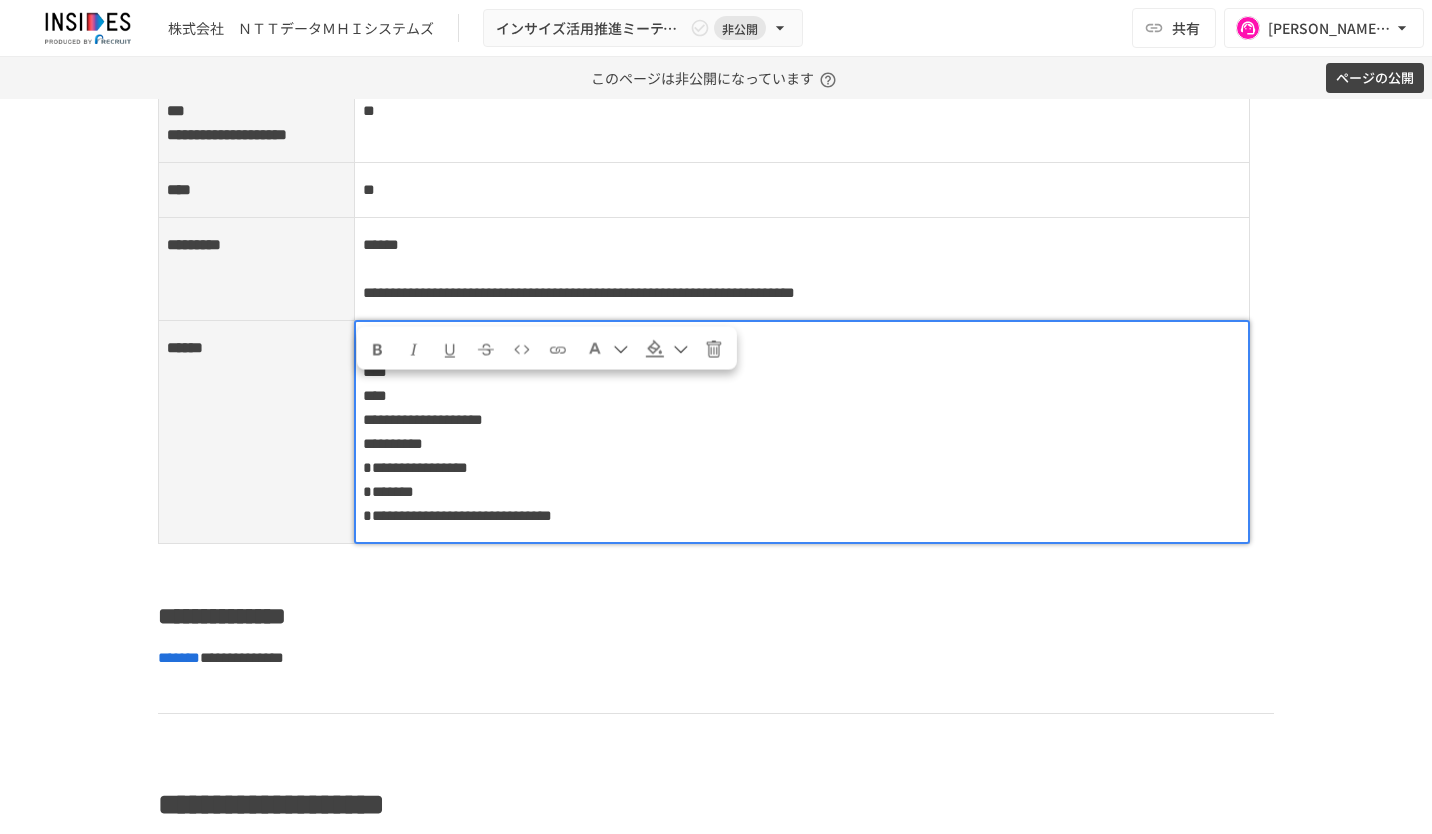 drag, startPoint x: 552, startPoint y: 386, endPoint x: 350, endPoint y: 379, distance: 202.12125 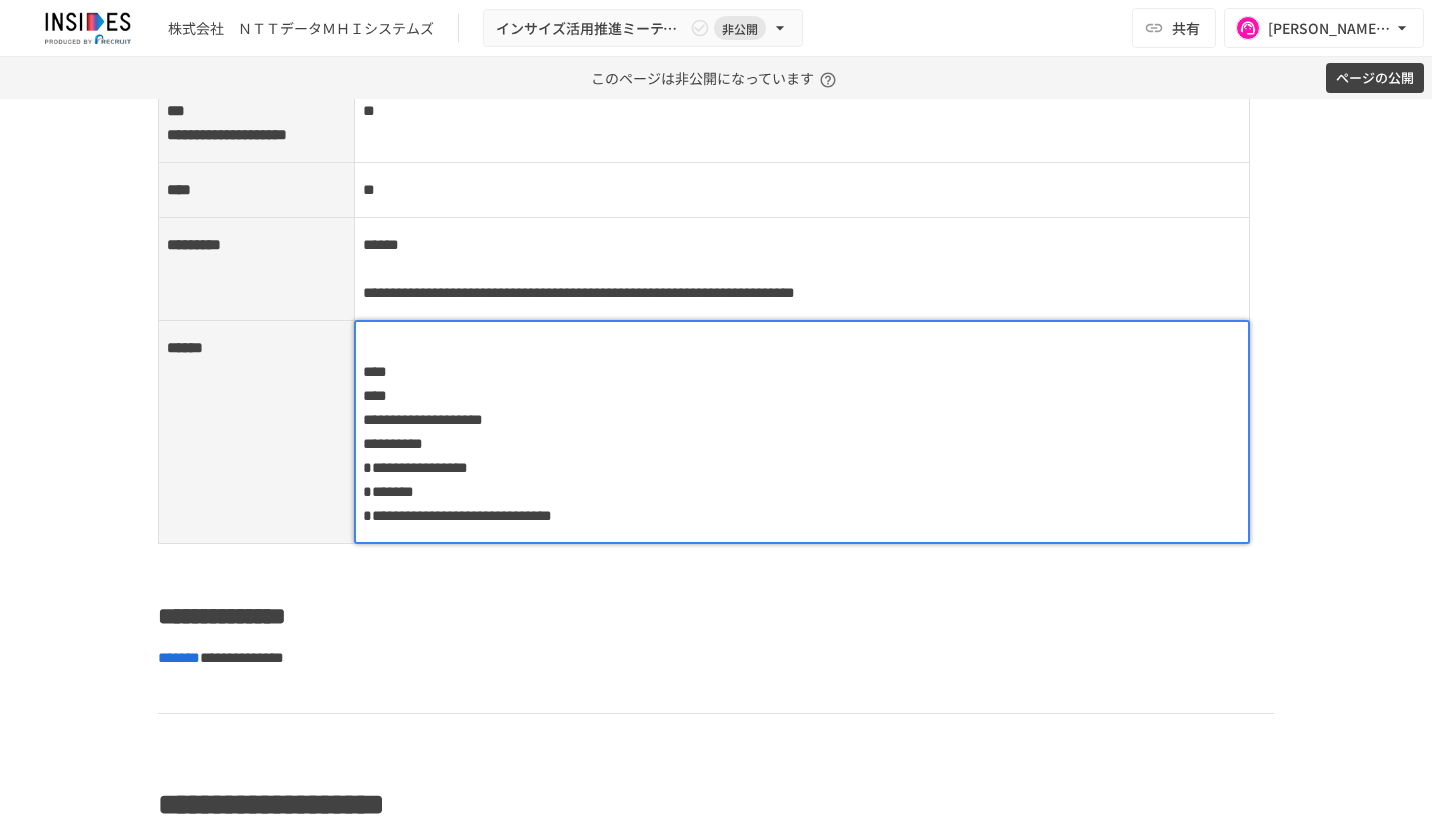 click on "****" at bounding box center (375, 371) 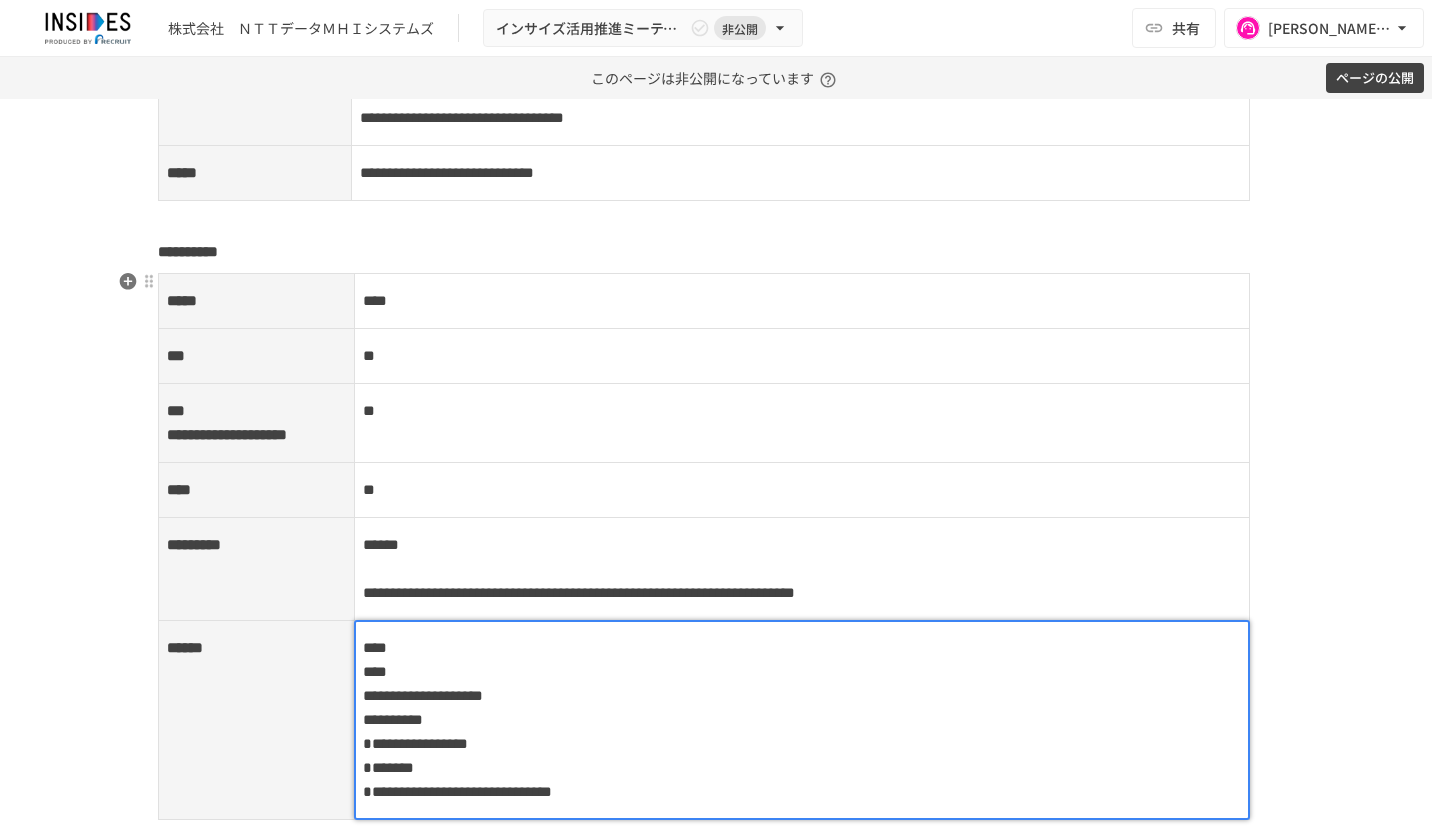 scroll, scrollTop: 3200, scrollLeft: 0, axis: vertical 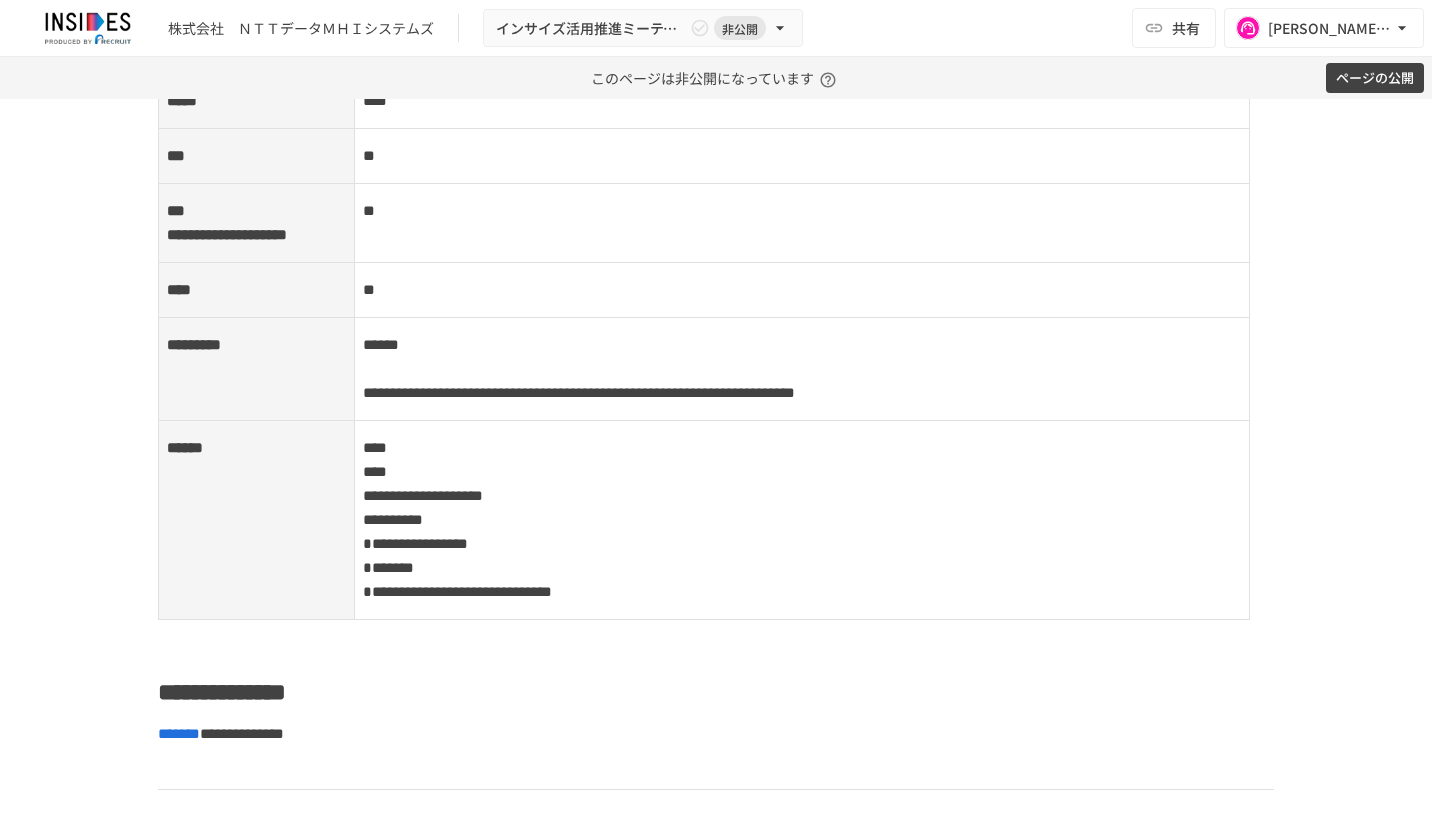 click on "**********" at bounding box center [716, 106] 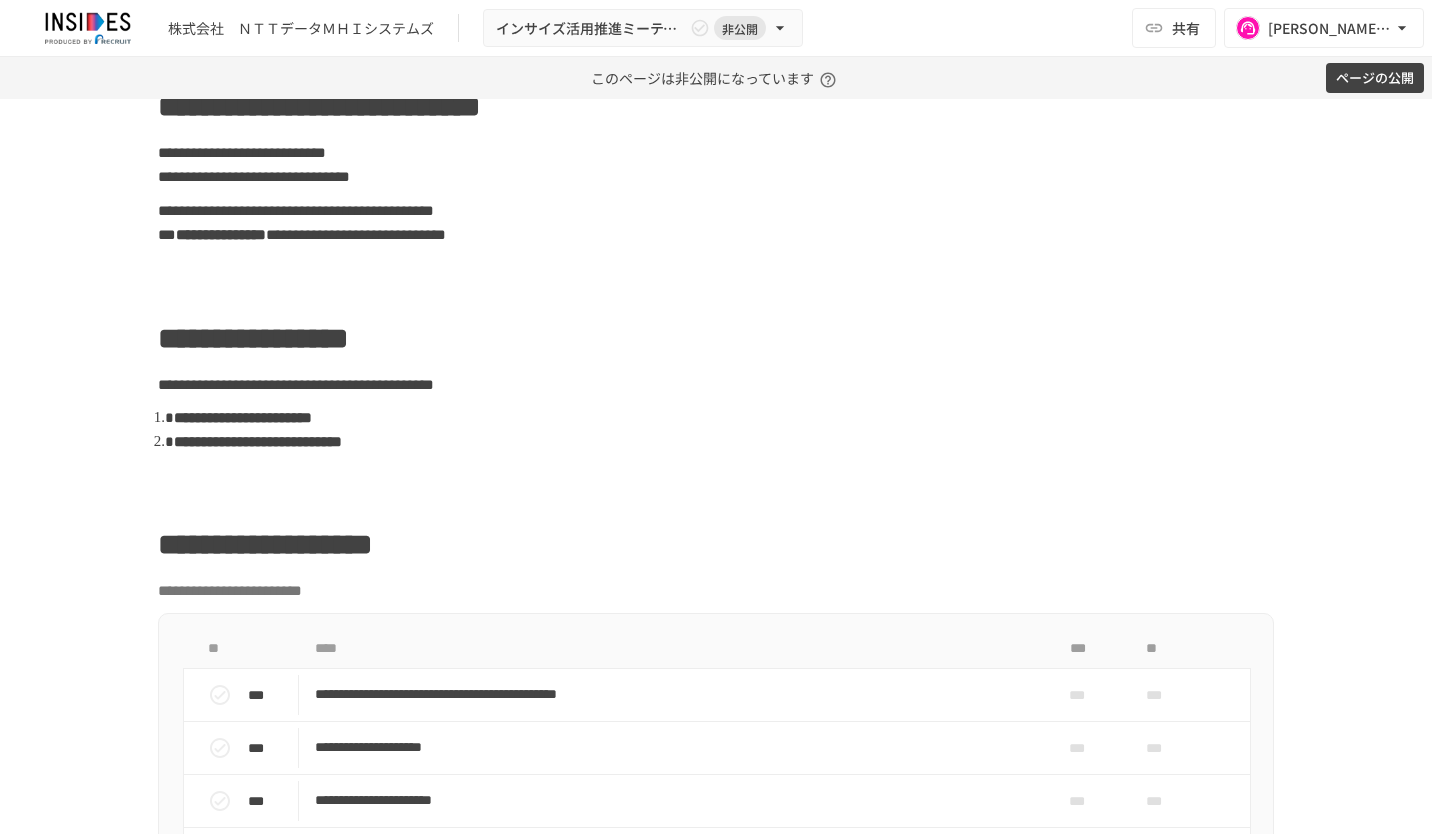 scroll, scrollTop: 700, scrollLeft: 0, axis: vertical 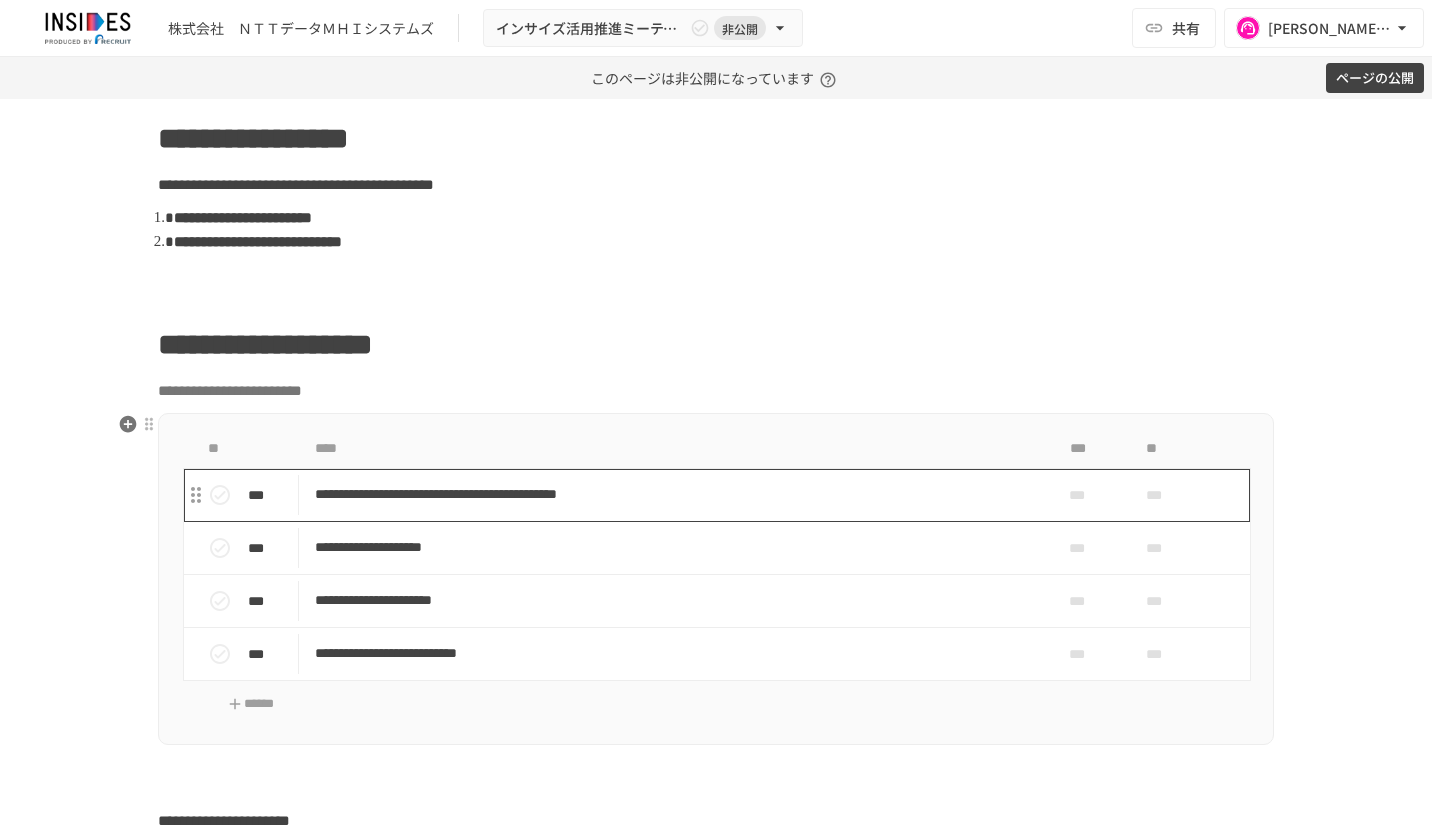 click on "**********" at bounding box center (674, 494) 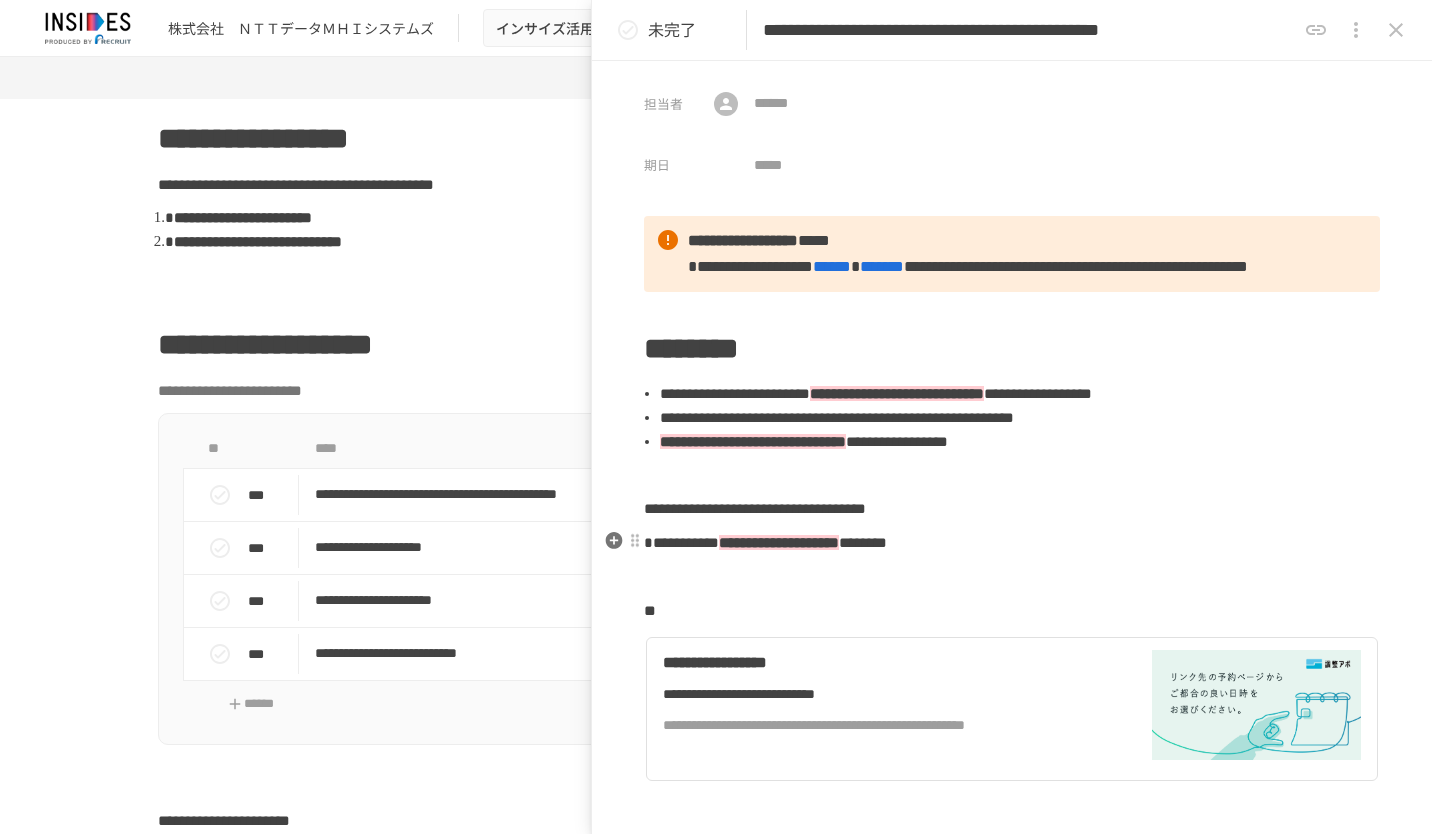 scroll, scrollTop: 300, scrollLeft: 0, axis: vertical 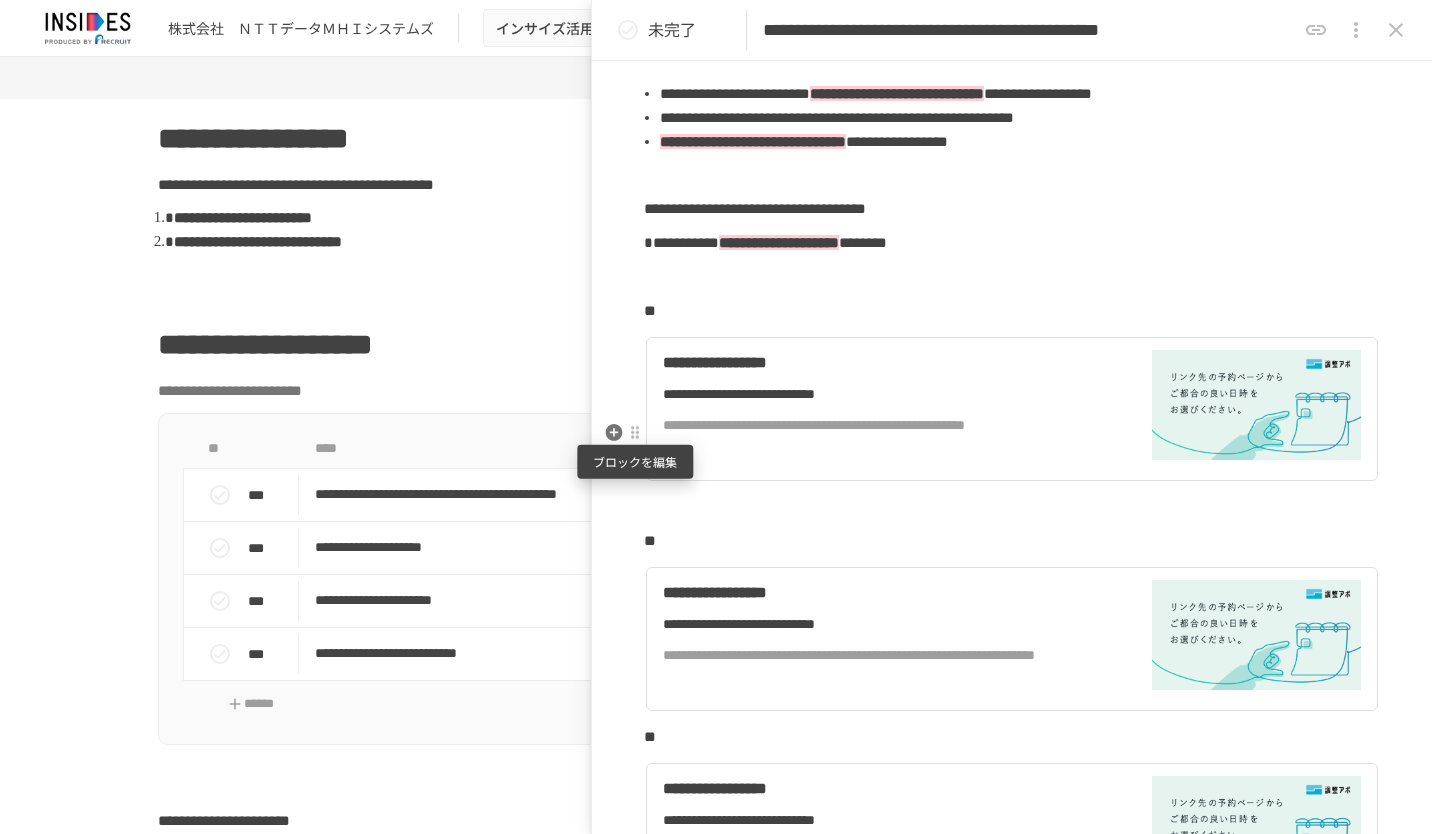click at bounding box center [635, 433] 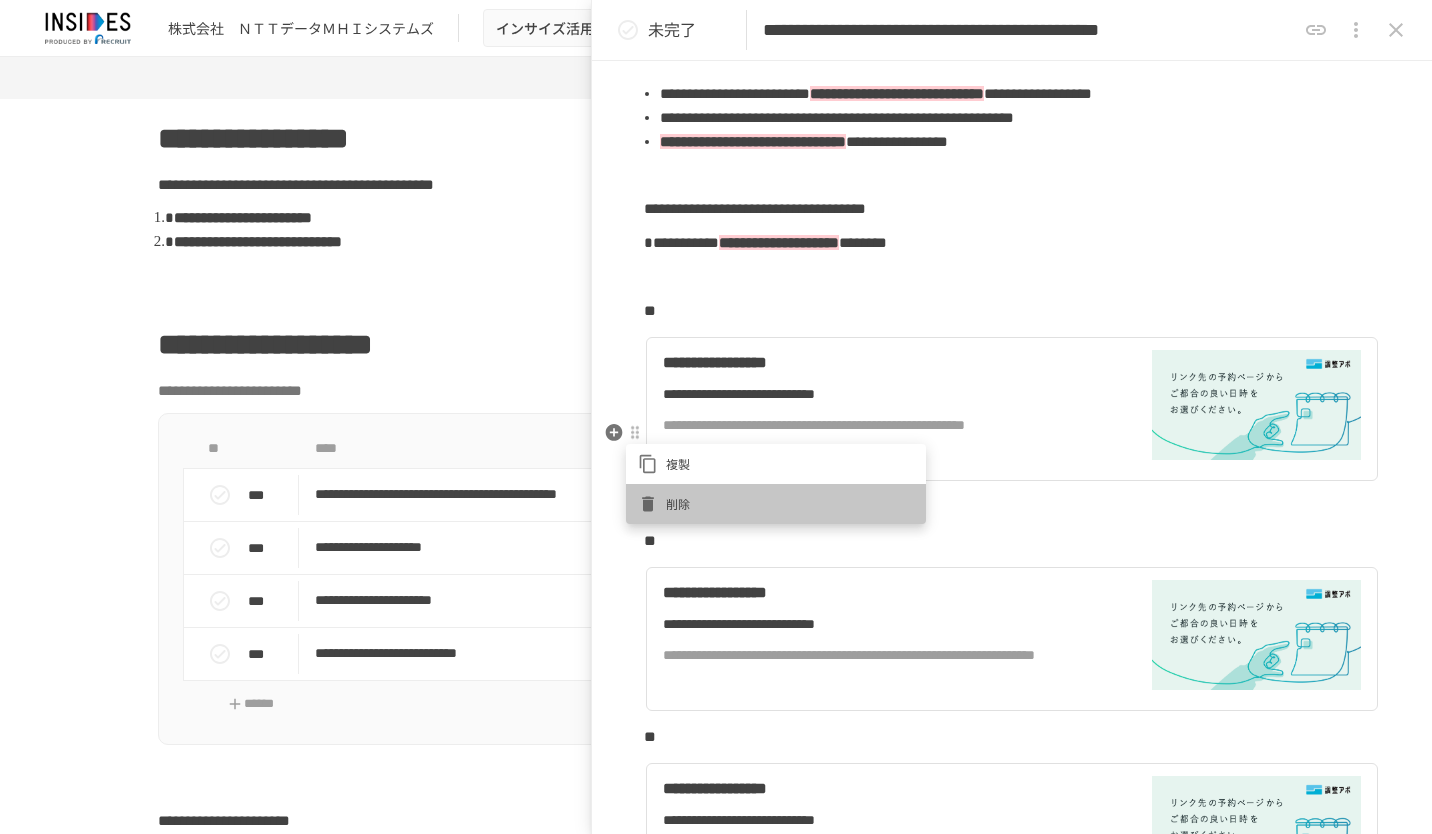 click on "削除" at bounding box center [790, 503] 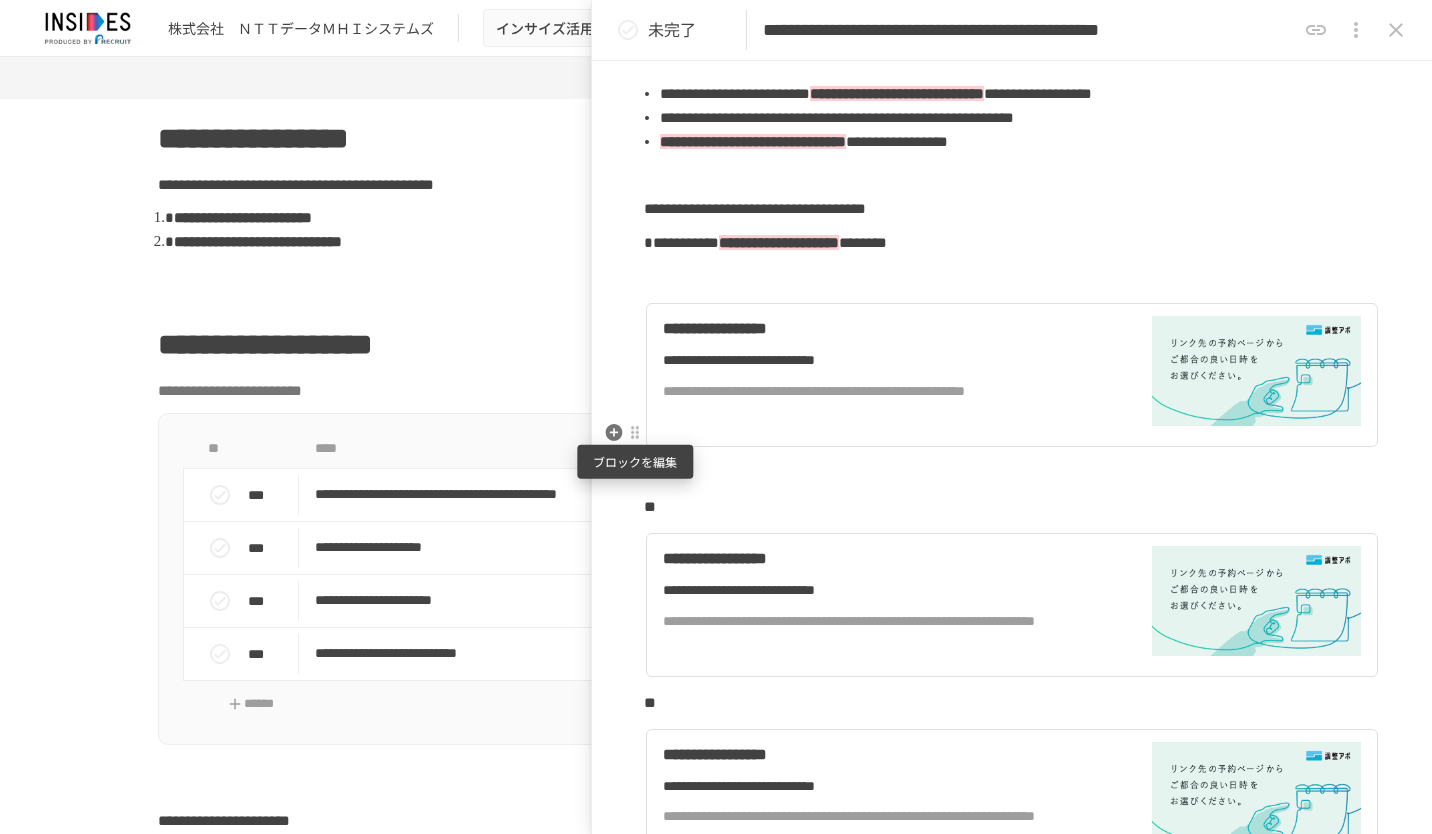 click at bounding box center [635, 433] 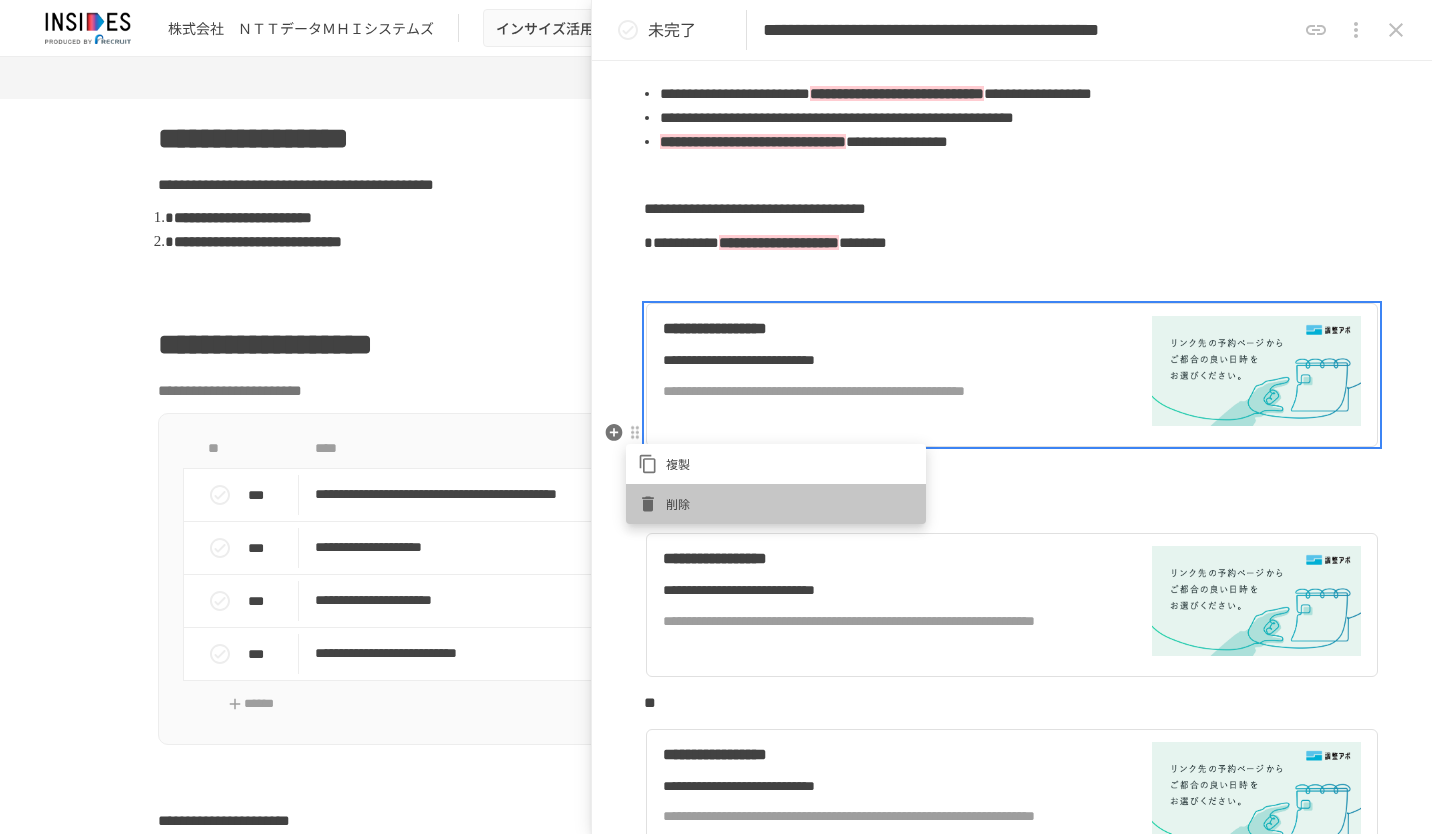 click on "削除" at bounding box center (790, 503) 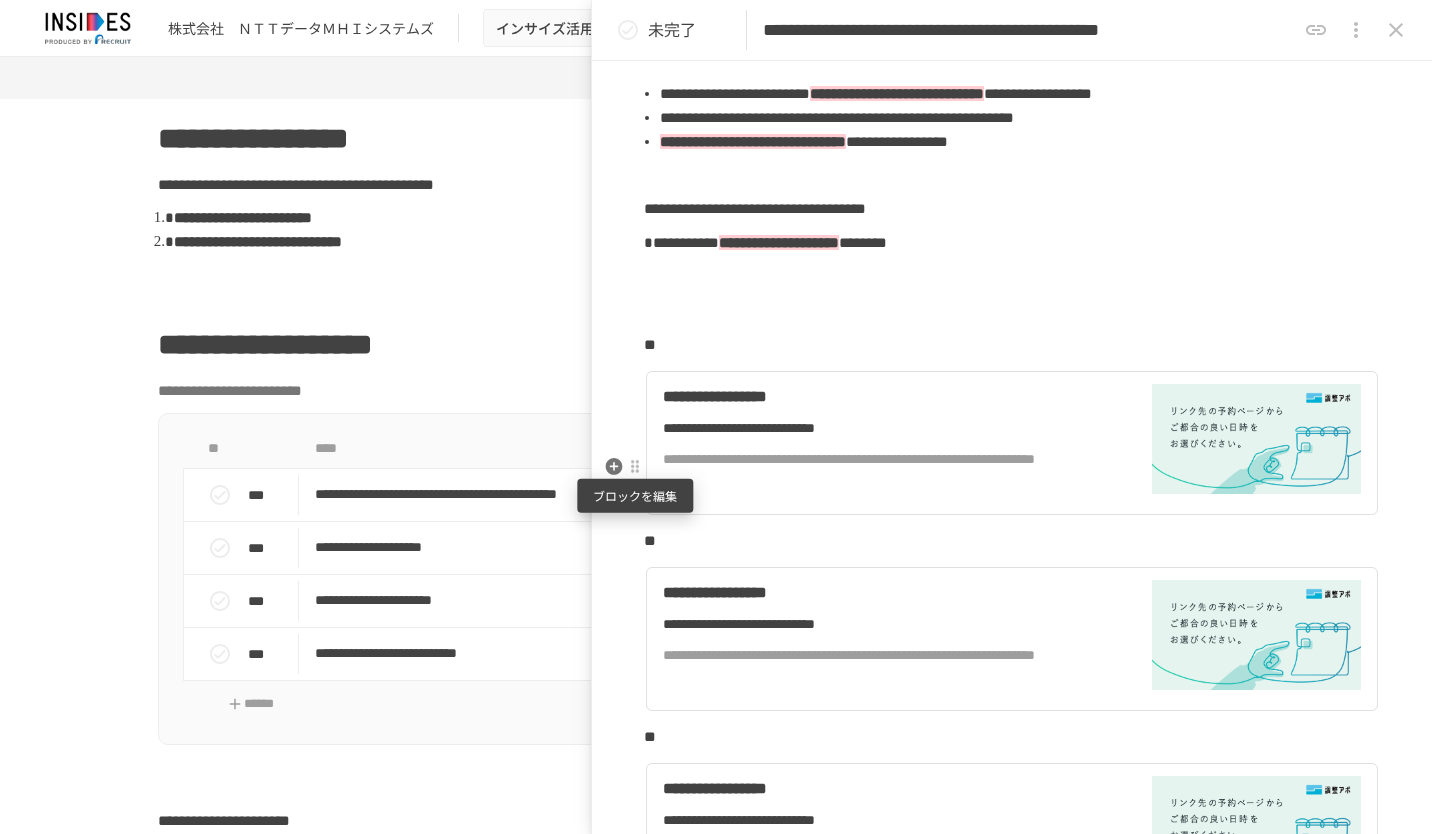 click at bounding box center (635, 467) 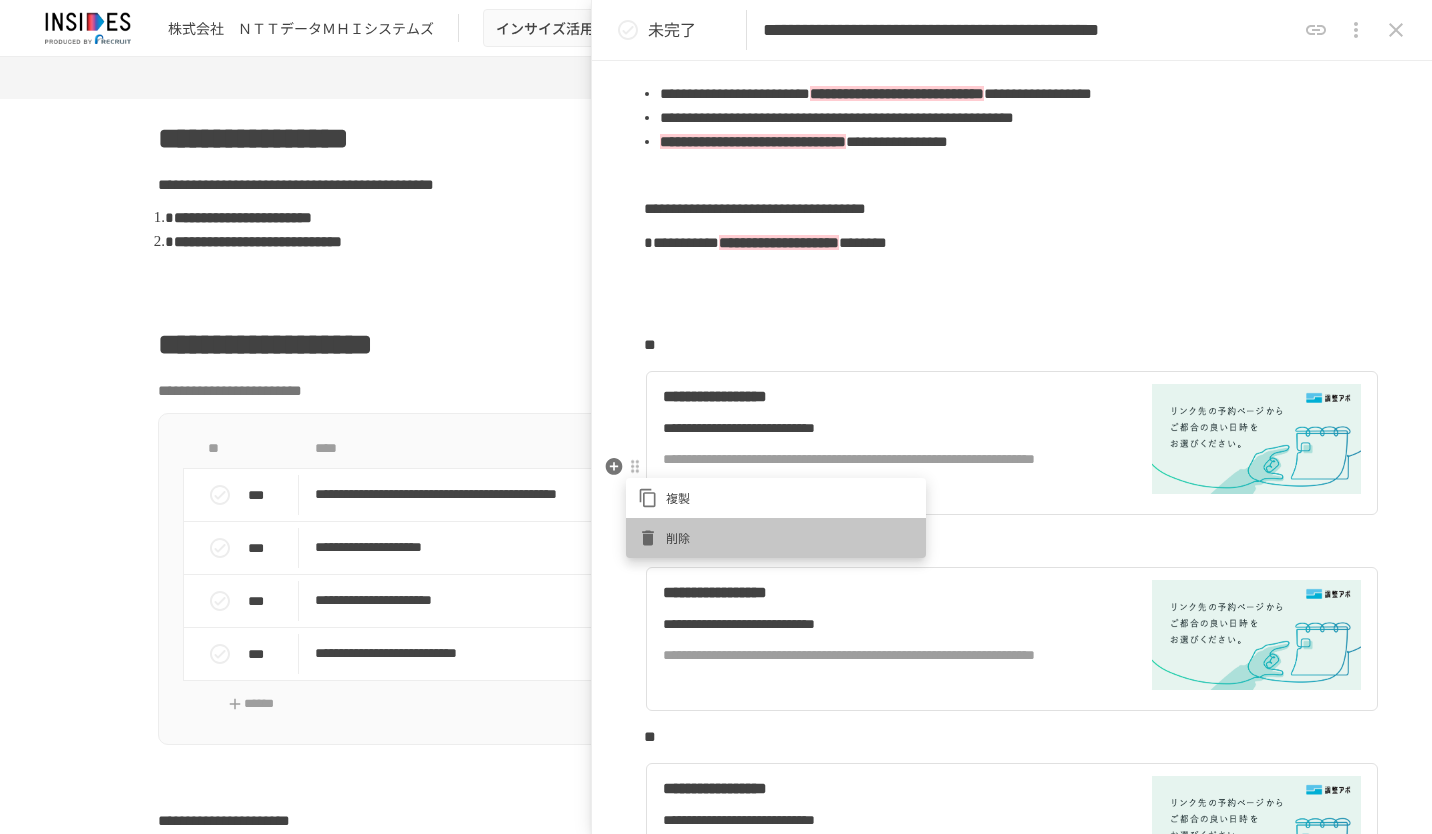 click on "削除" at bounding box center [790, 537] 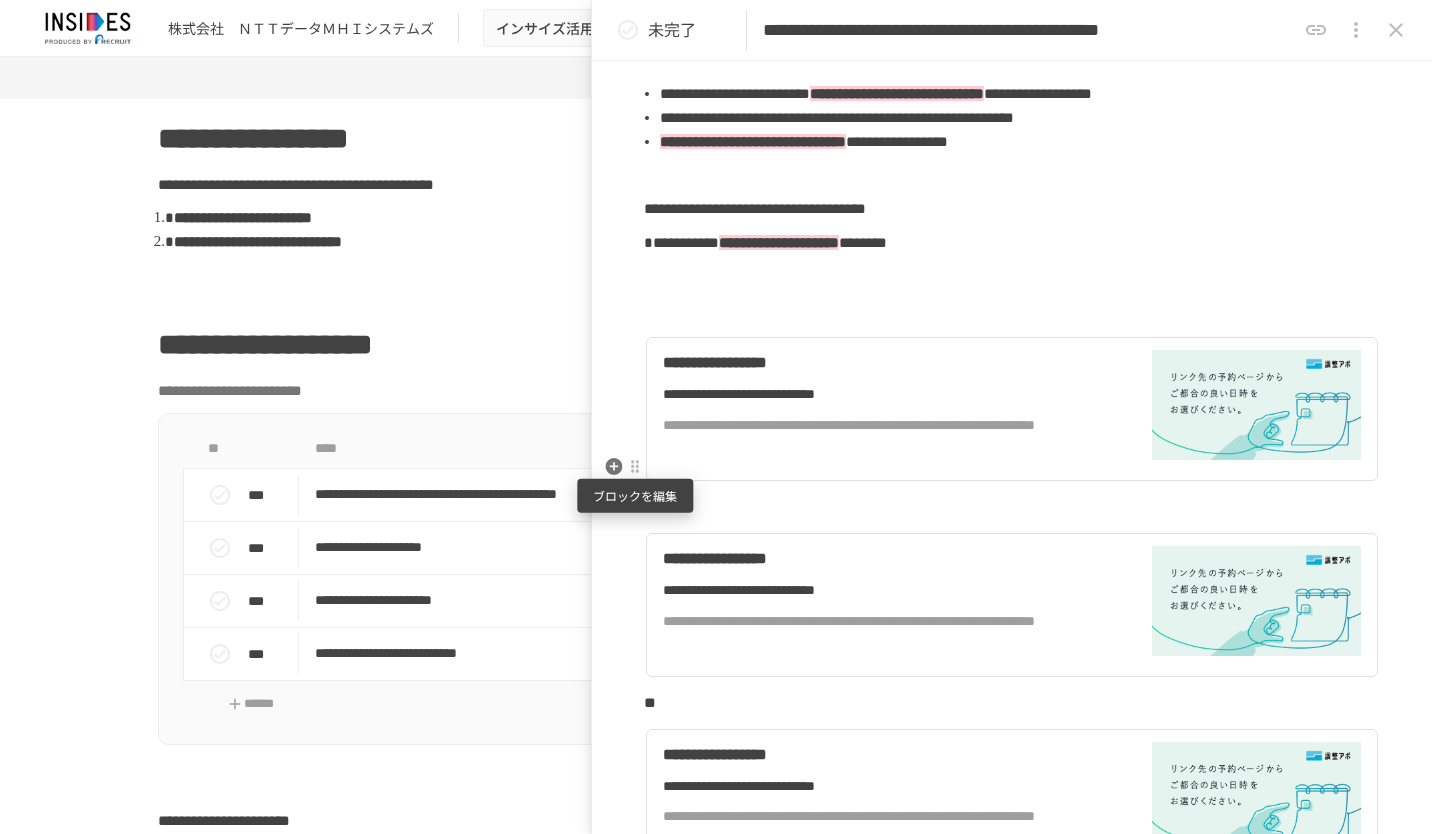 click at bounding box center [635, 467] 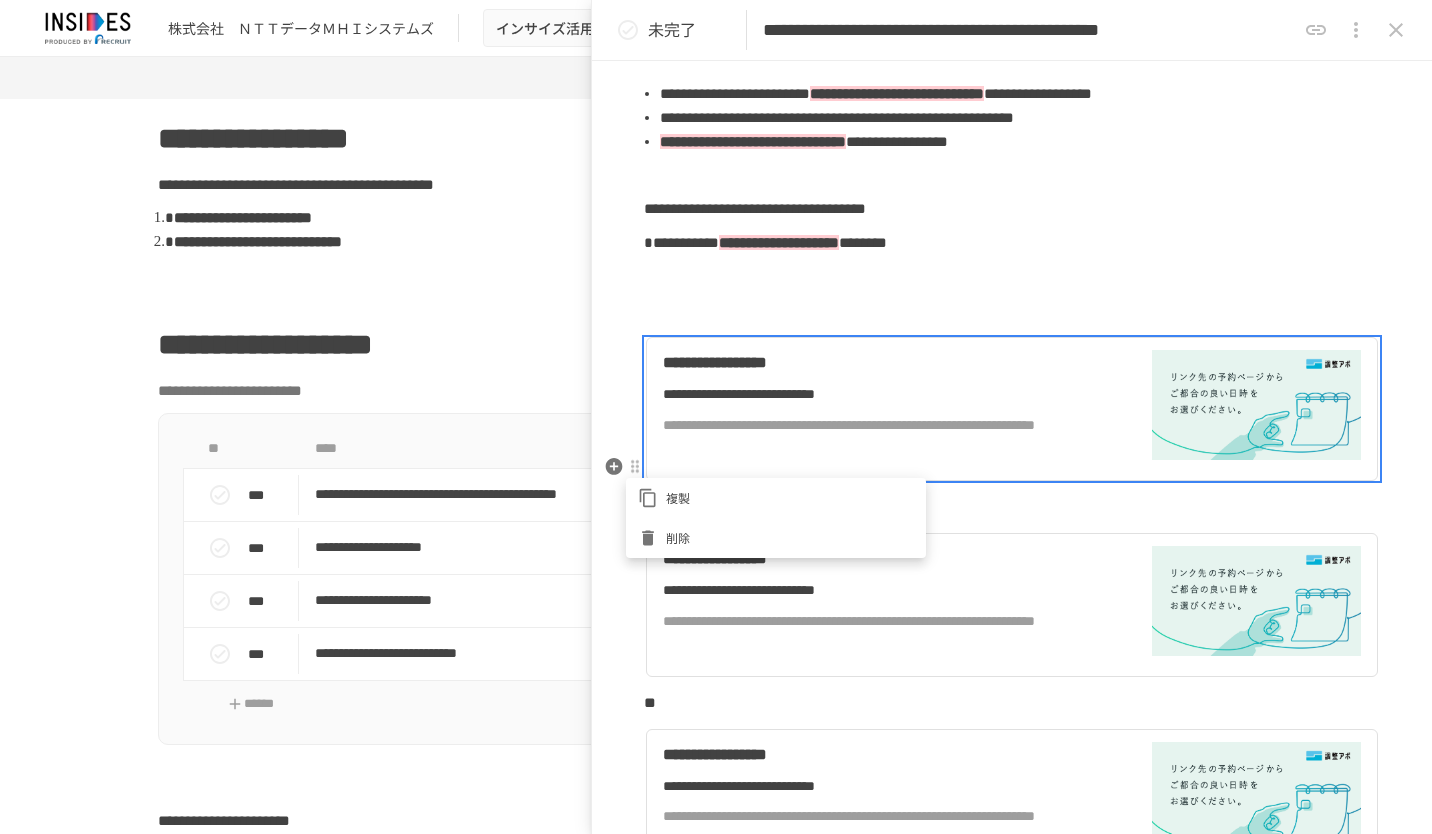 click on "削除" at bounding box center [790, 537] 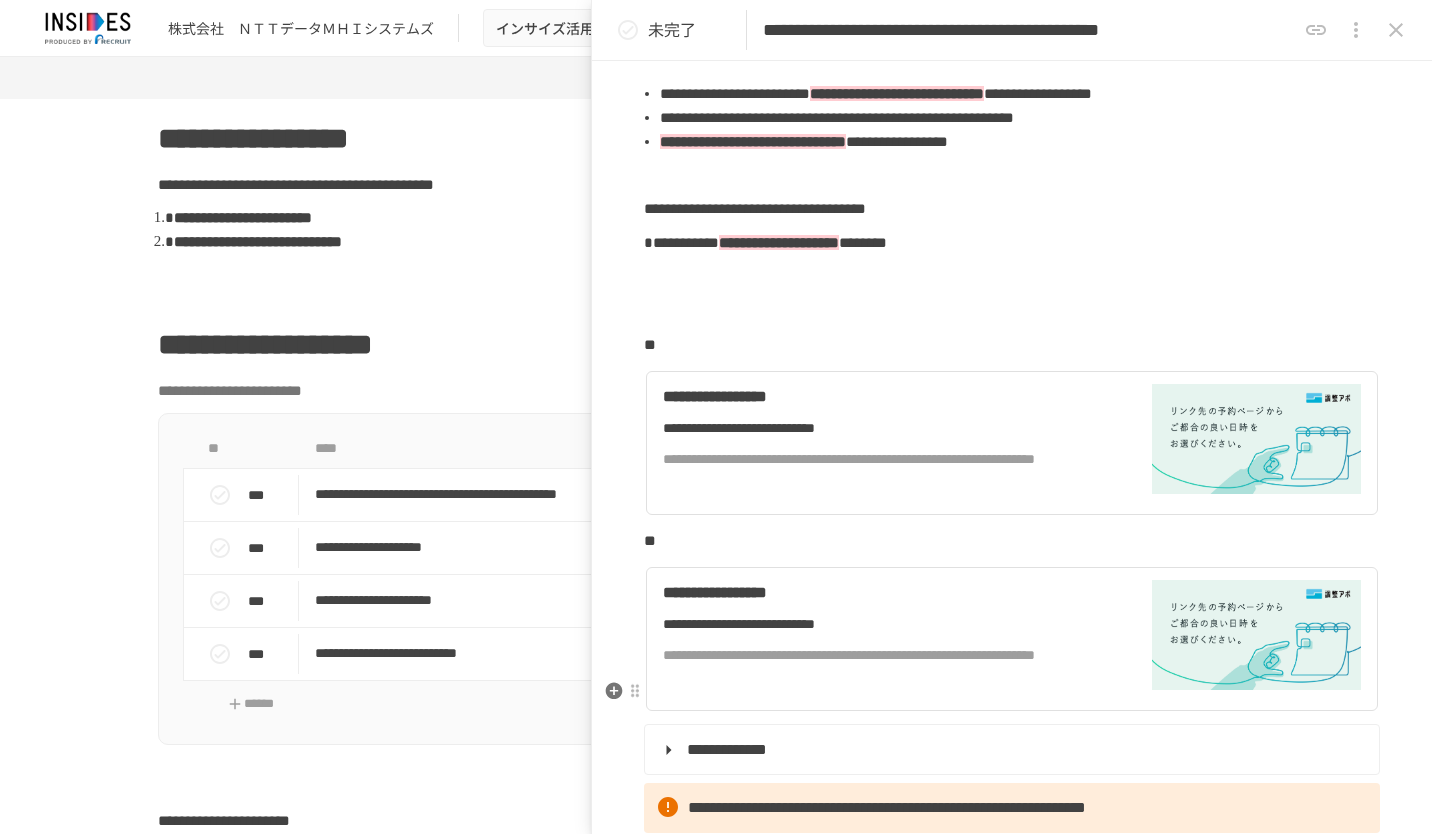 scroll, scrollTop: 400, scrollLeft: 0, axis: vertical 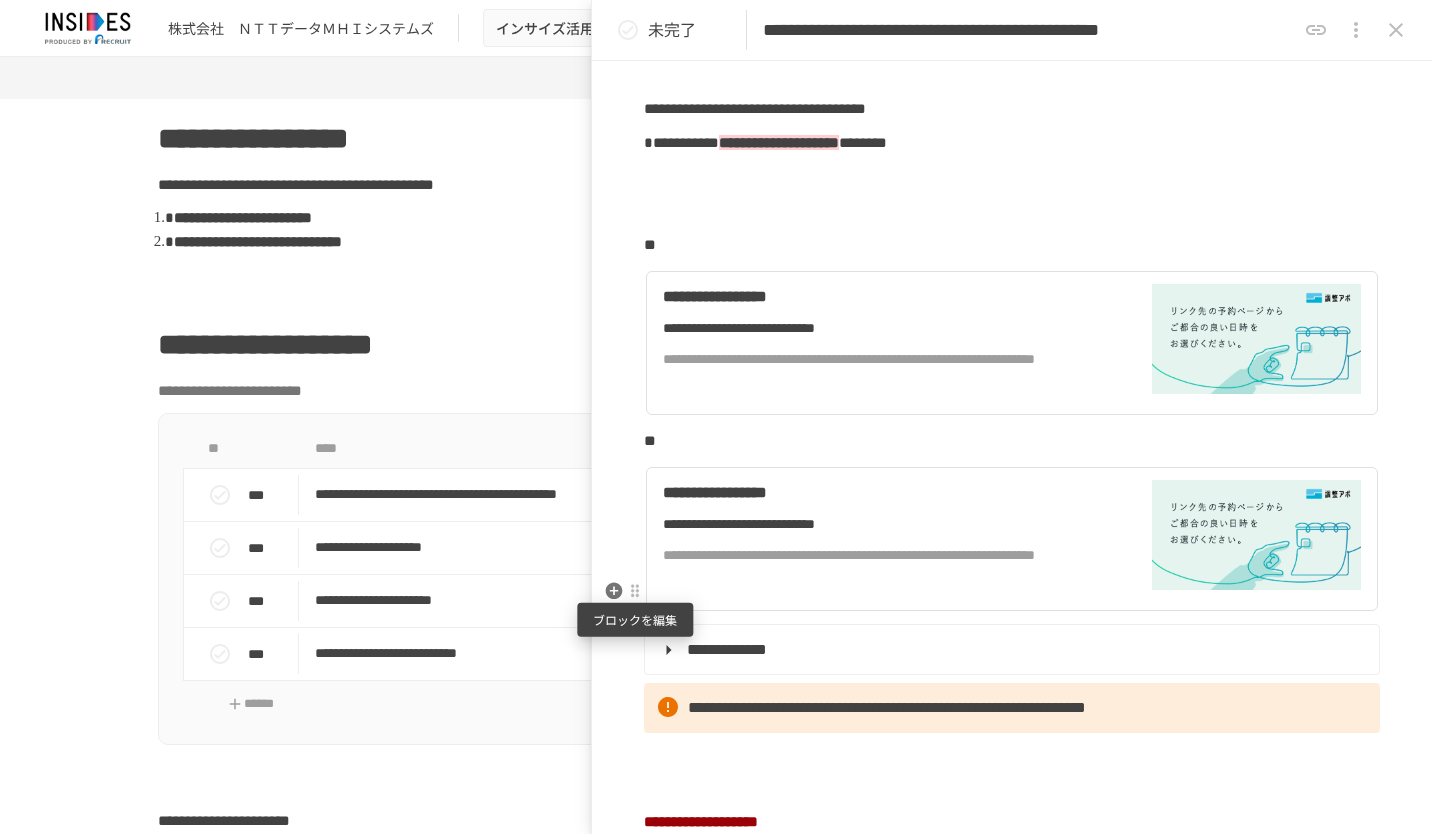 click at bounding box center [635, 591] 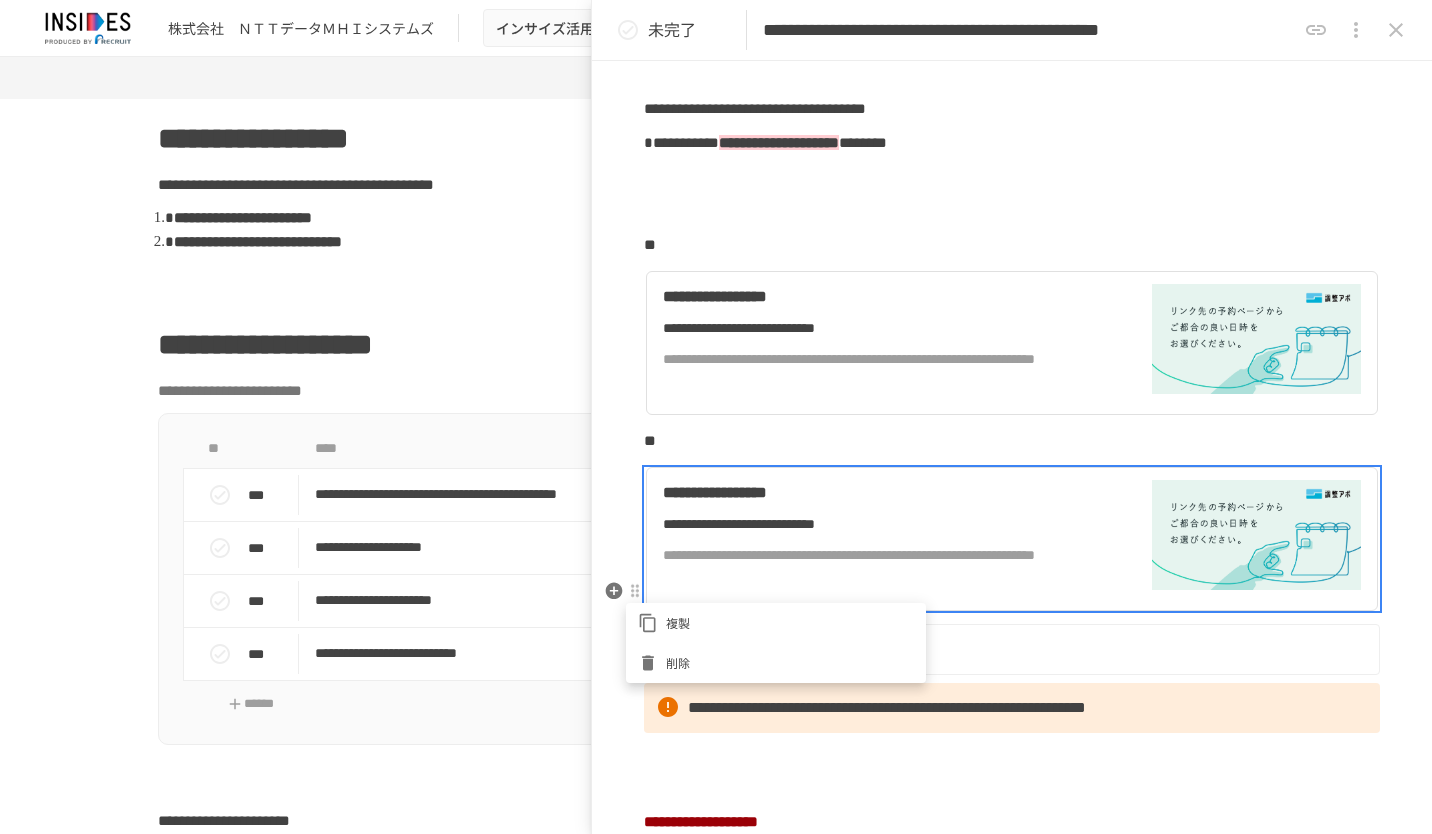 click on "削除" at bounding box center [776, 663] 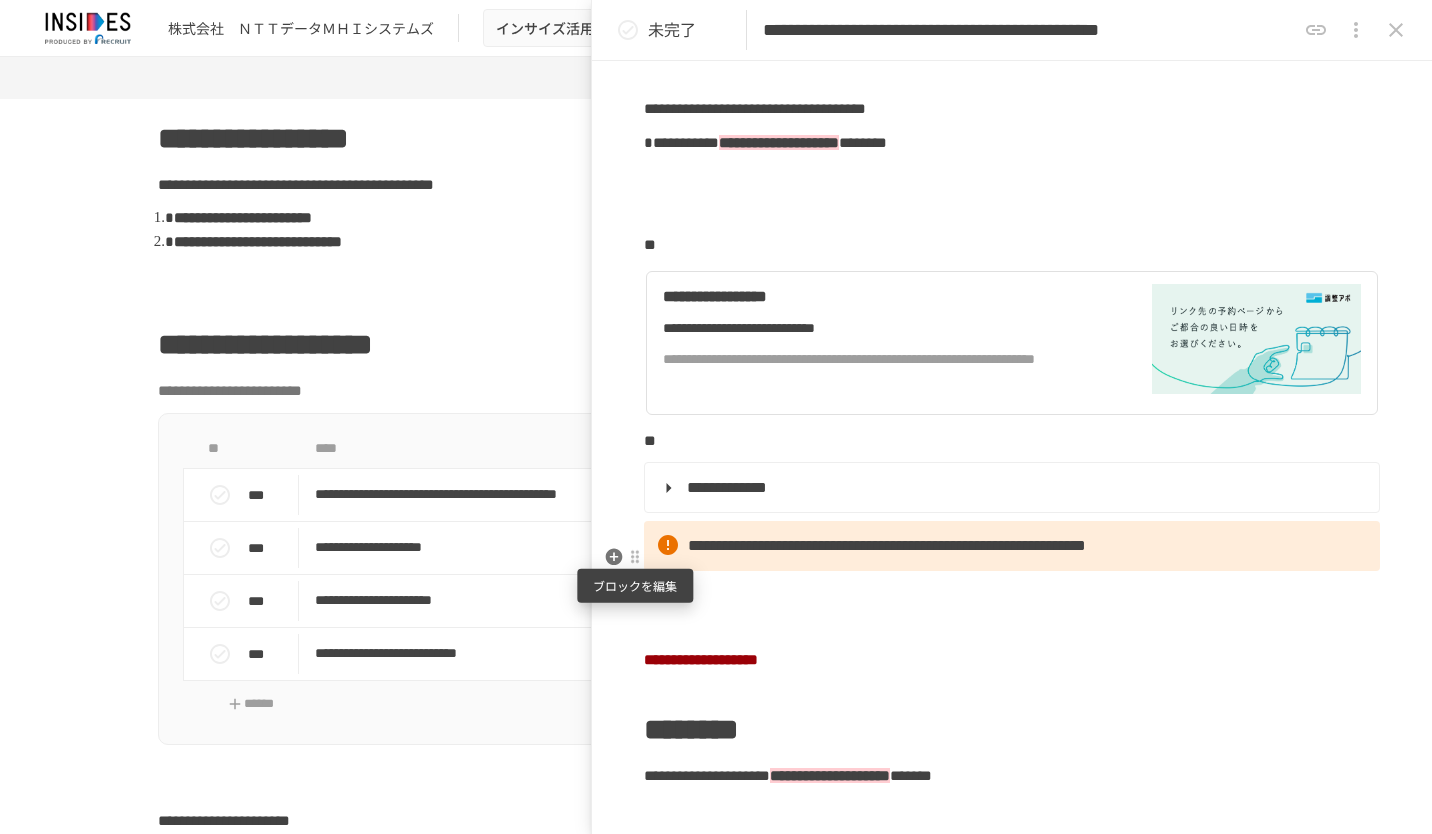 click at bounding box center [635, 557] 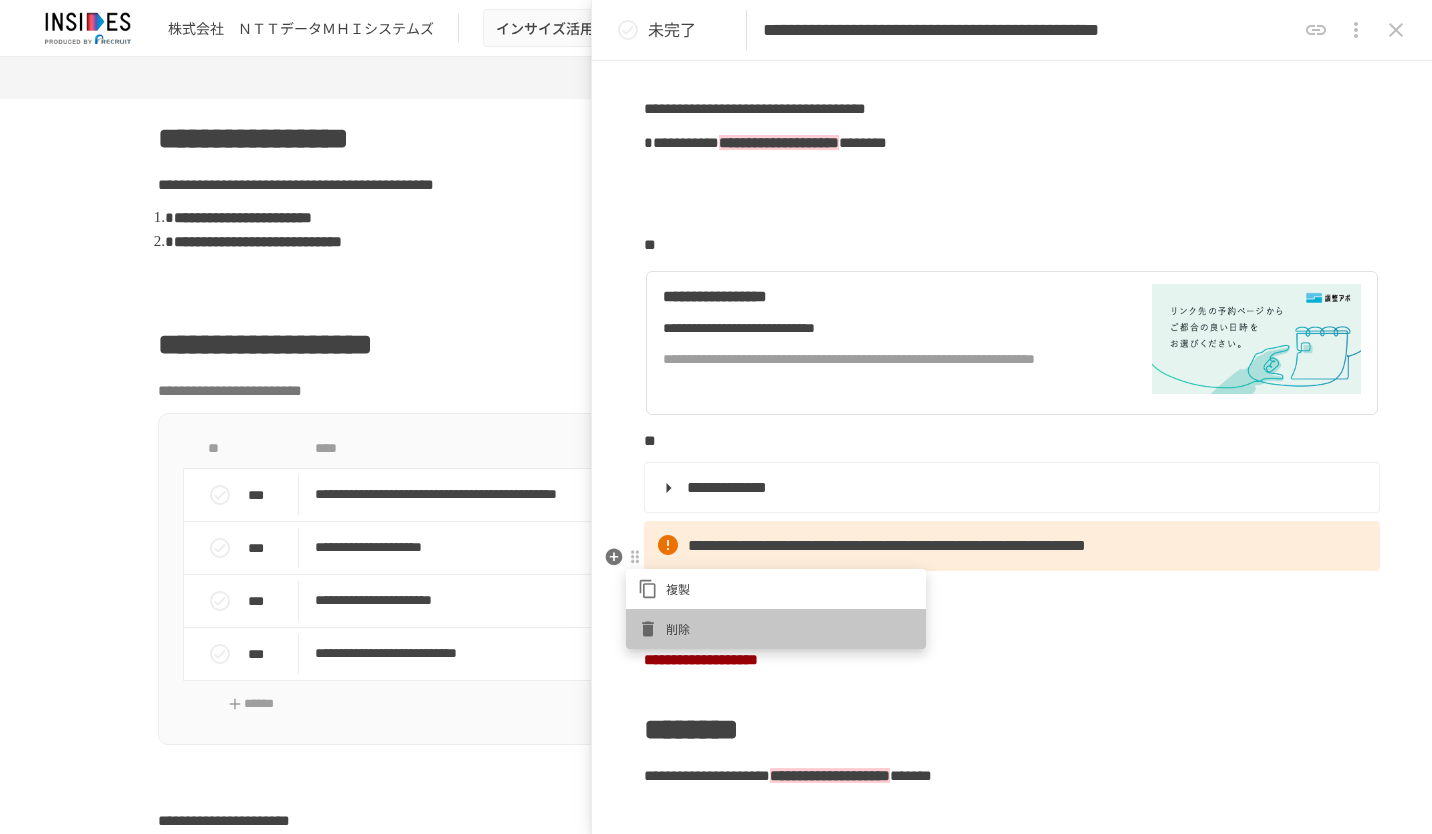 click 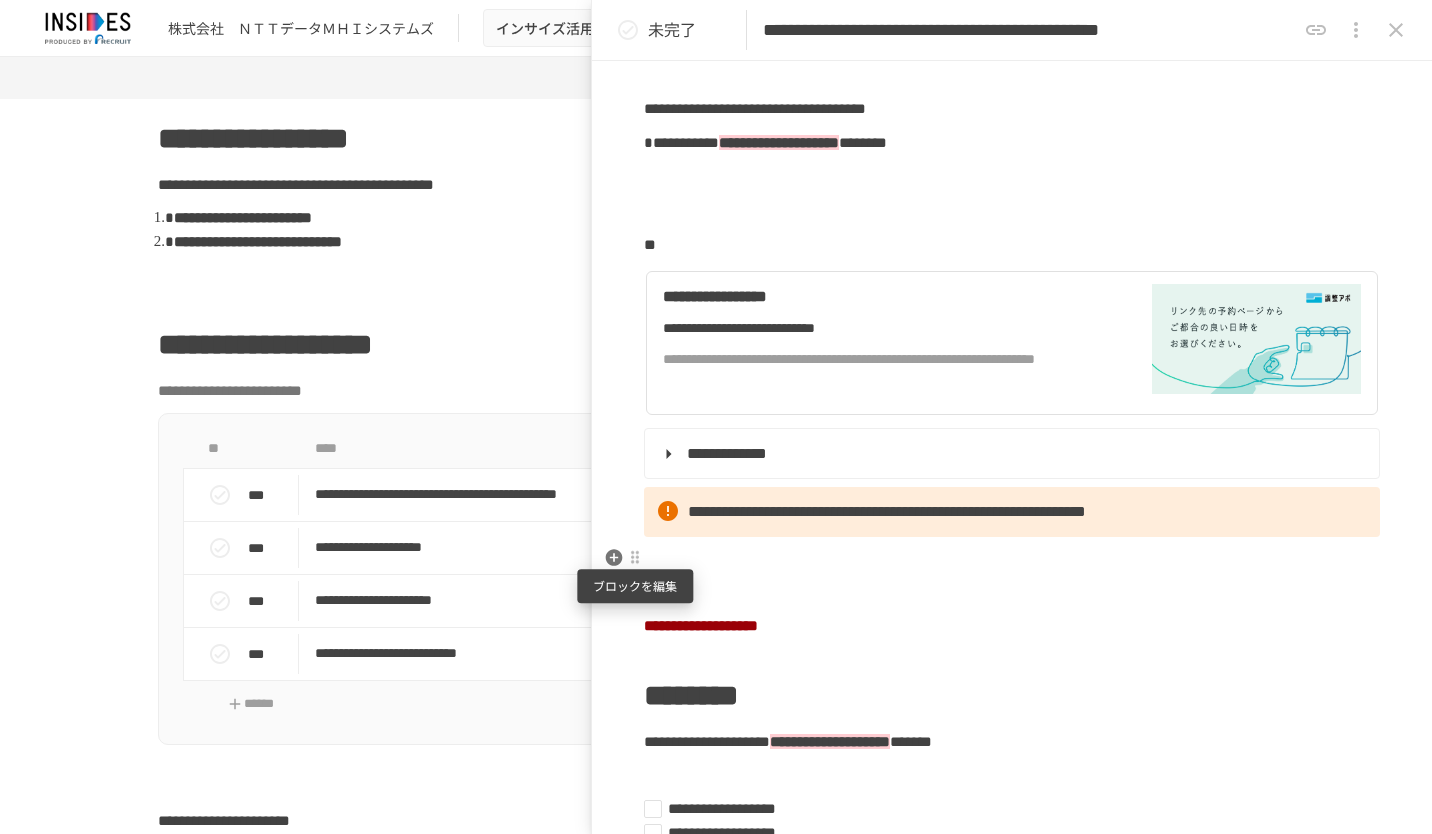 drag, startPoint x: 632, startPoint y: 559, endPoint x: 635, endPoint y: 581, distance: 22.203604 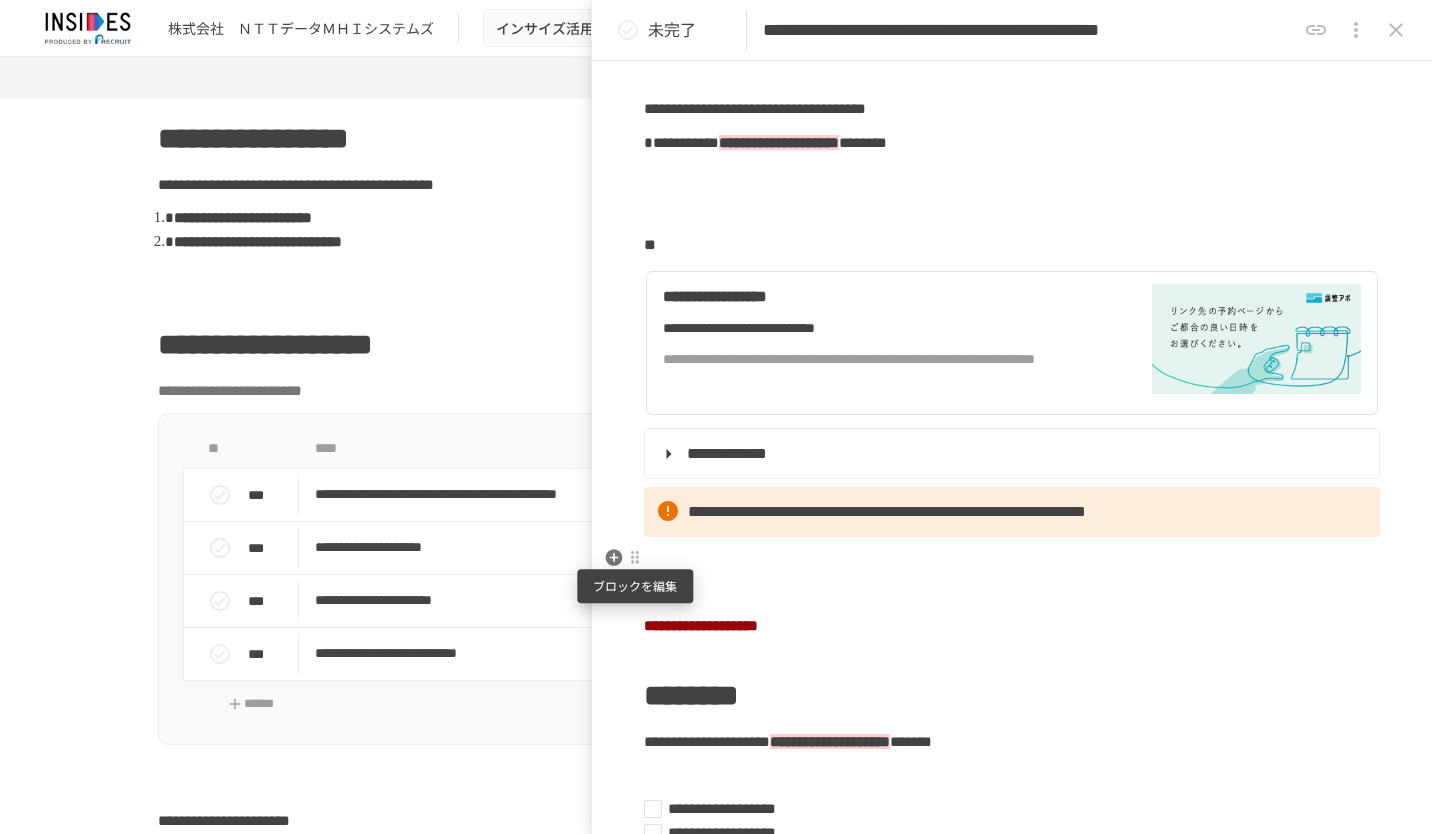 click at bounding box center [635, 558] 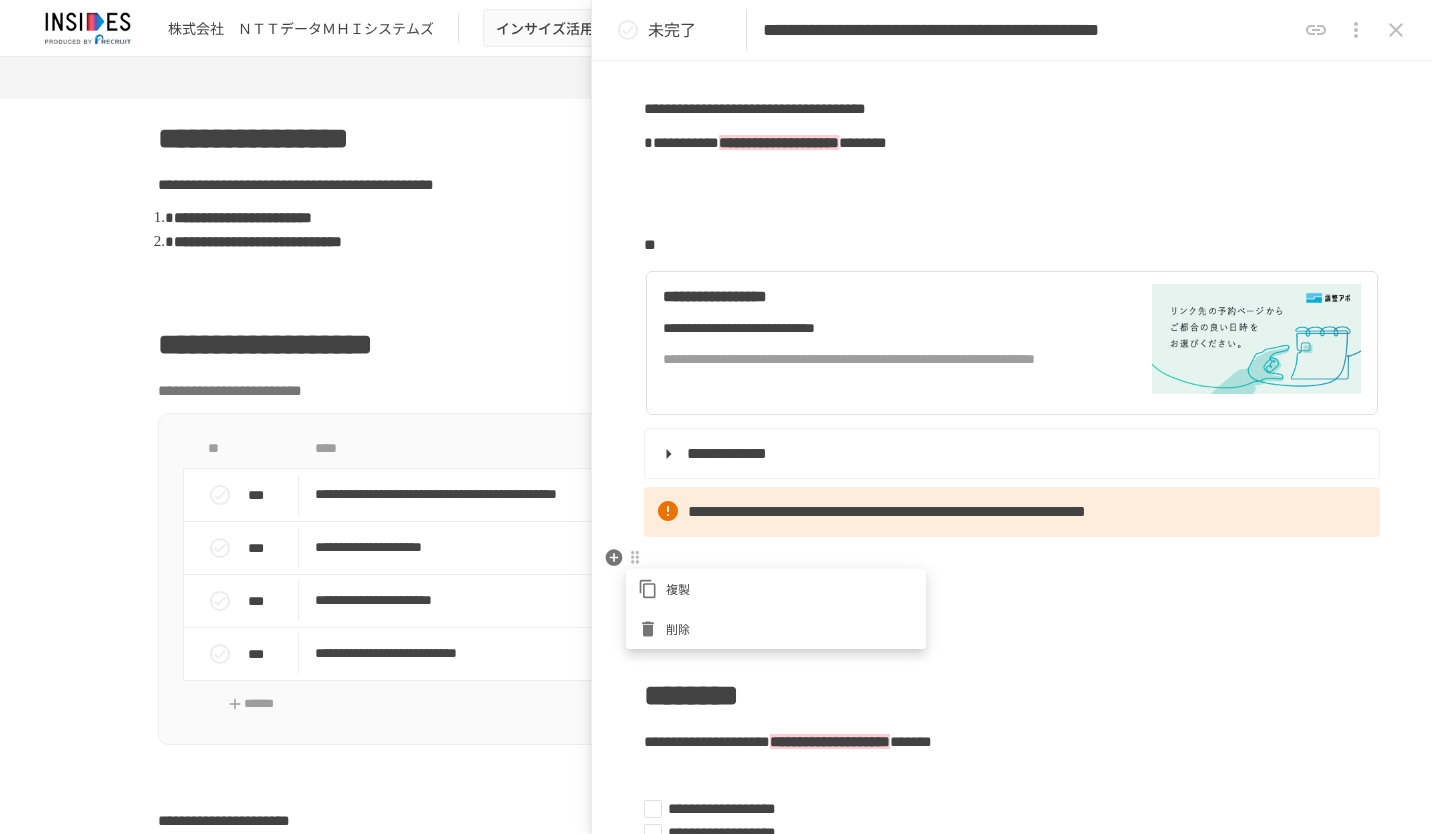 click at bounding box center [716, 417] 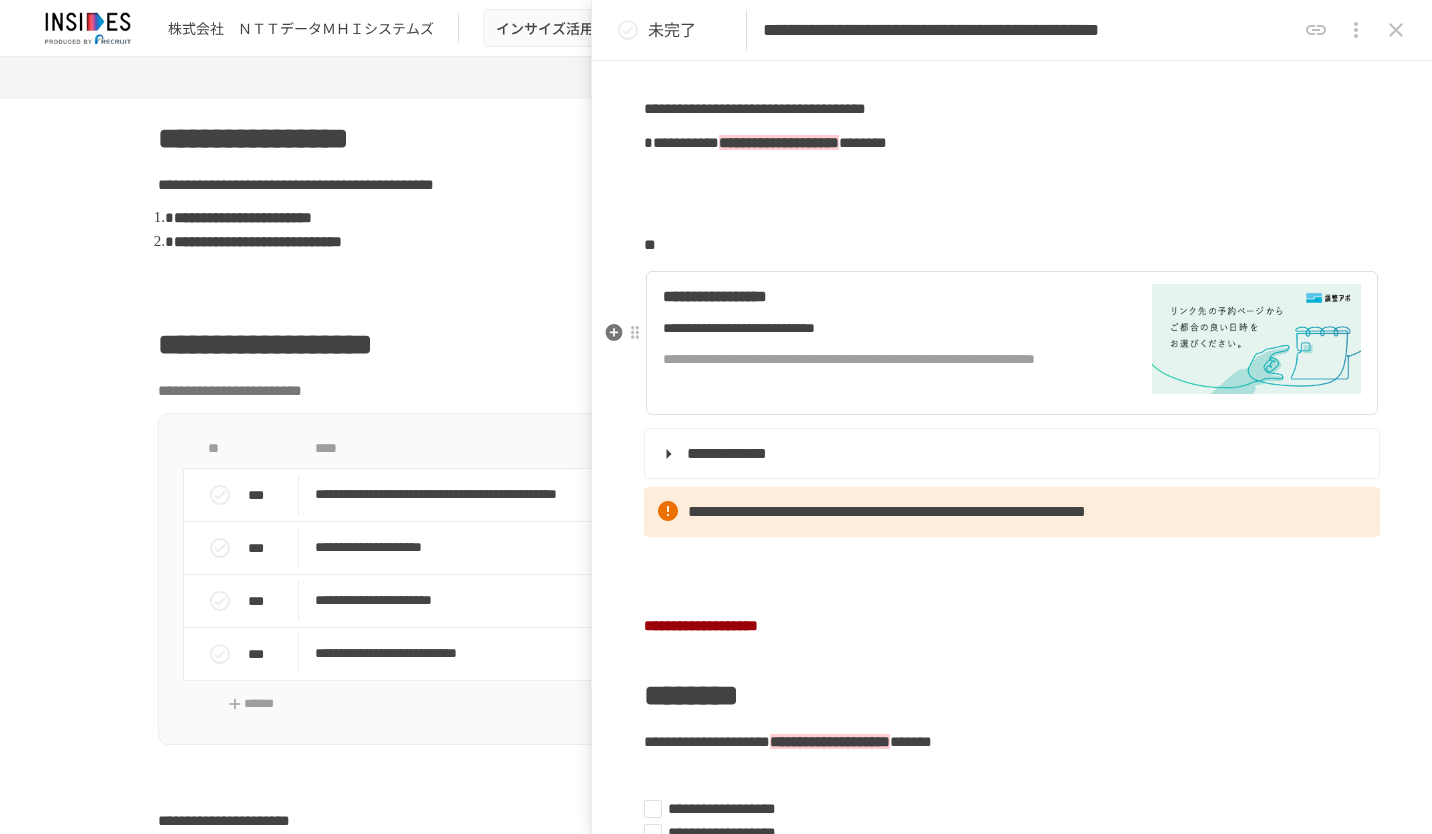 click at bounding box center [1012, 211] 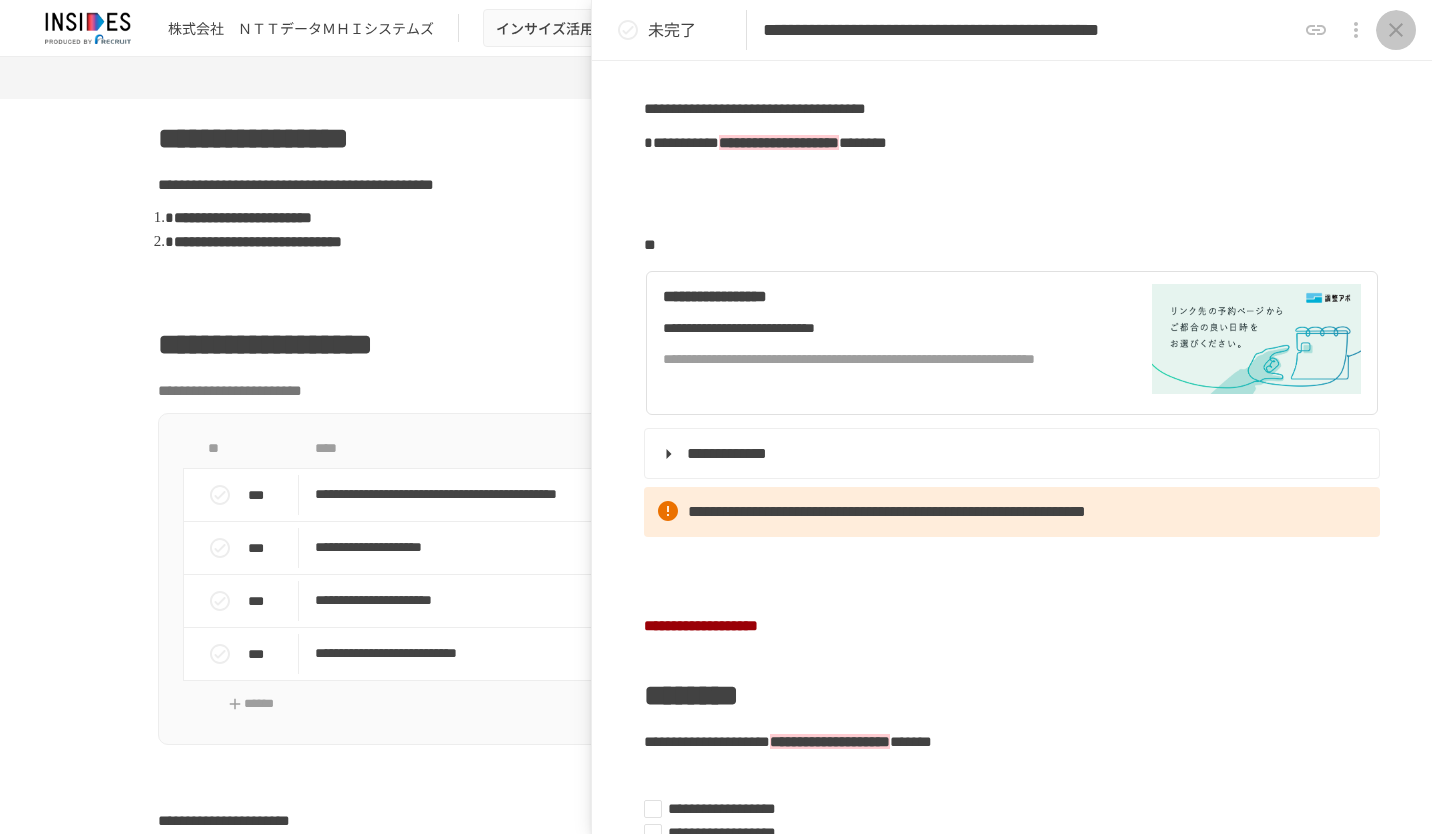 click 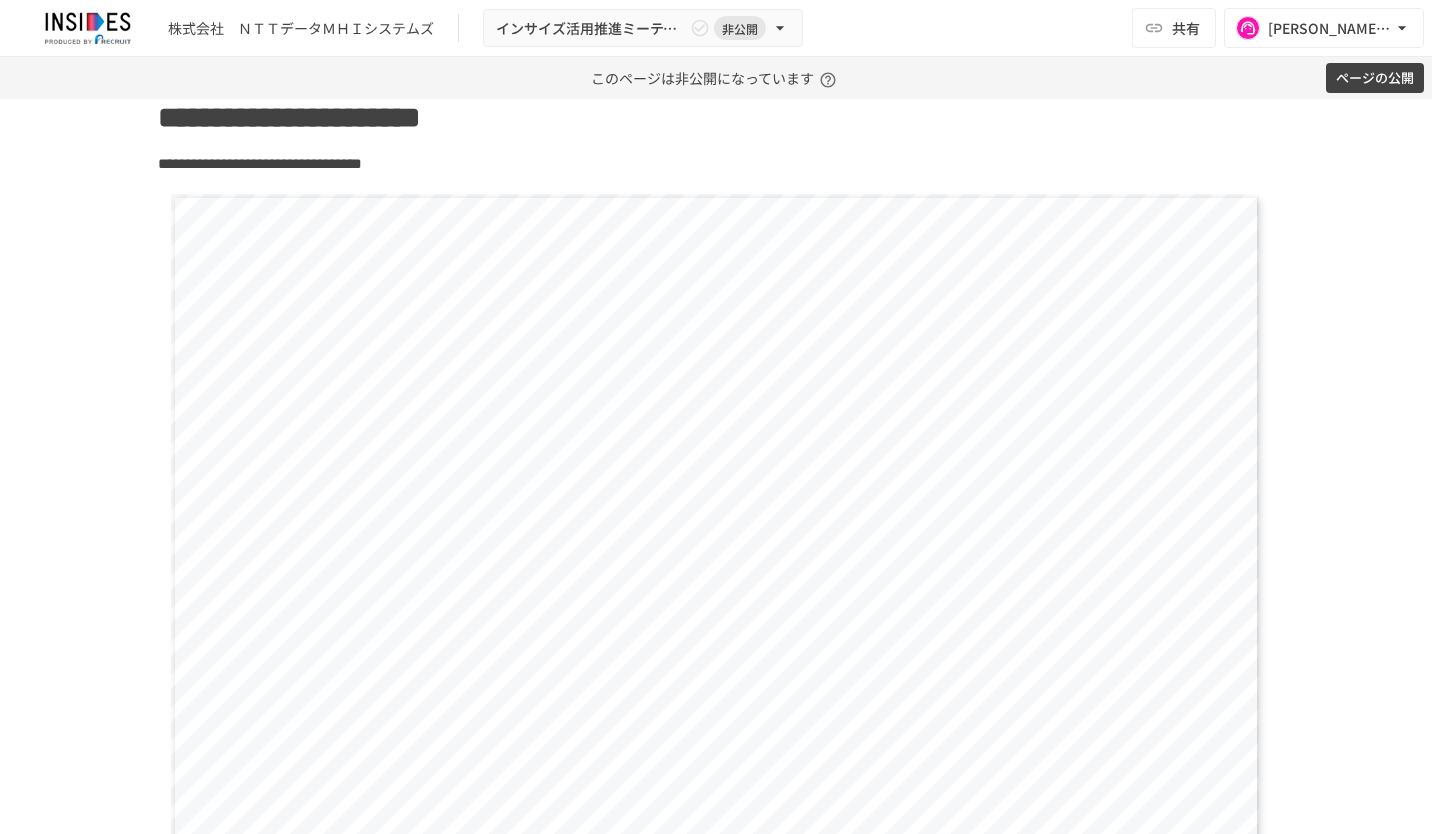 scroll, scrollTop: 916, scrollLeft: 0, axis: vertical 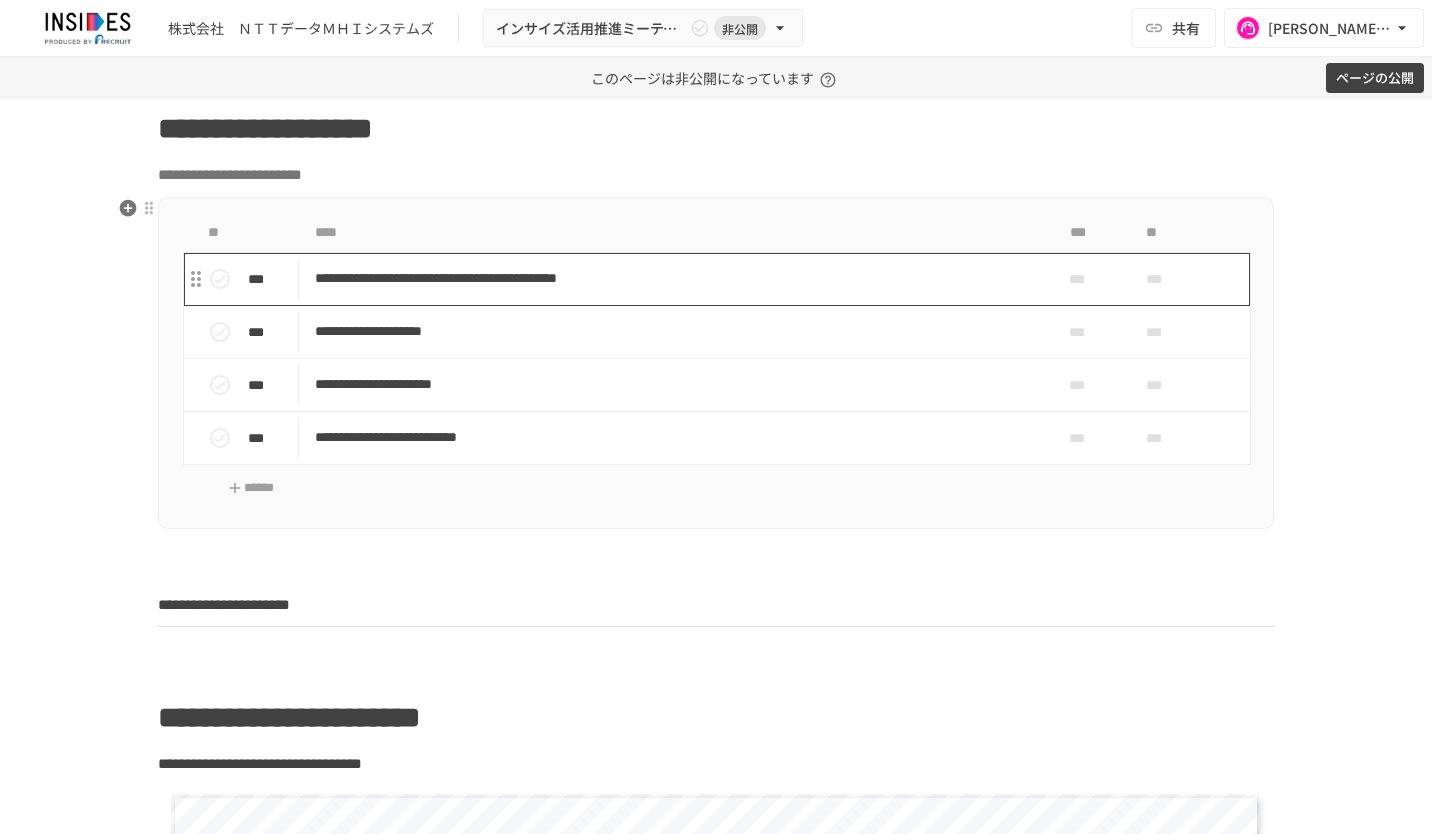 click on "**********" at bounding box center [674, 278] 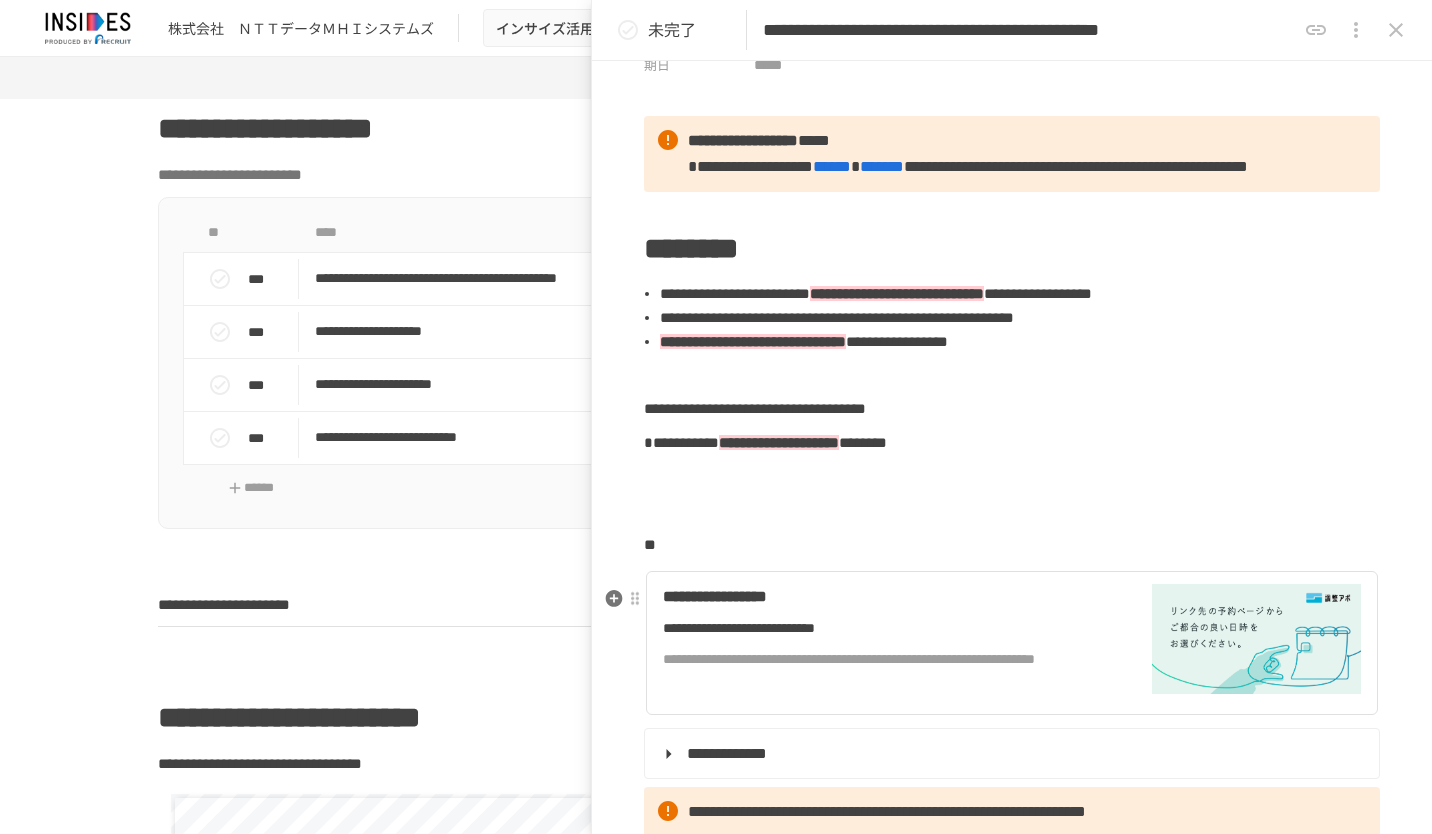 scroll, scrollTop: 300, scrollLeft: 0, axis: vertical 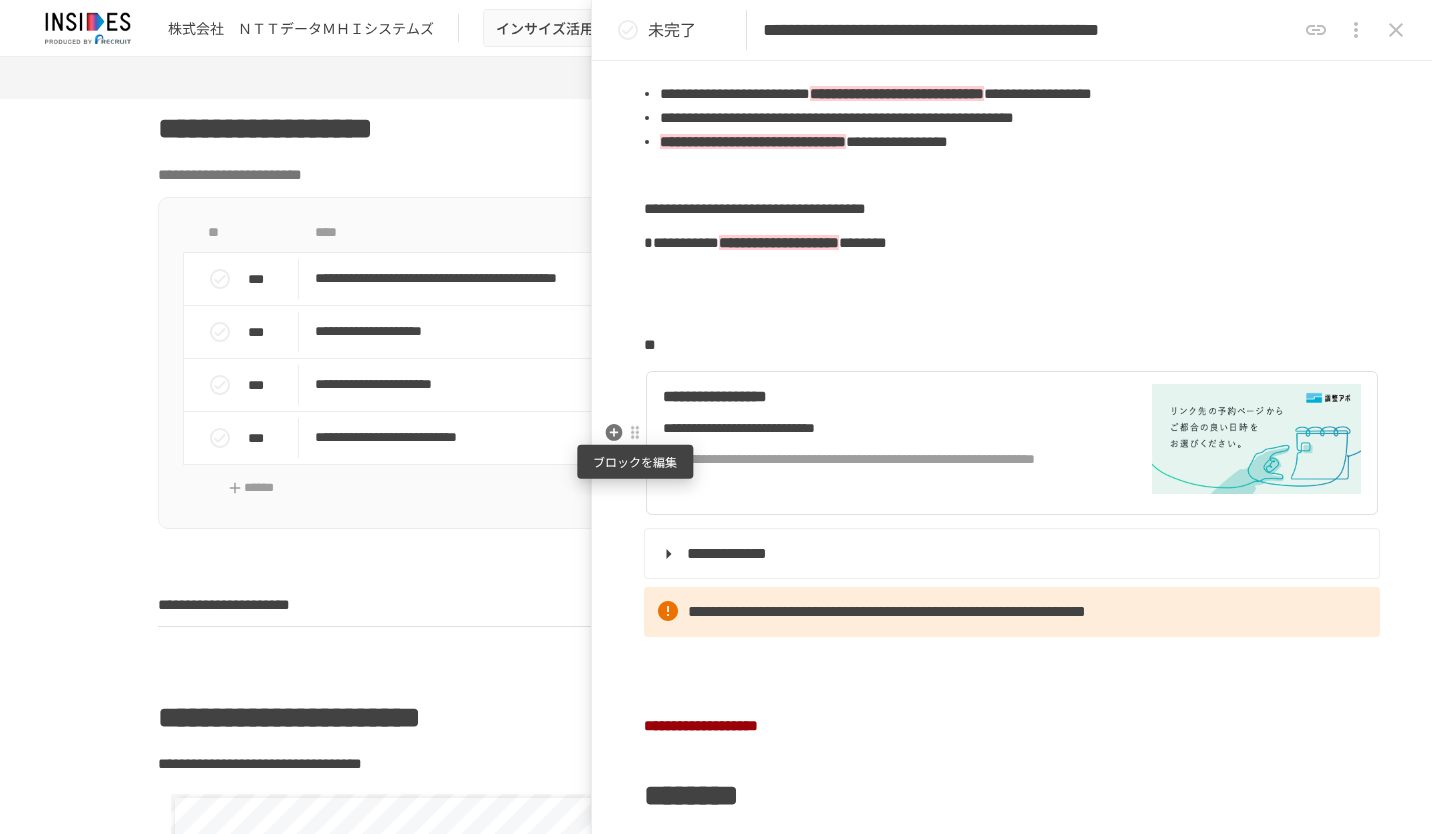 drag, startPoint x: 636, startPoint y: 438, endPoint x: 1039, endPoint y: 449, distance: 403.1501 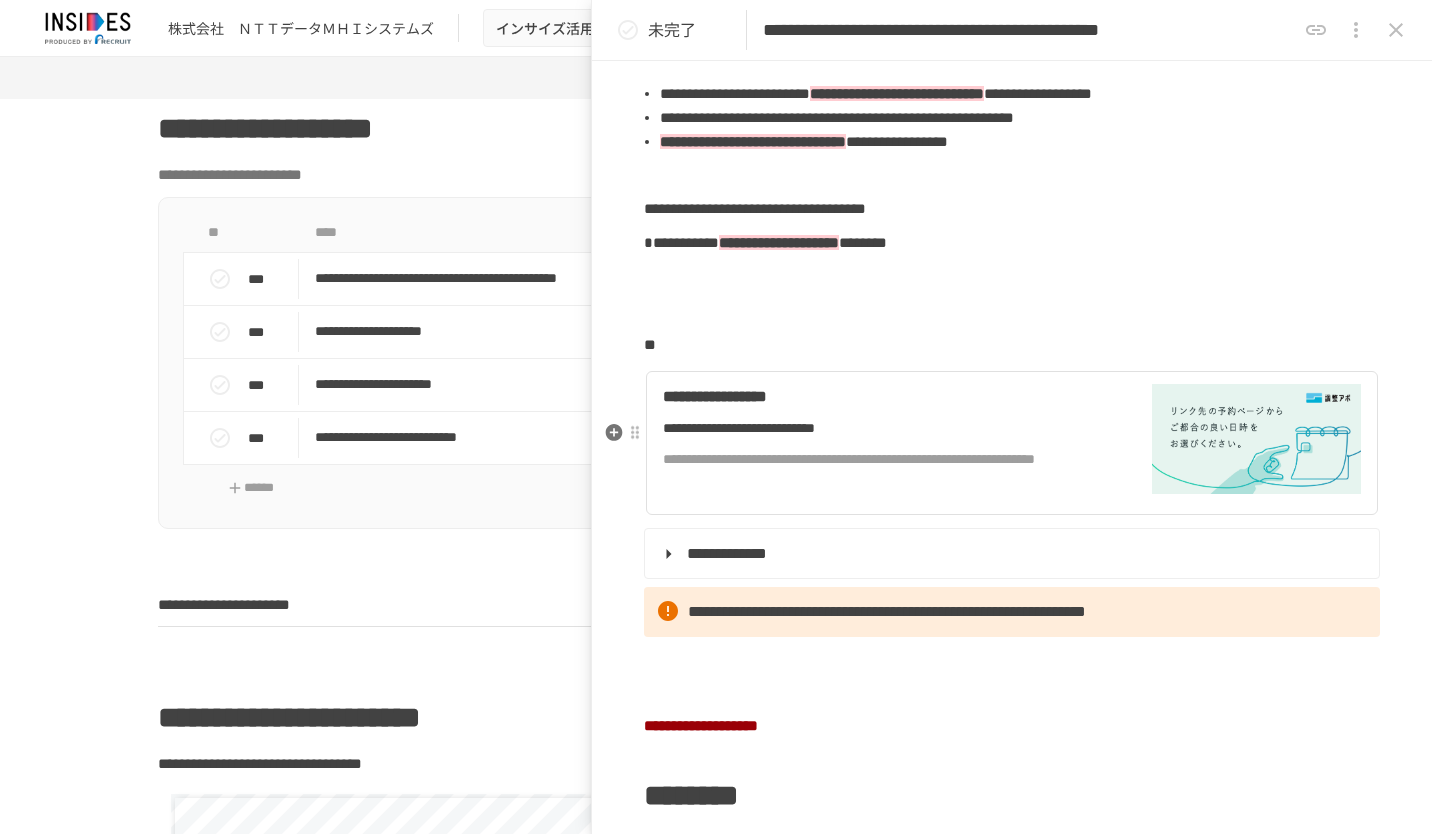 click at bounding box center (1012, 311) 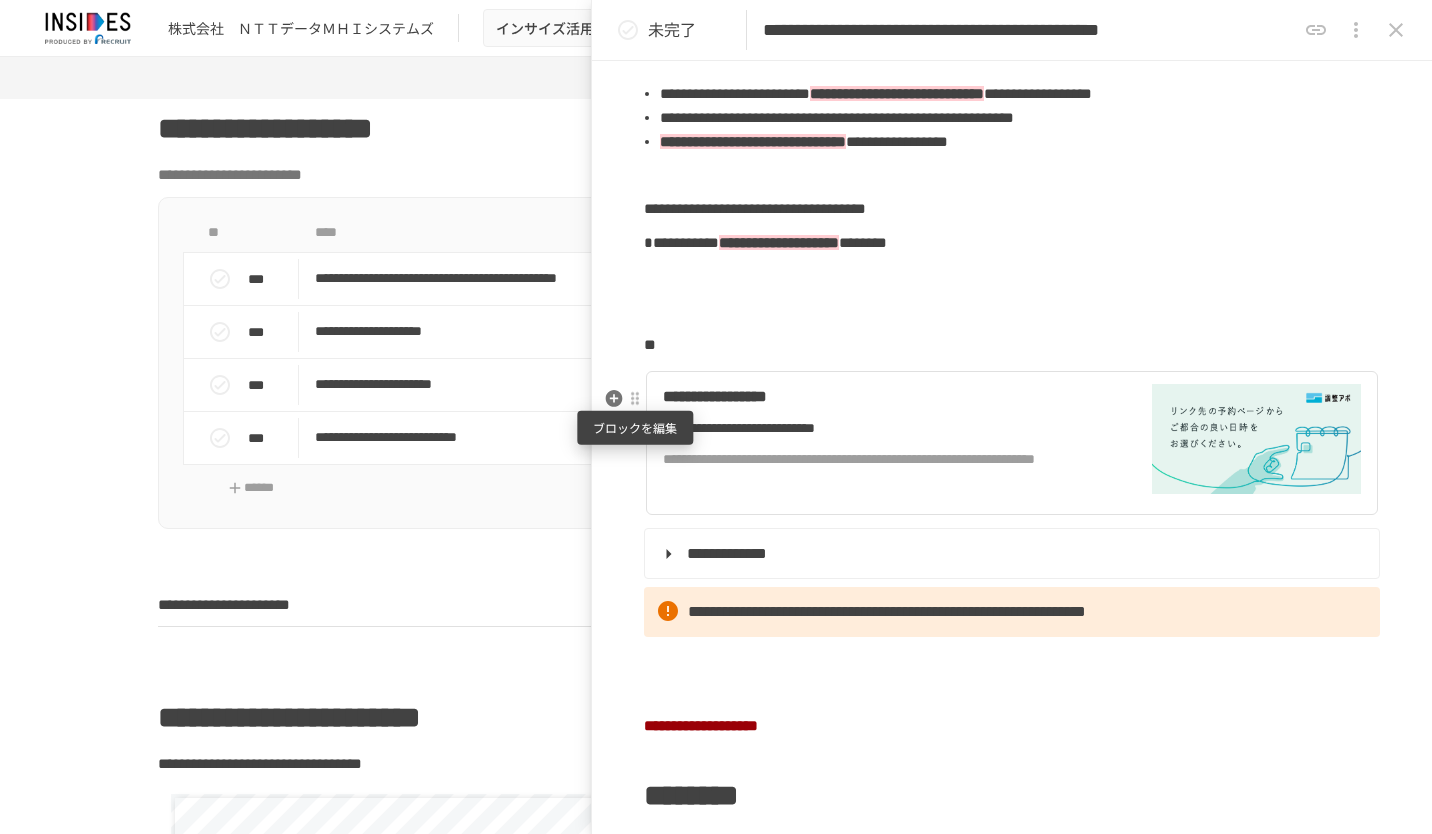 click at bounding box center (635, 399) 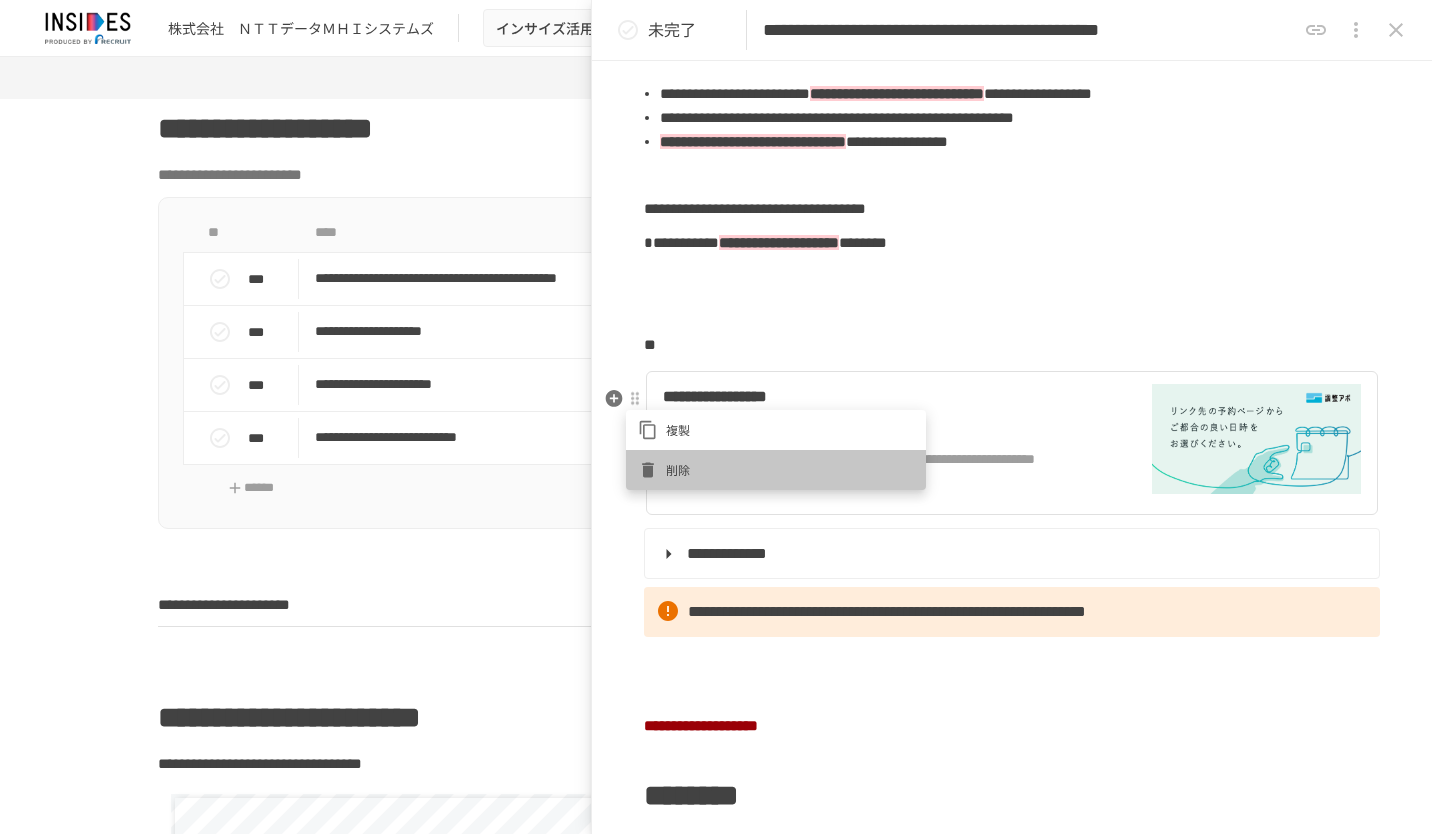click on "削除" at bounding box center (776, 470) 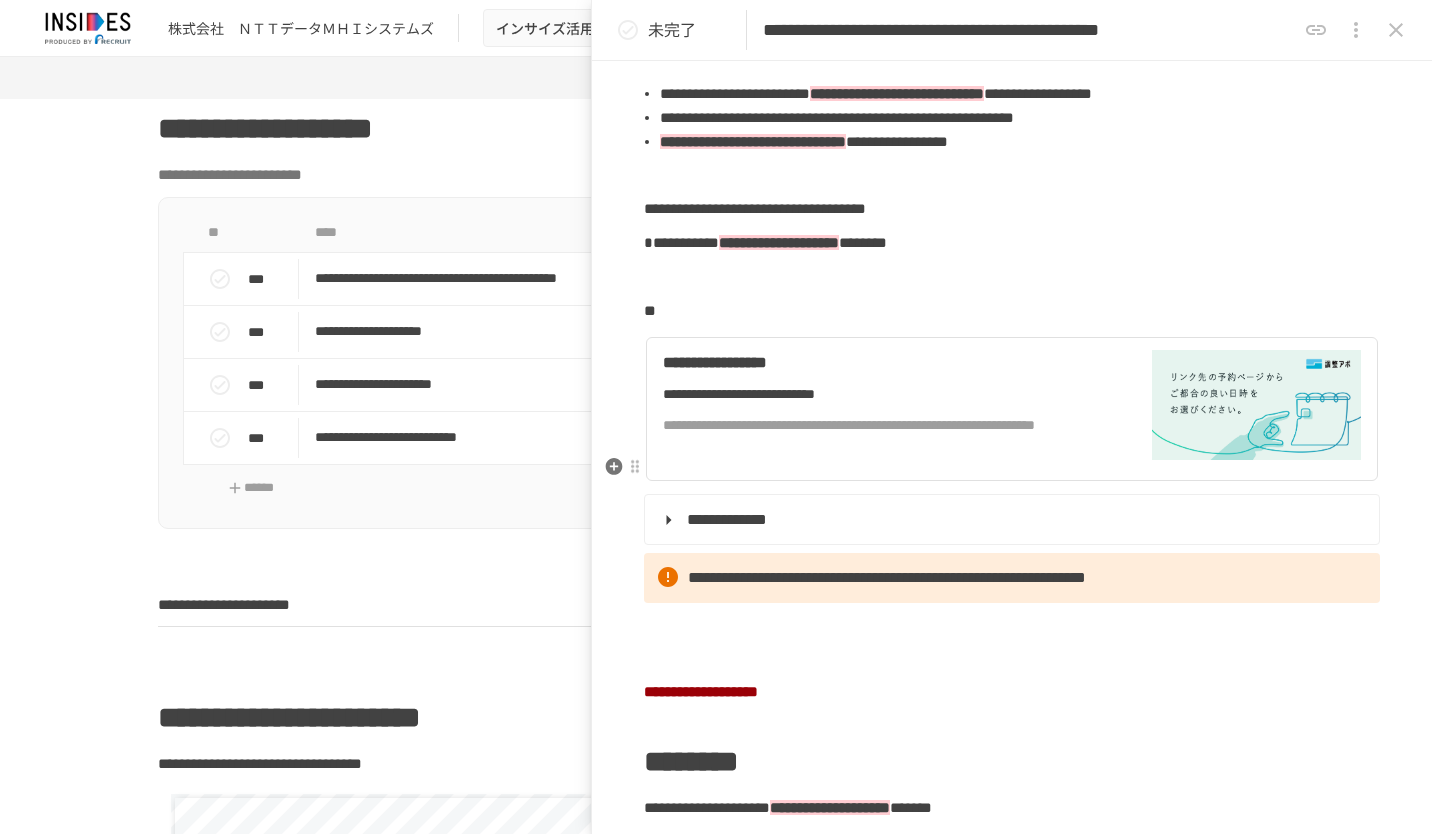 click at bounding box center [1256, 405] 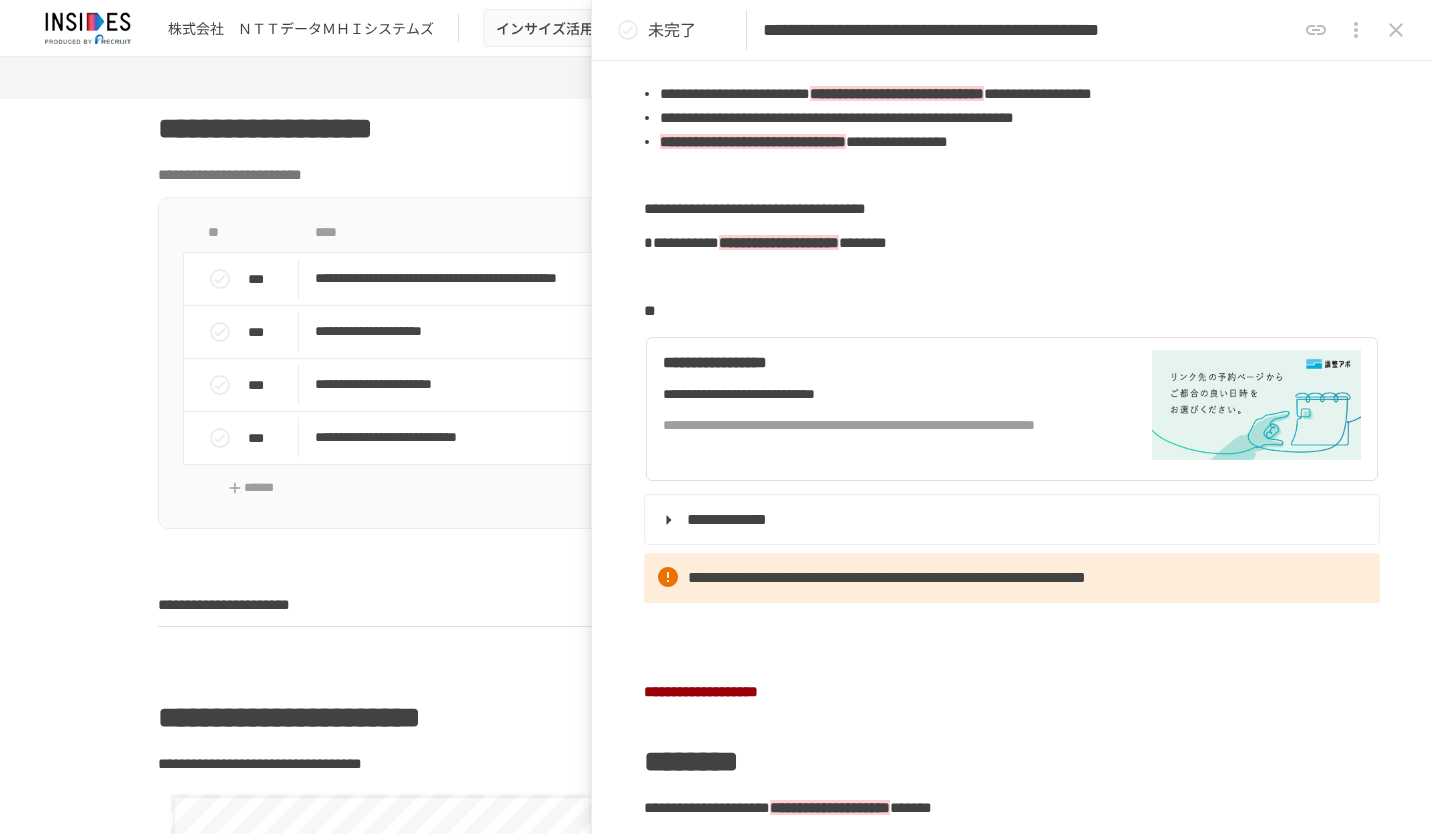 click 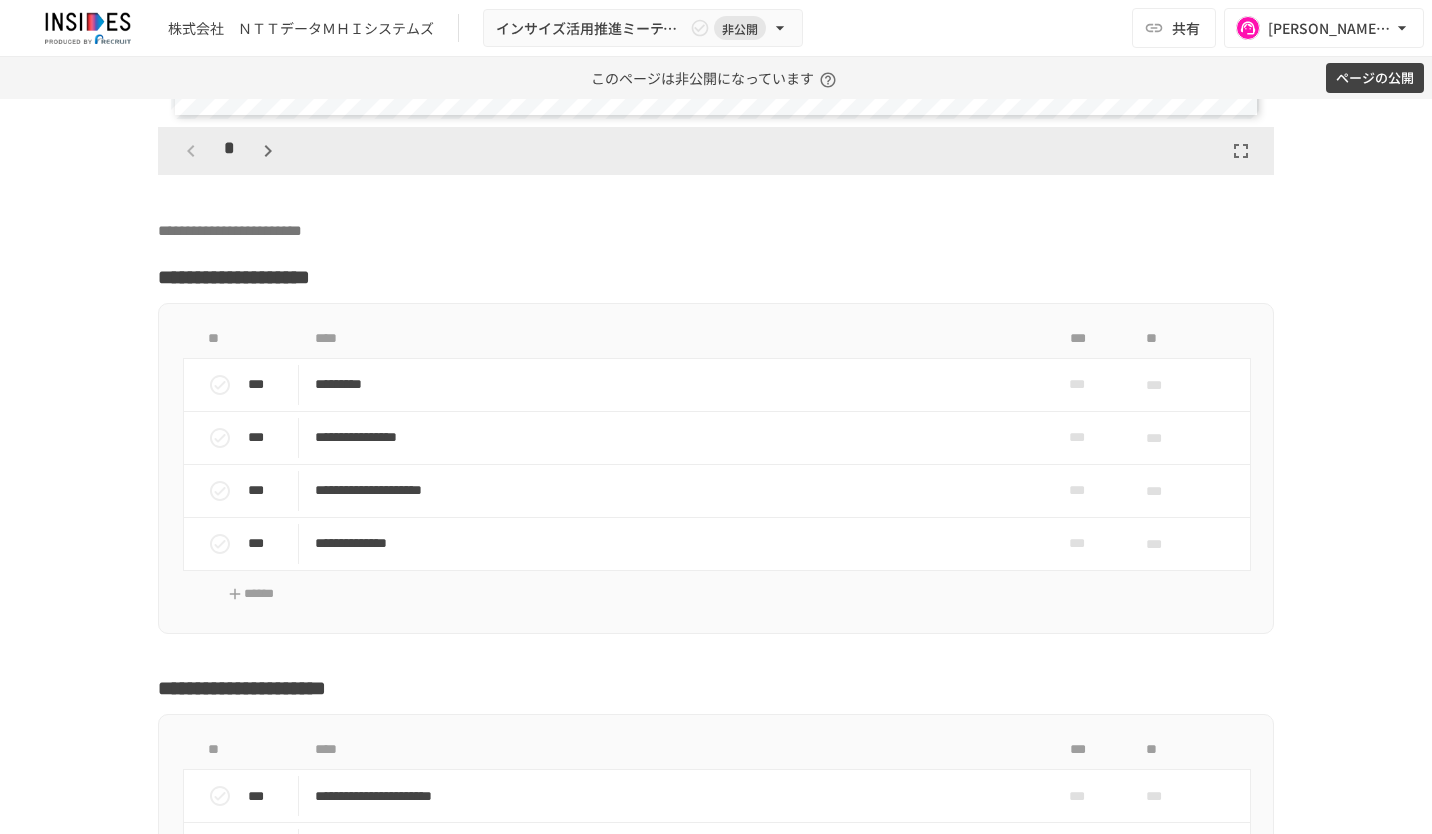 scroll, scrollTop: 5116, scrollLeft: 0, axis: vertical 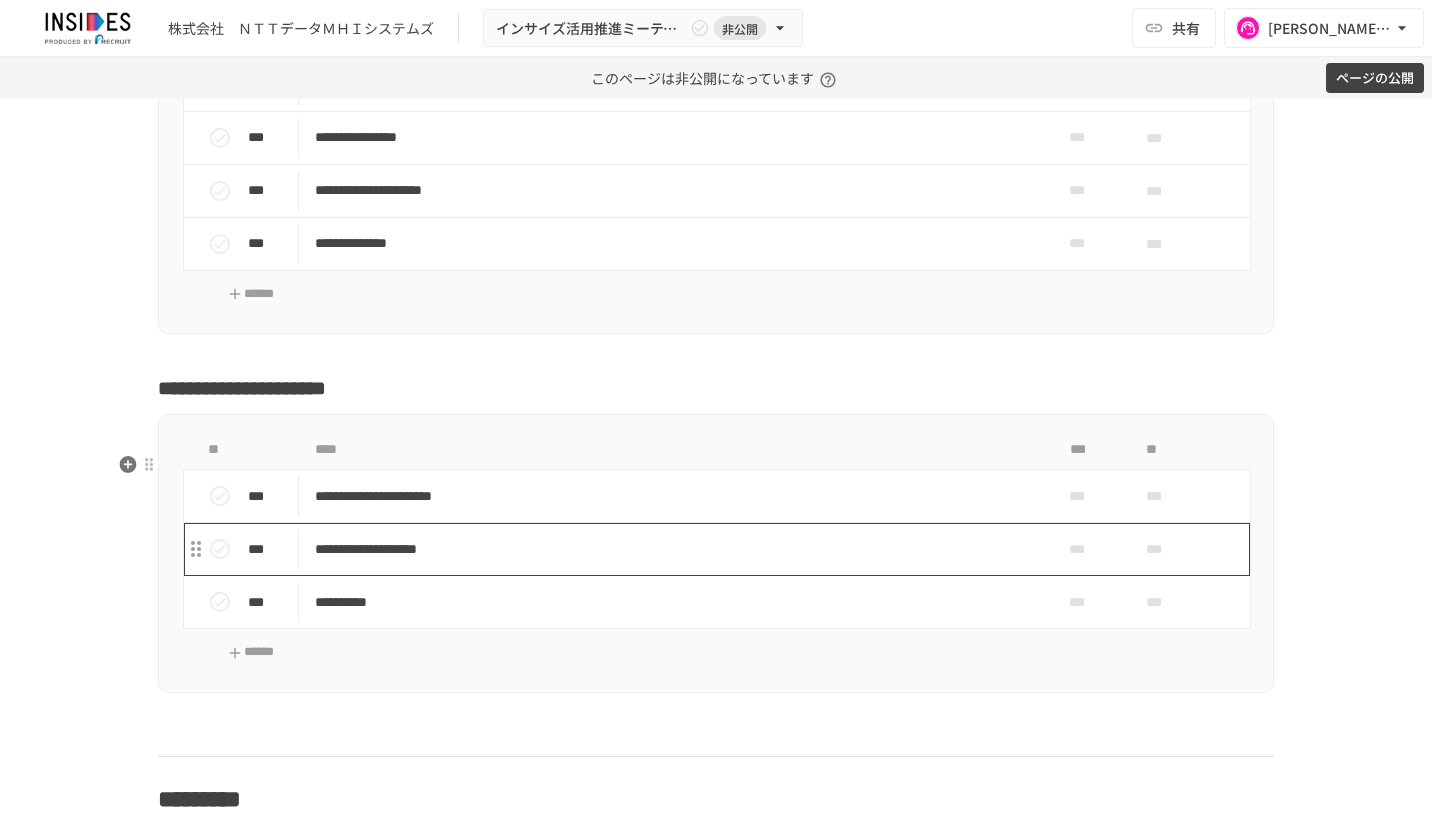 click on "**********" at bounding box center (674, 549) 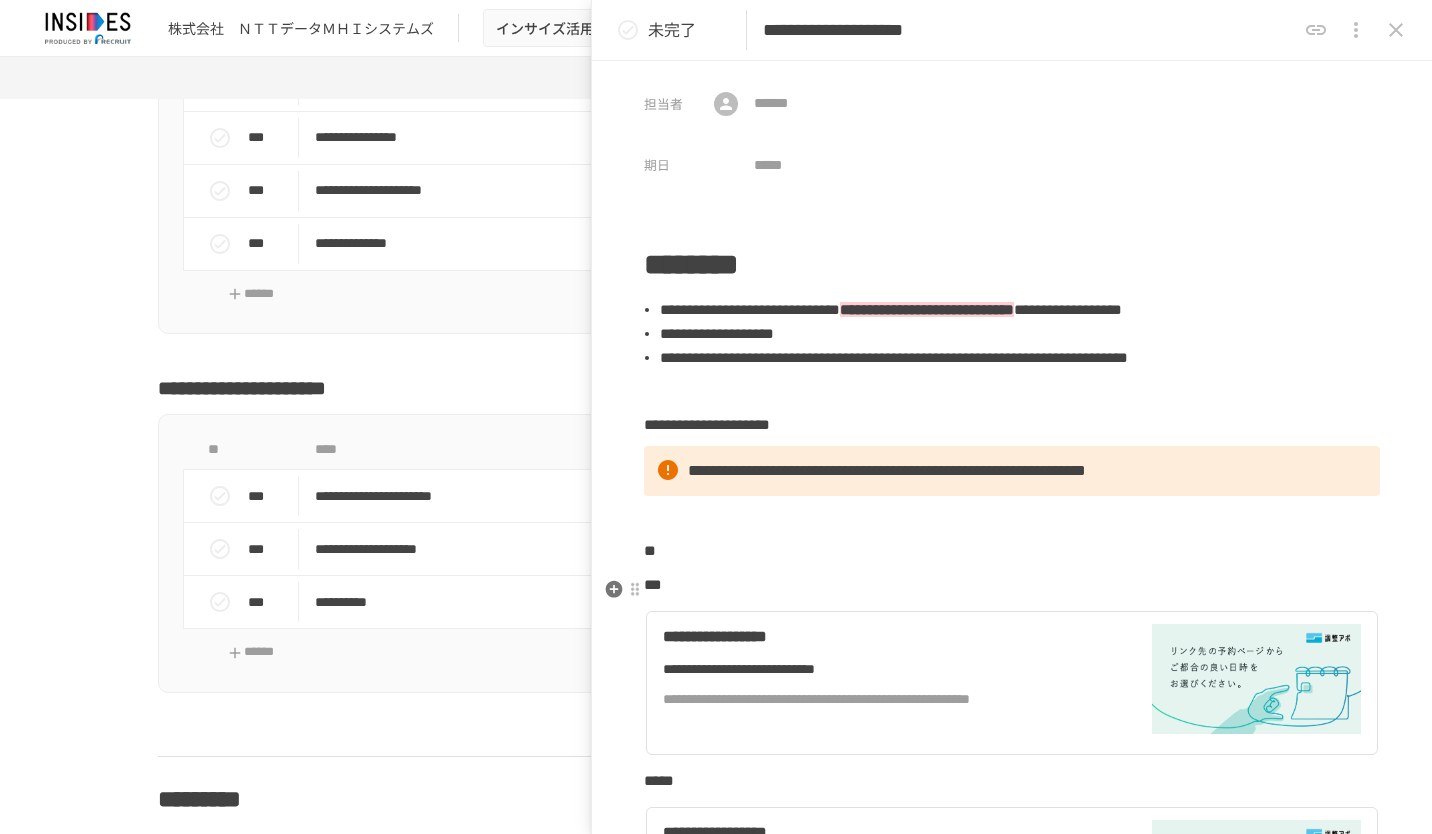 scroll, scrollTop: 300, scrollLeft: 0, axis: vertical 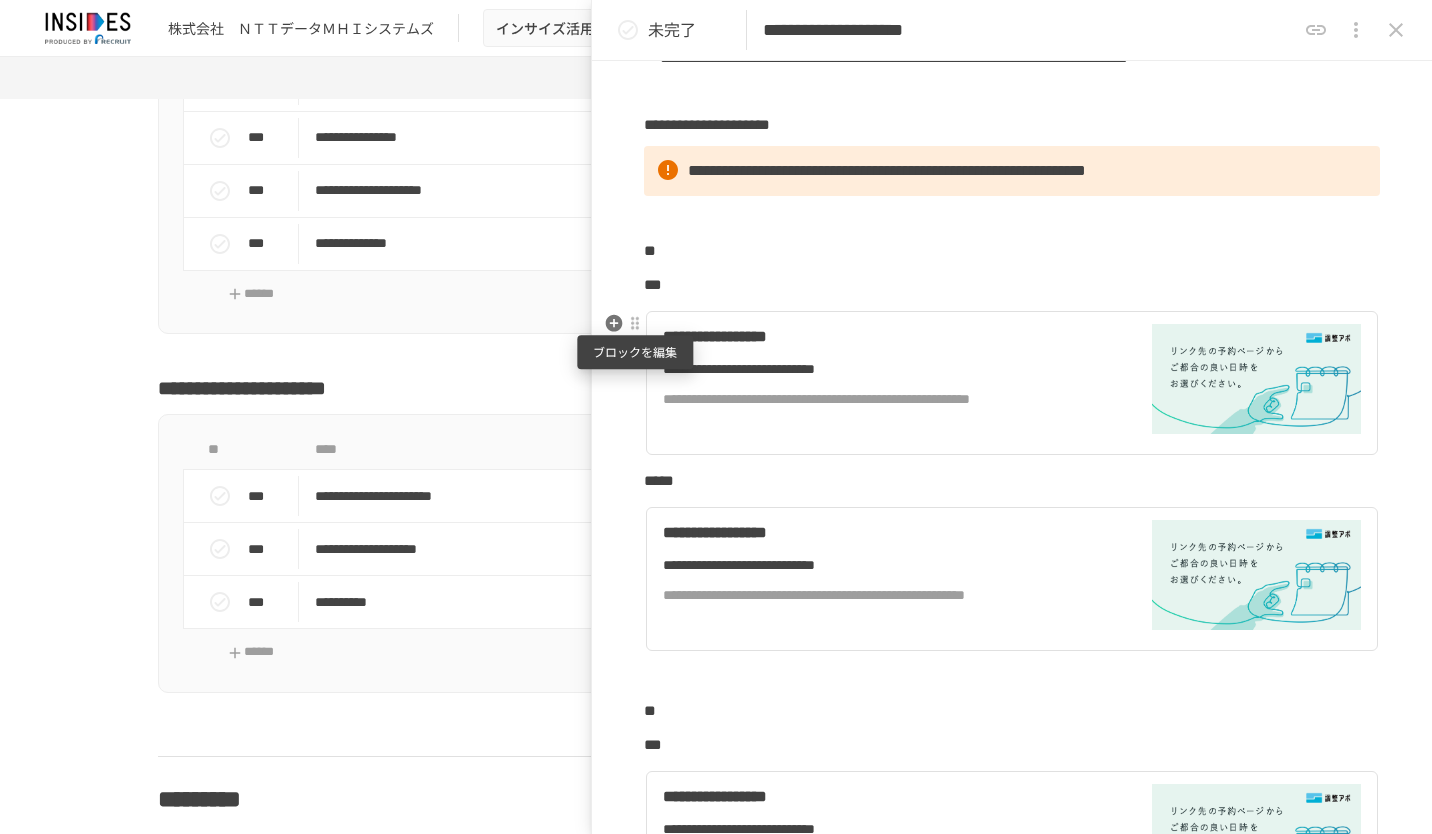 click at bounding box center [635, 324] 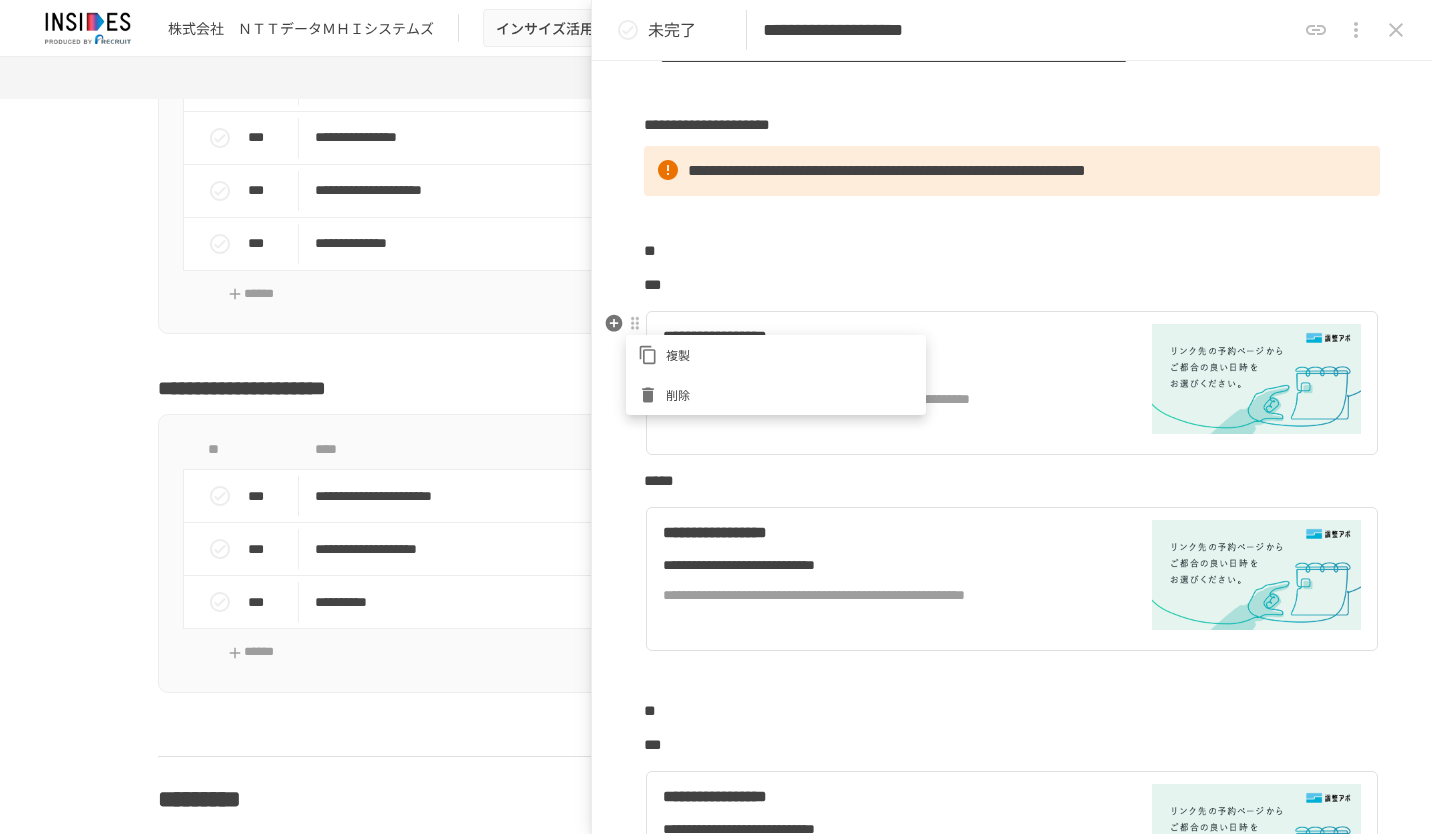 click on "削除" at bounding box center (790, 394) 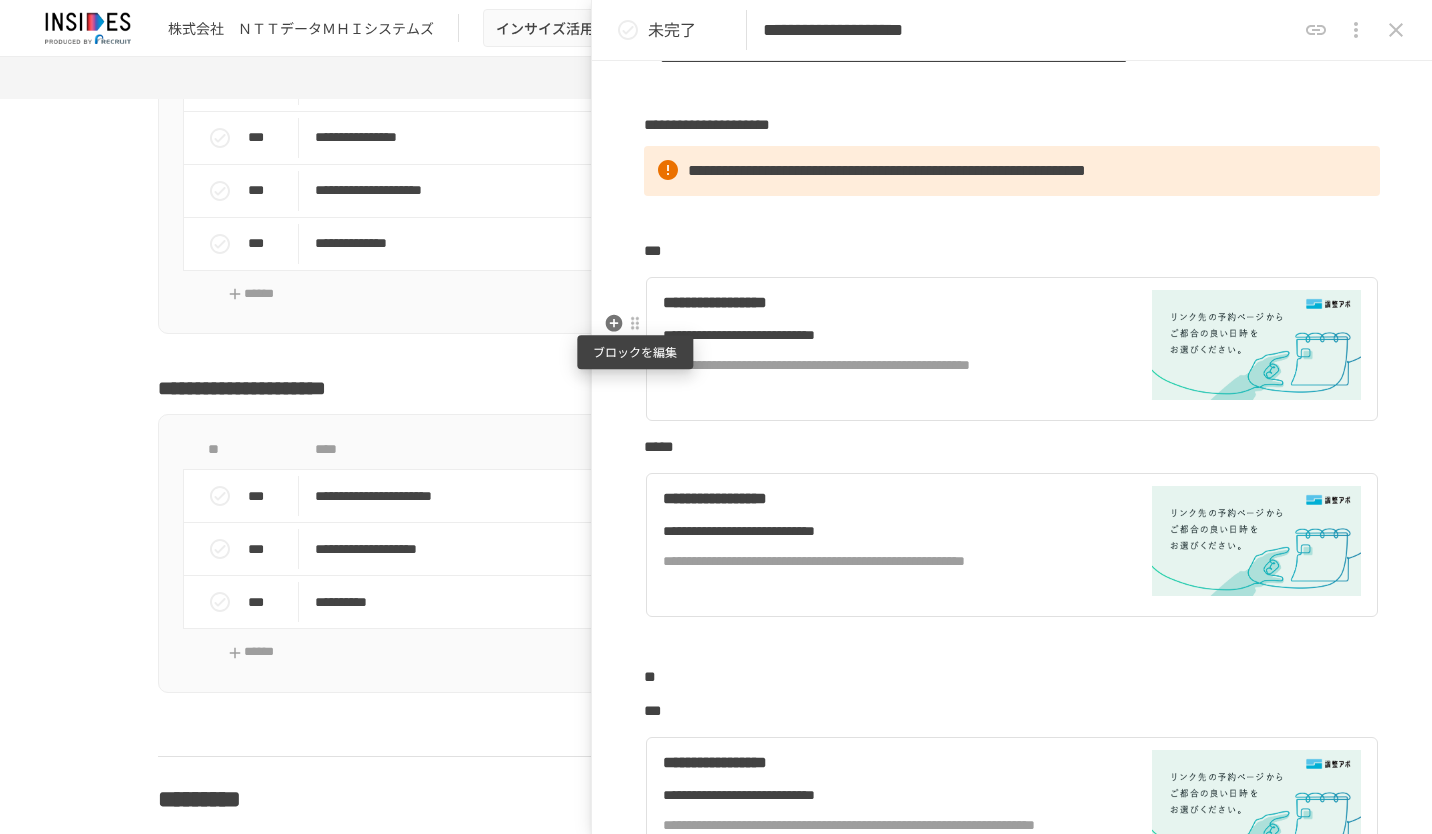 click at bounding box center (635, 324) 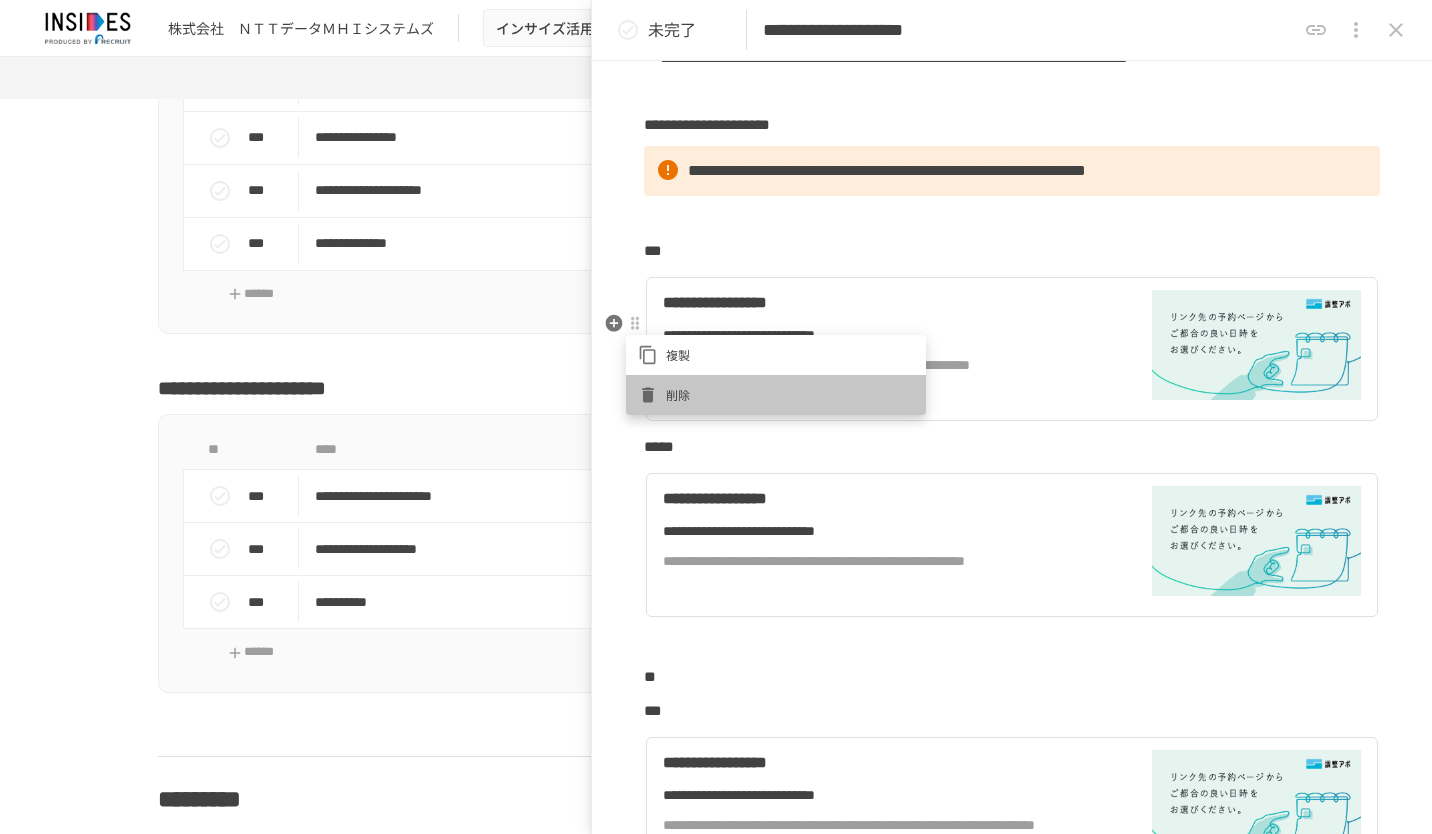 click on "削除" at bounding box center [790, 394] 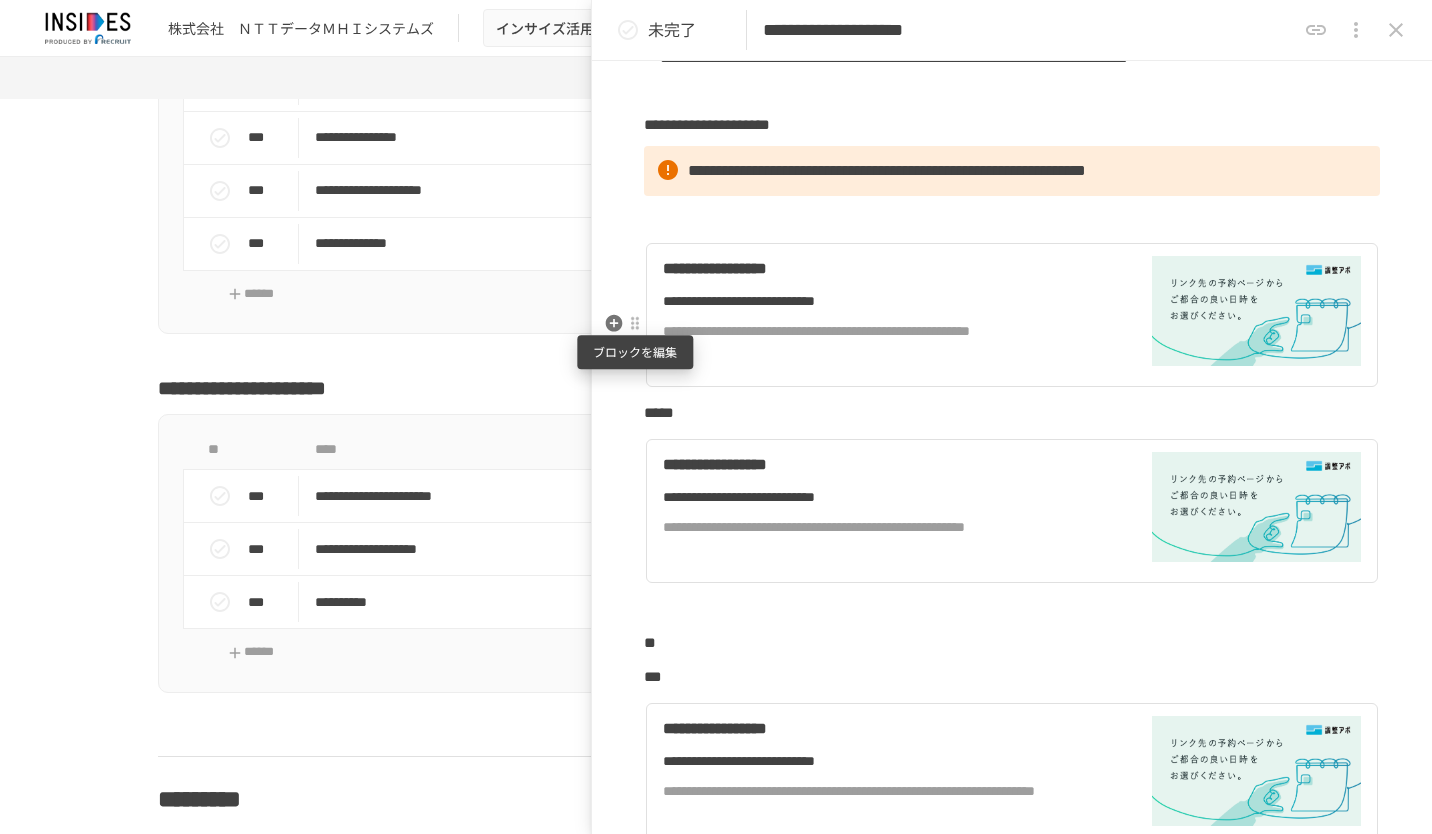 click at bounding box center [635, 324] 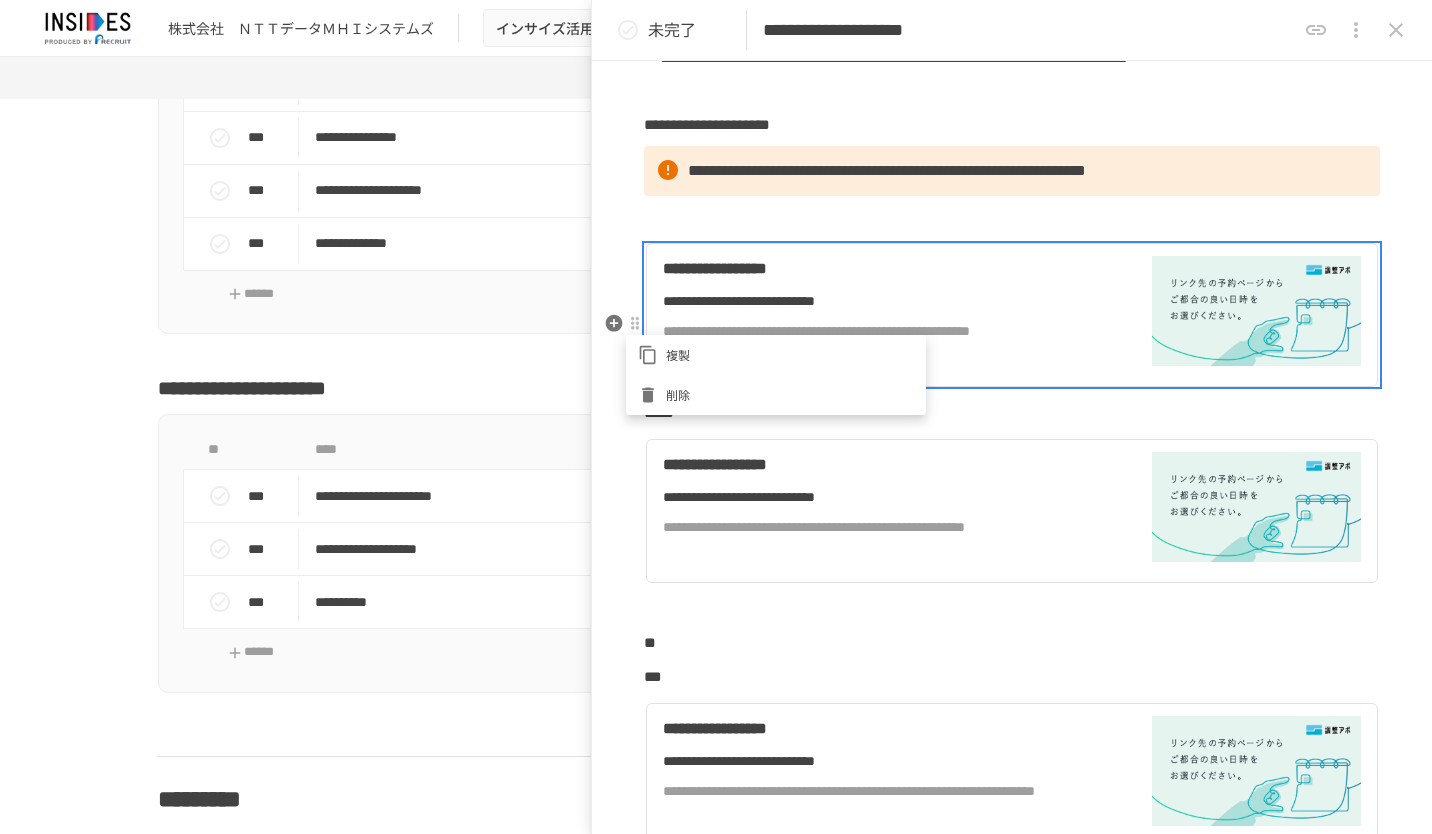 click on "削除" at bounding box center (790, 394) 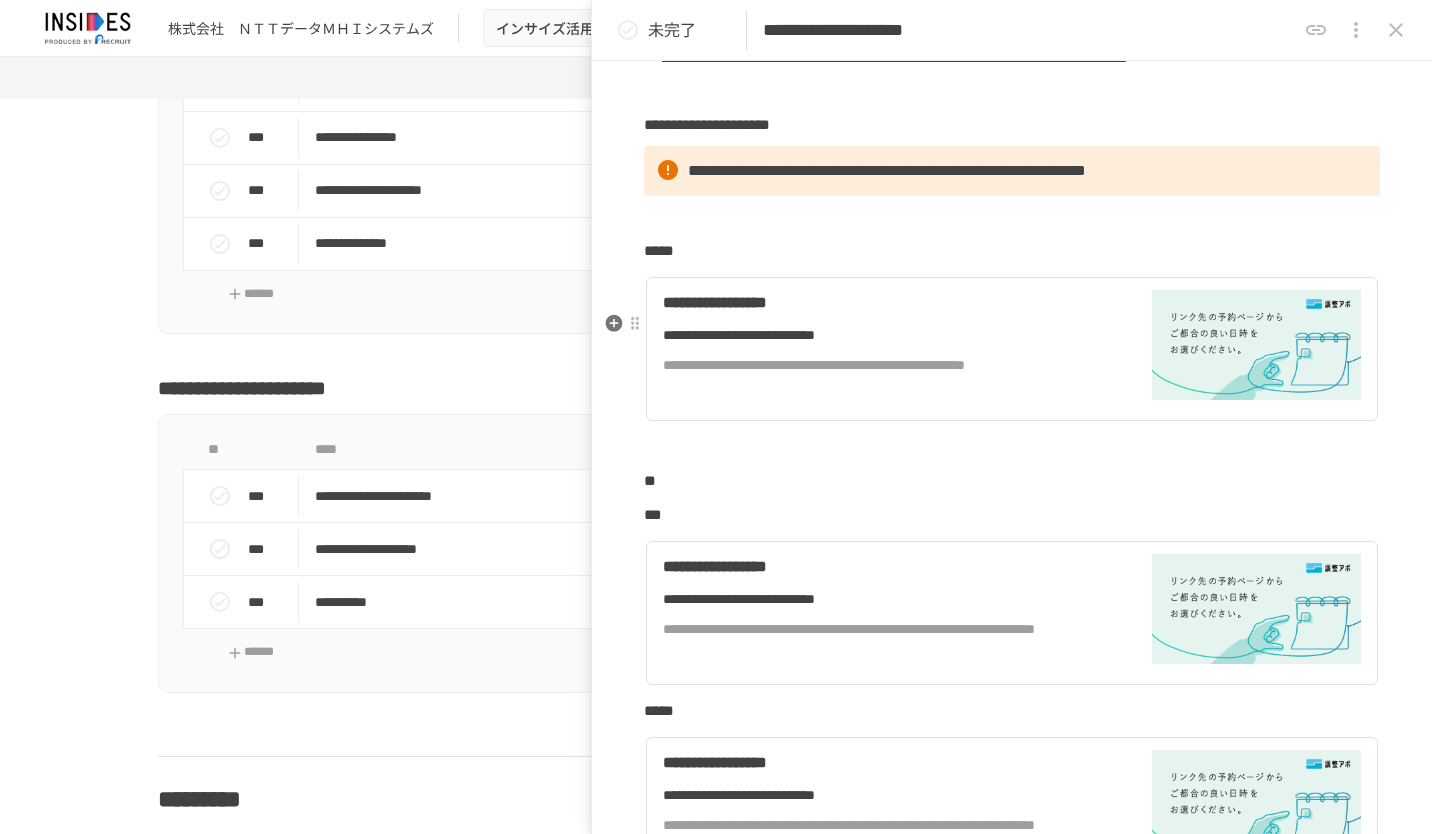 click on "**********" at bounding box center [1012, 1079] 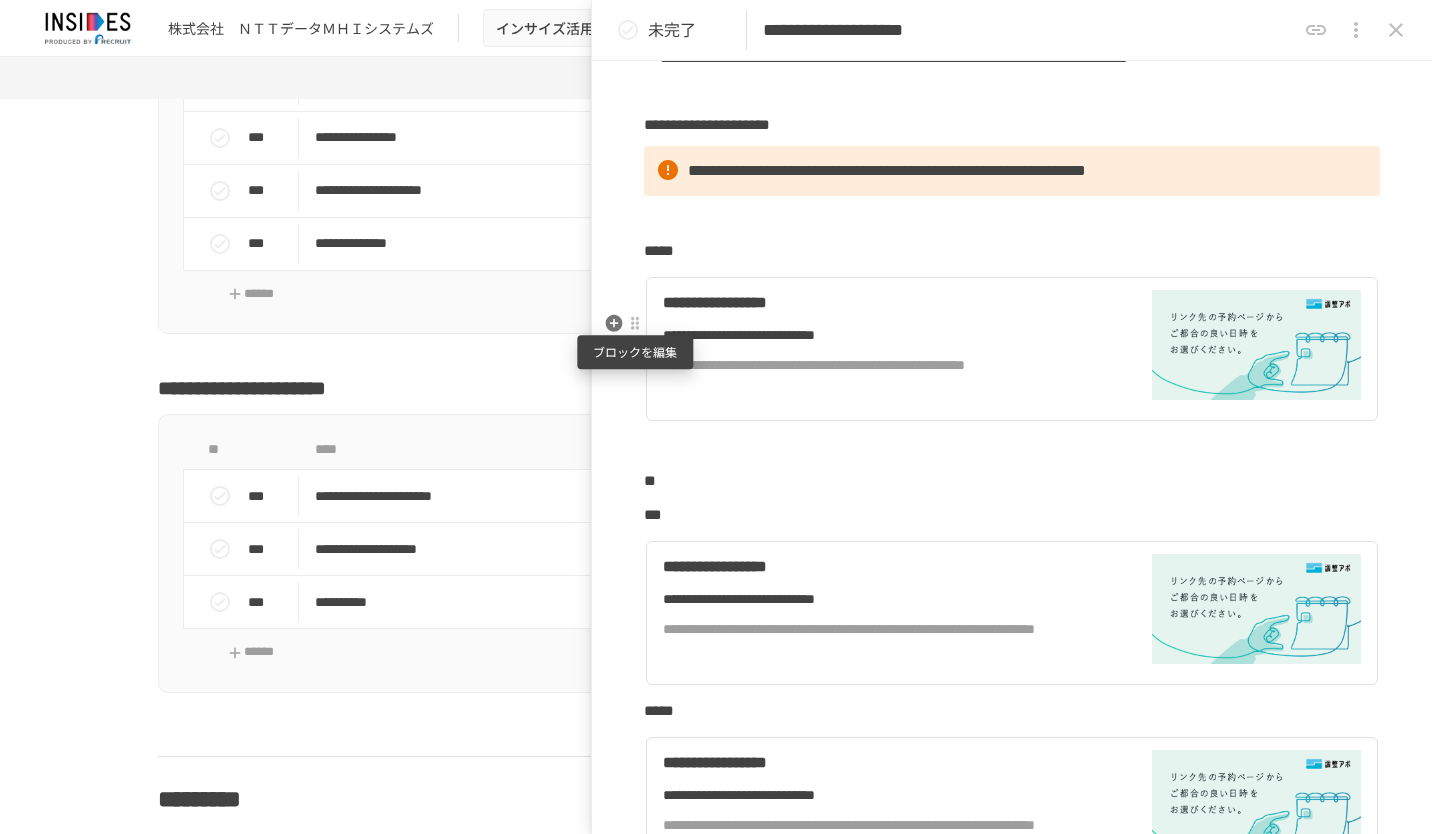 click at bounding box center (635, 324) 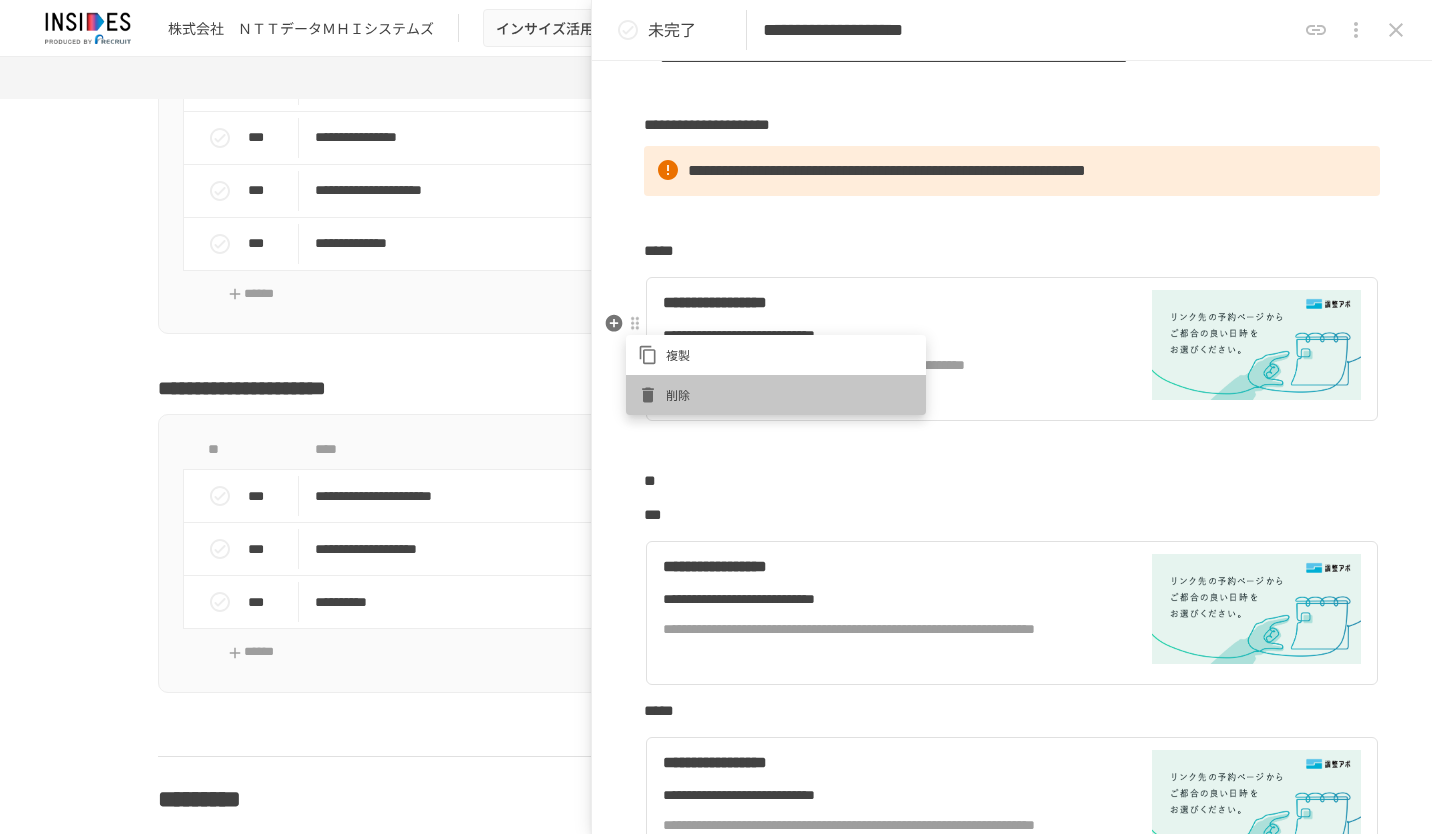 click on "削除" at bounding box center (790, 394) 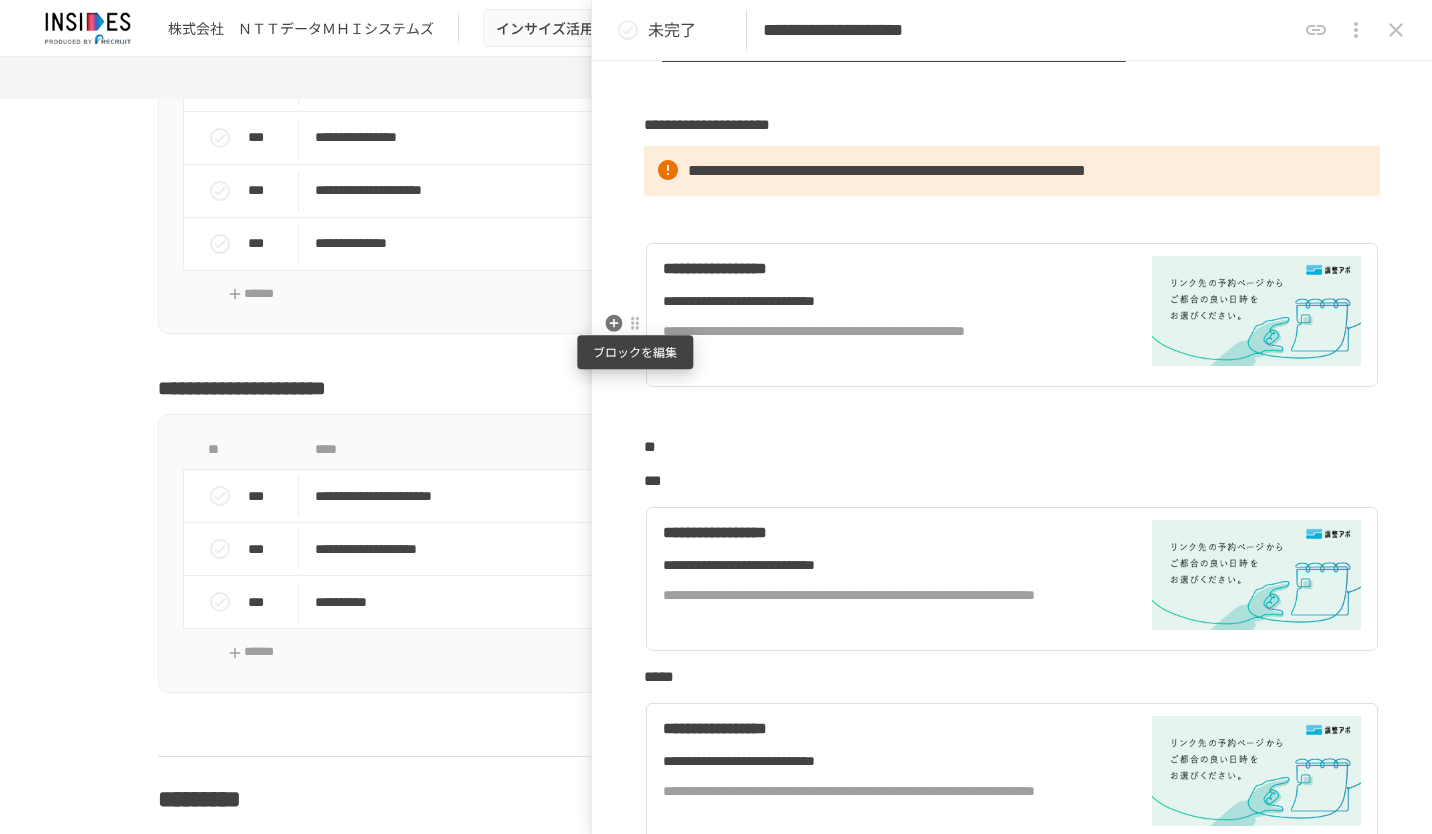click at bounding box center (635, 324) 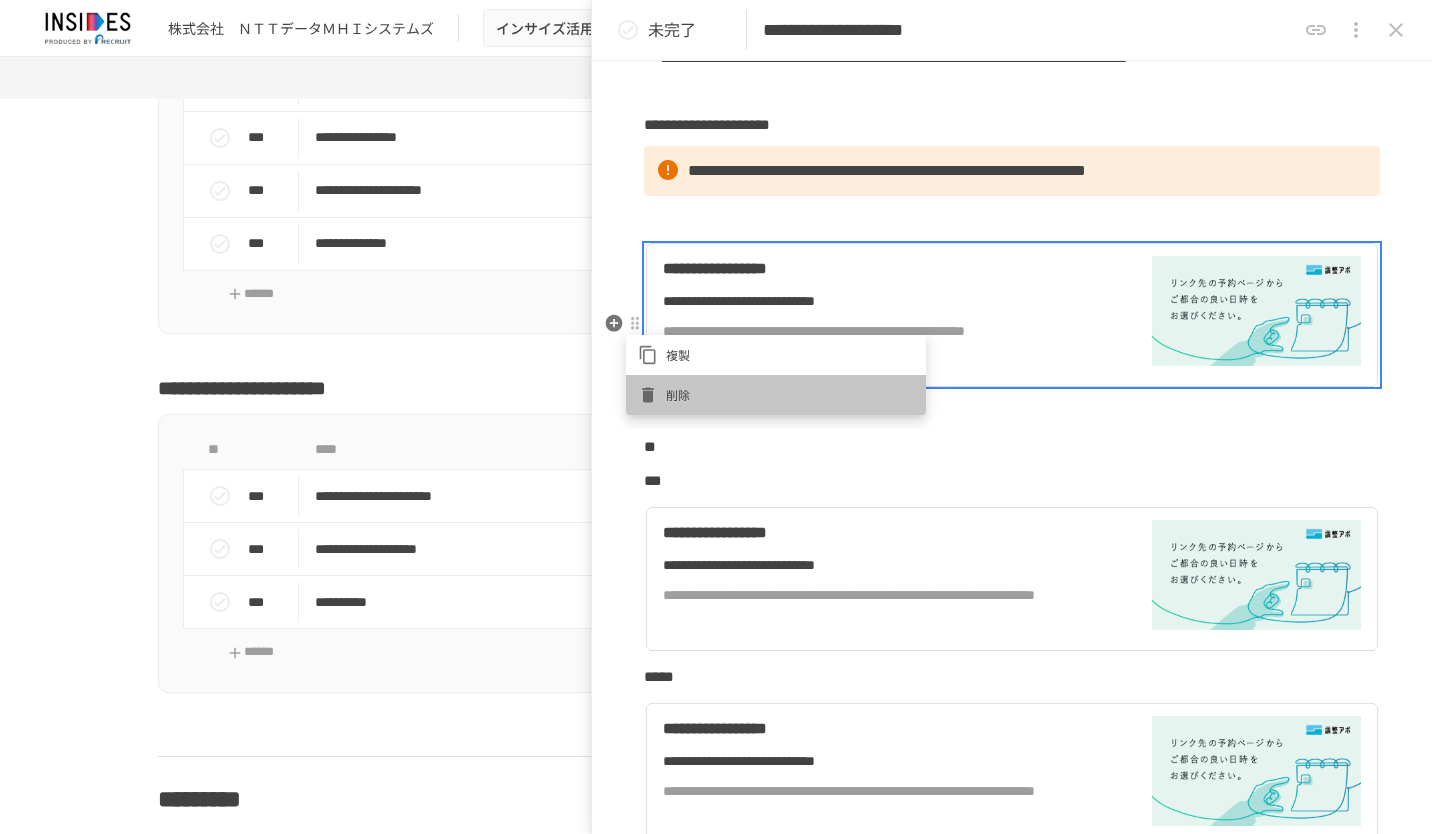 click on "削除" at bounding box center (776, 395) 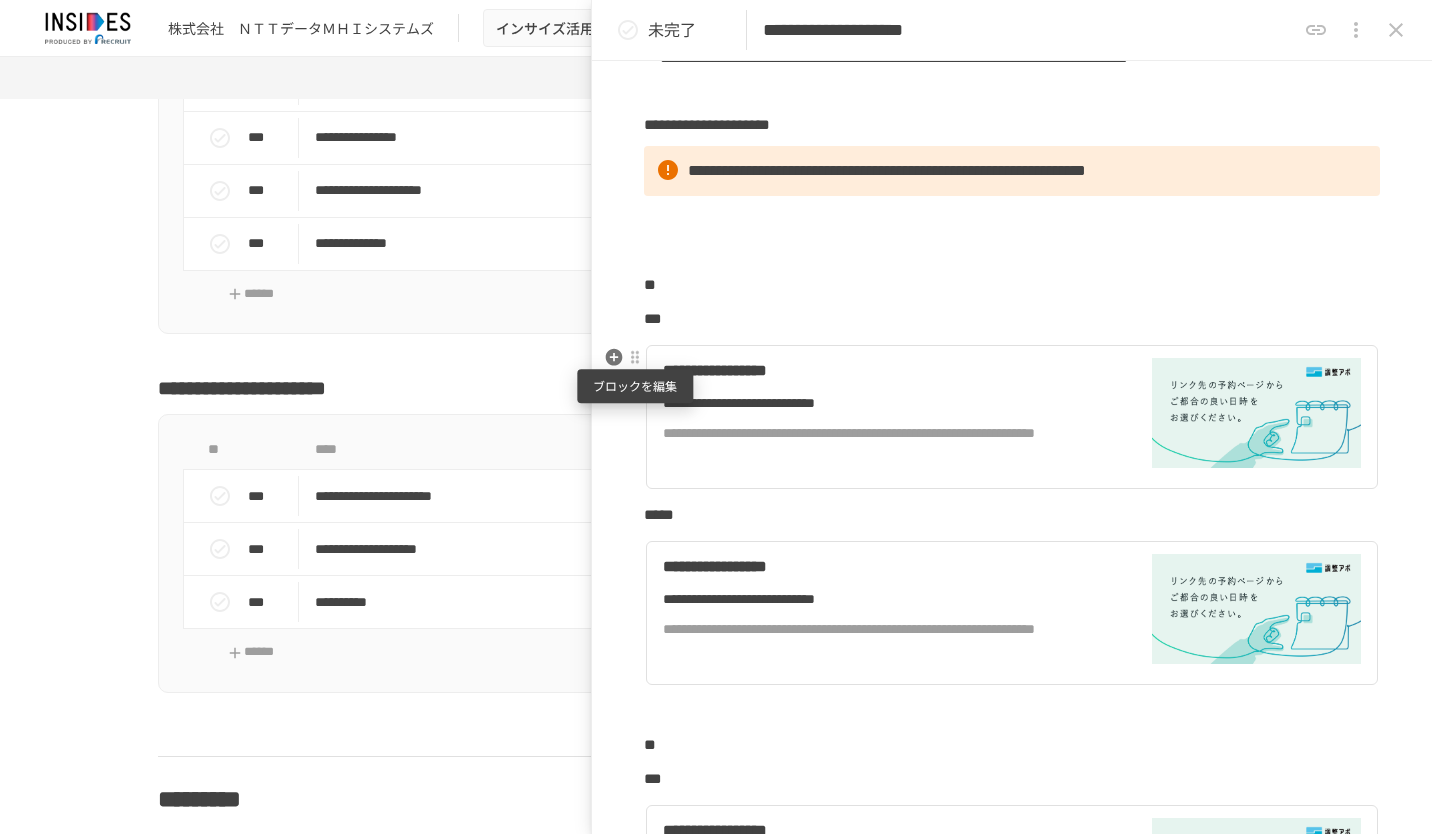 click at bounding box center [635, 358] 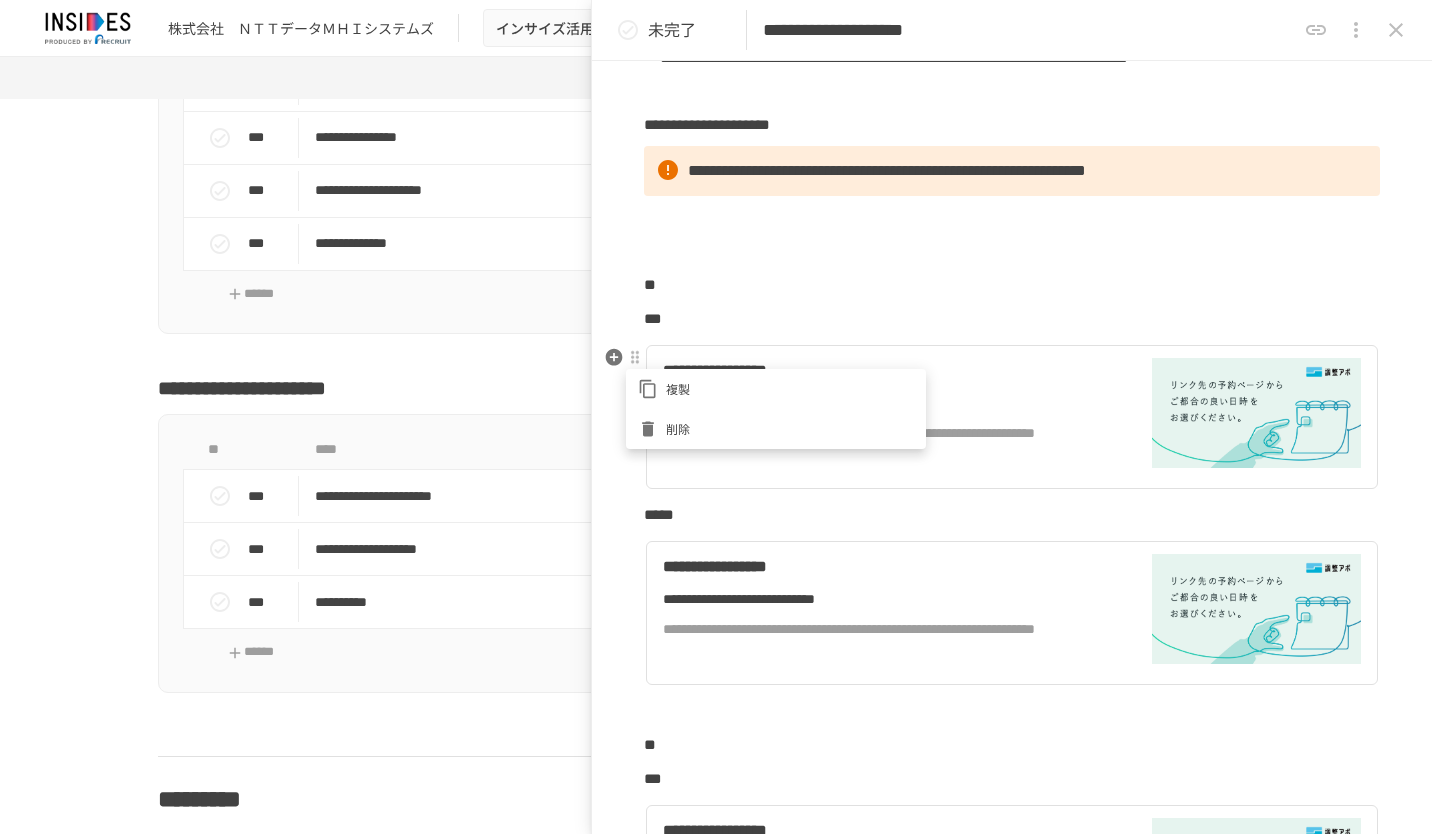 click on "削除" at bounding box center (776, 429) 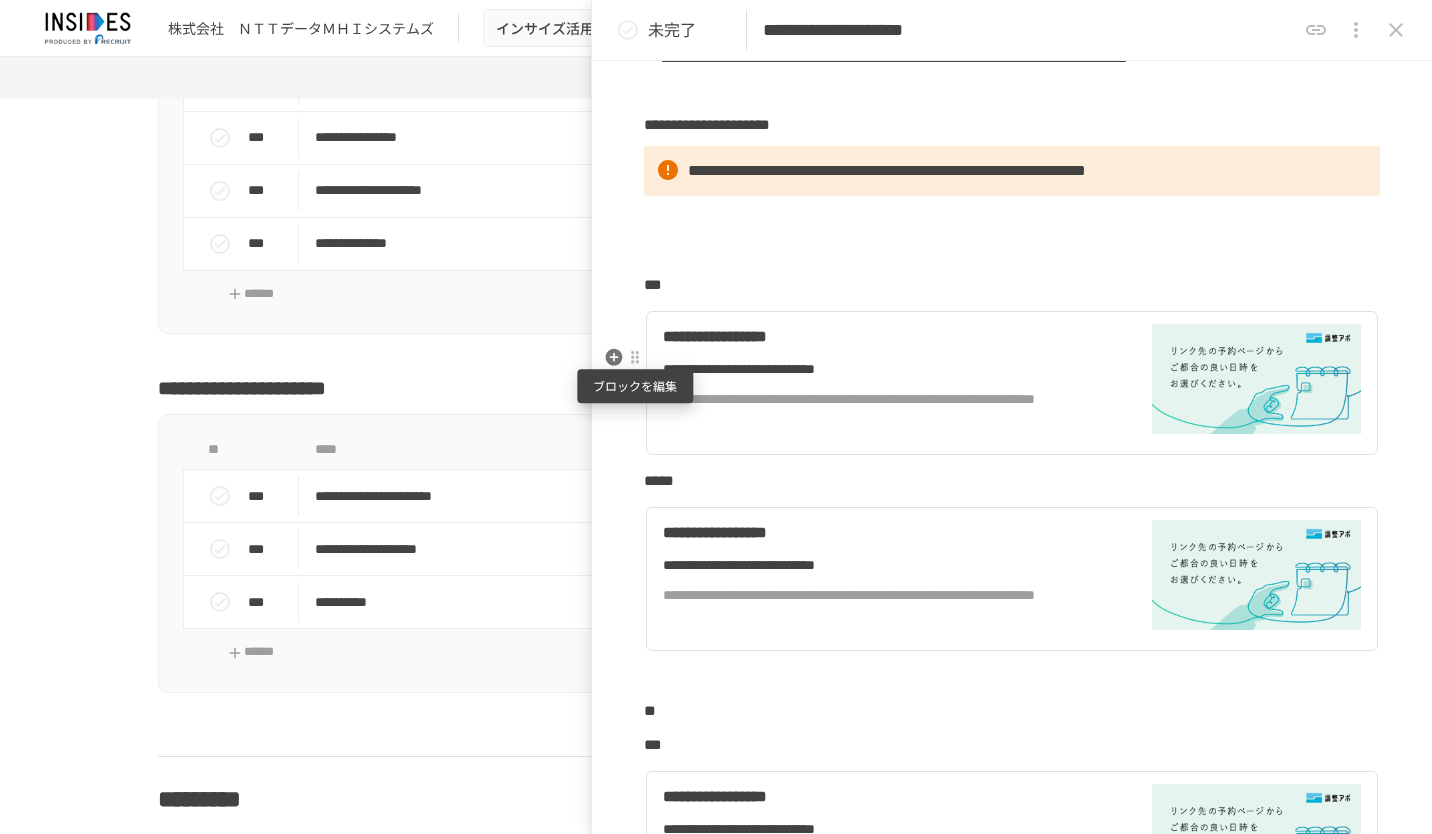 click at bounding box center [635, 358] 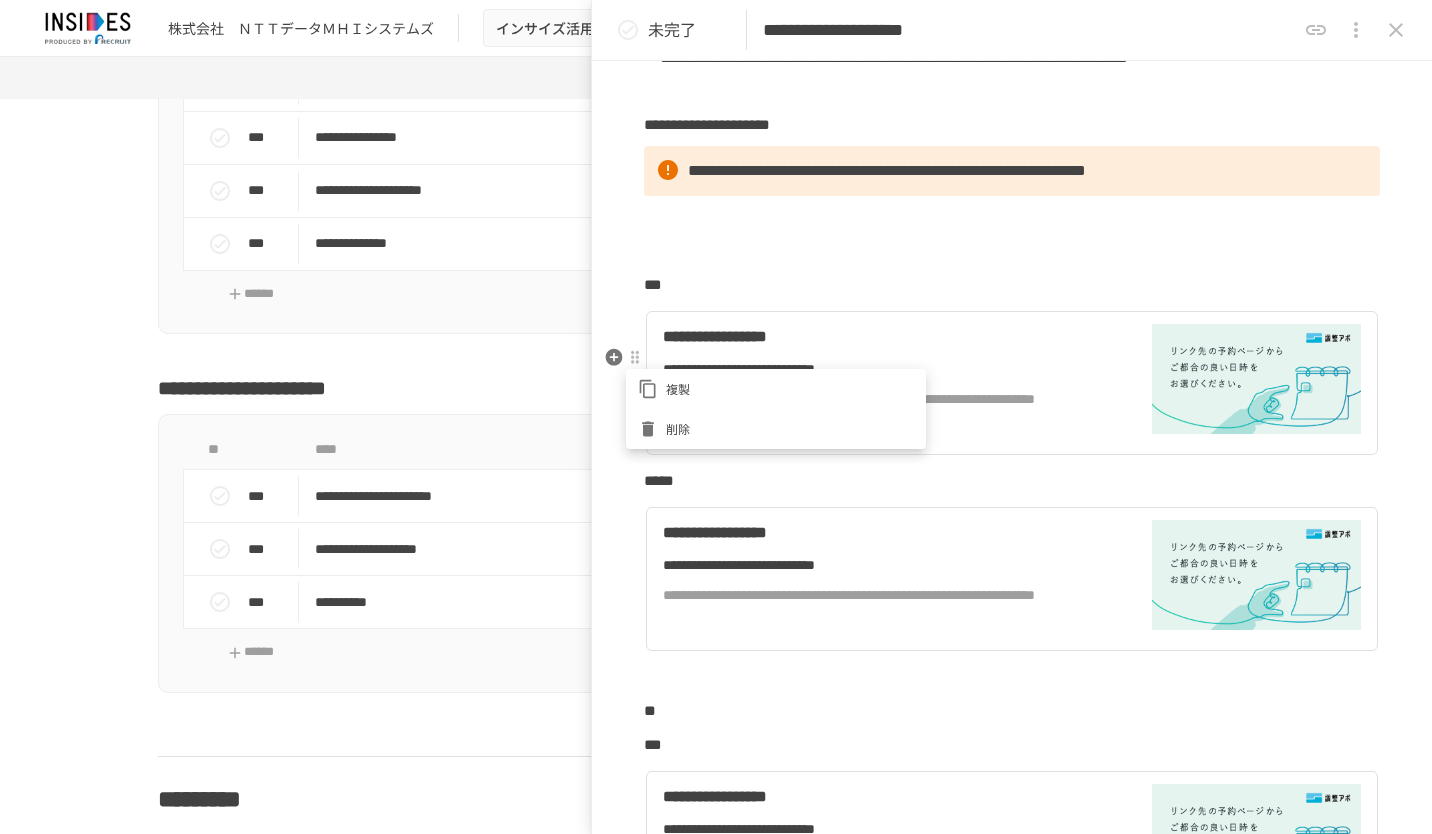 click on "削除" at bounding box center (790, 428) 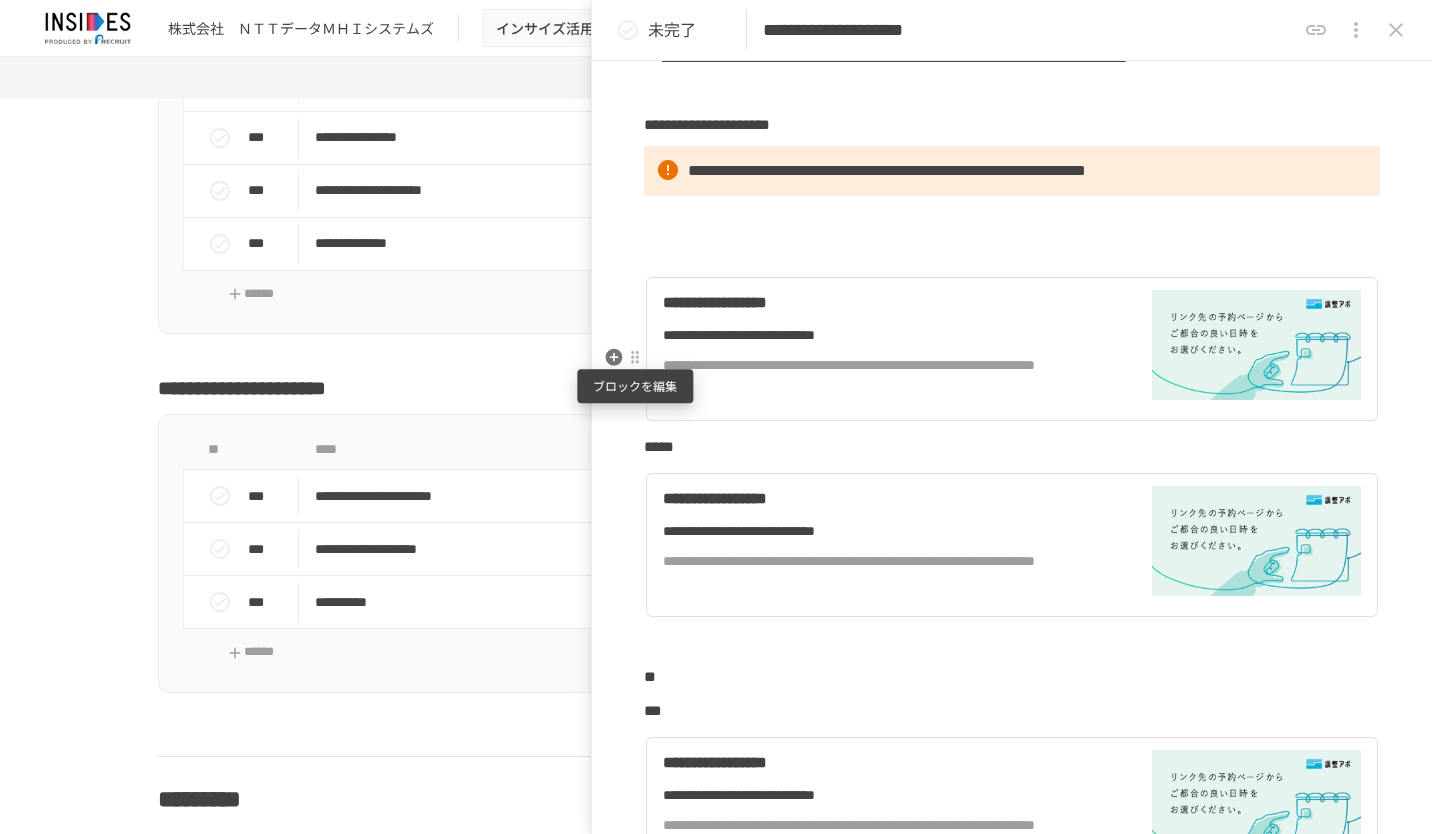 click at bounding box center (635, 358) 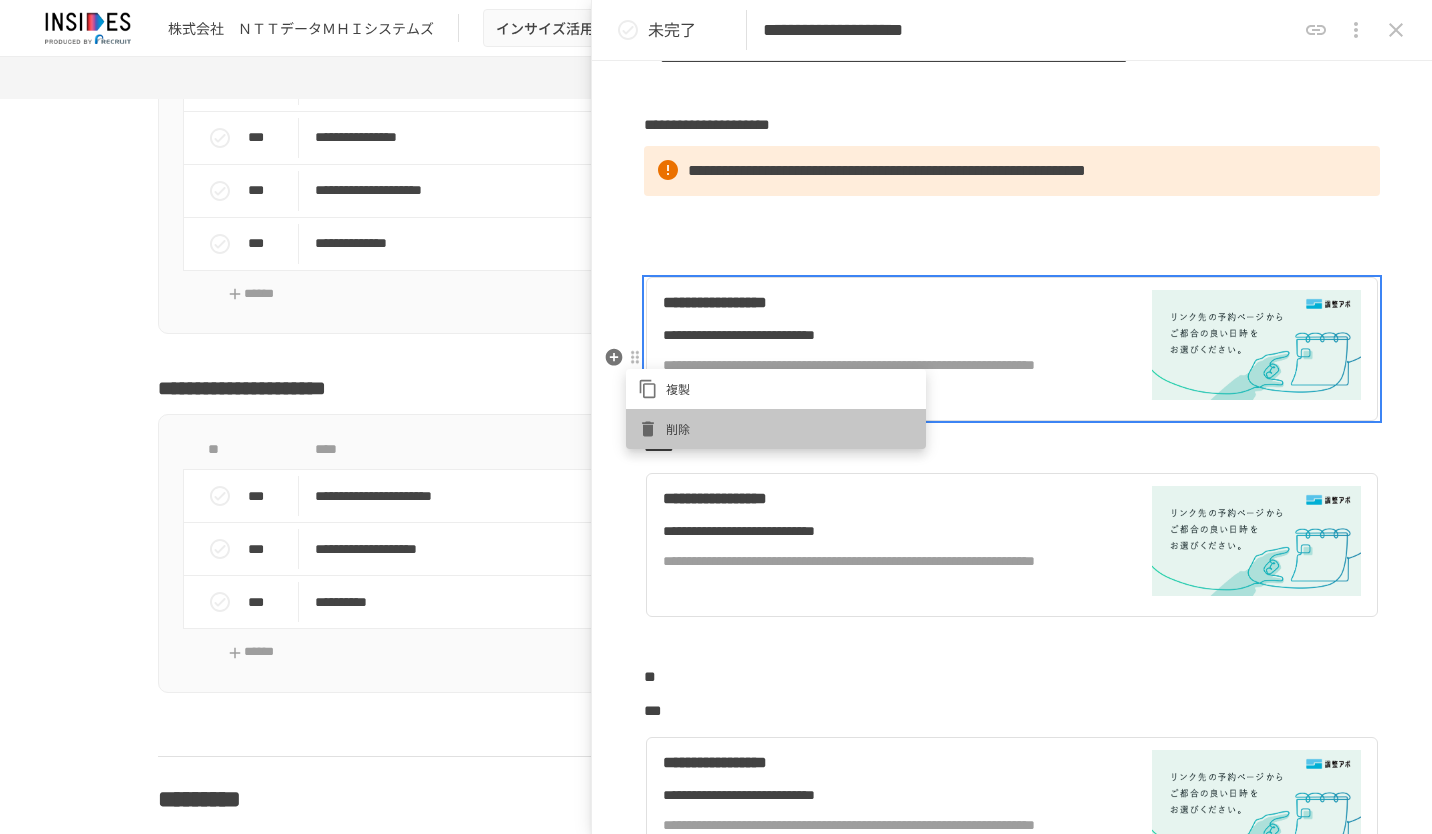 click on "削除" at bounding box center (776, 429) 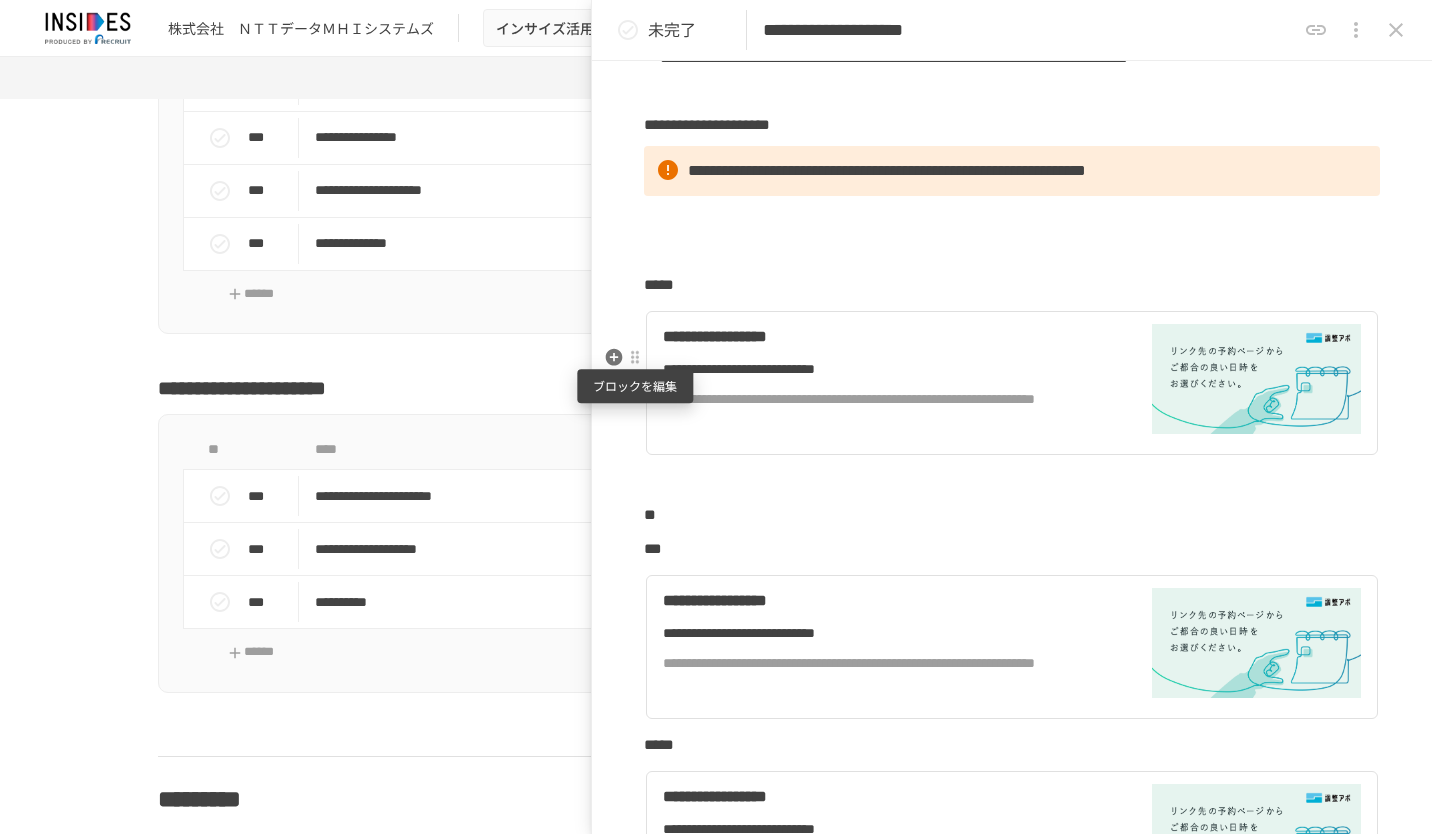 click at bounding box center (635, 358) 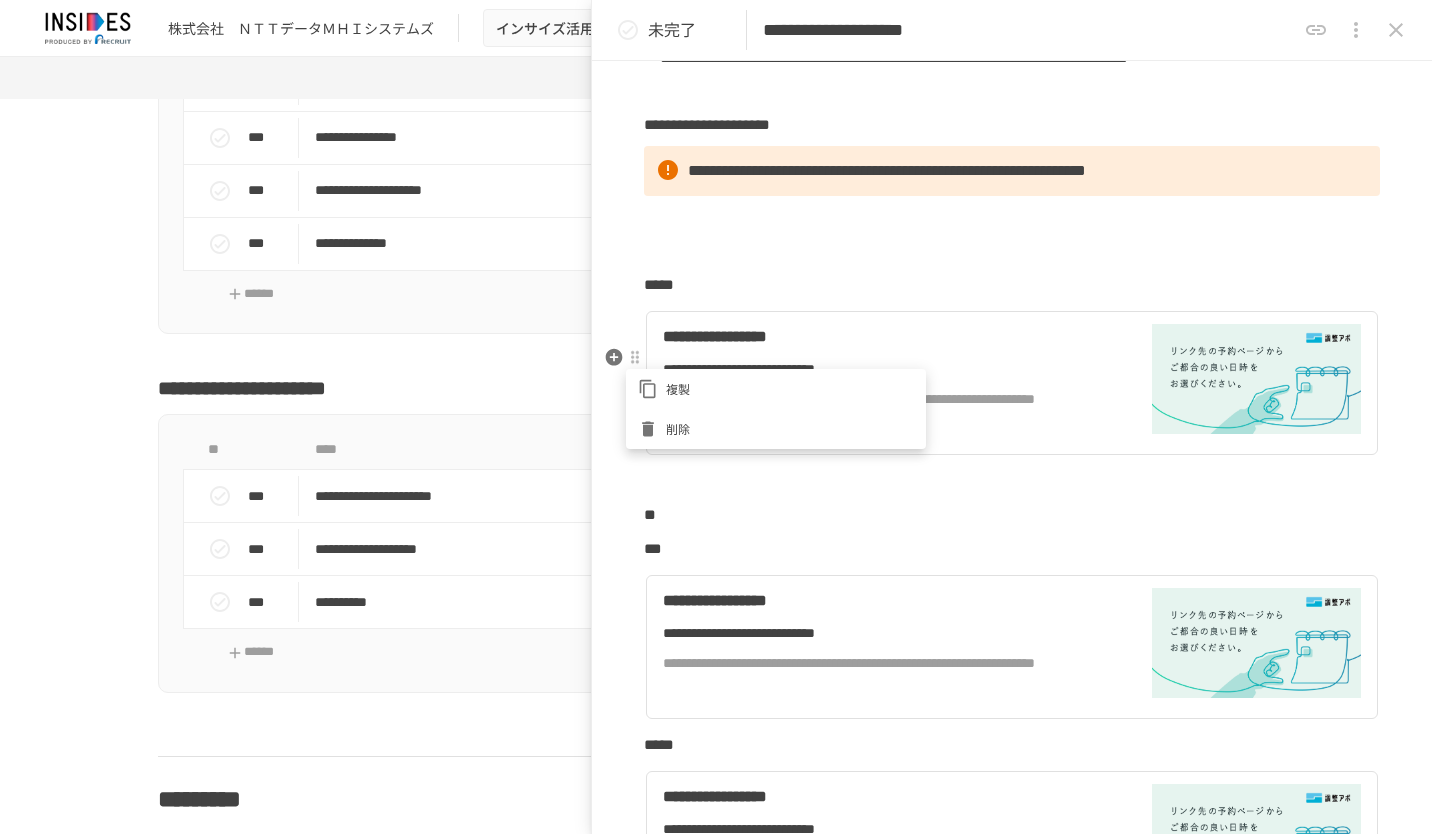 click on "削除" at bounding box center [776, 429] 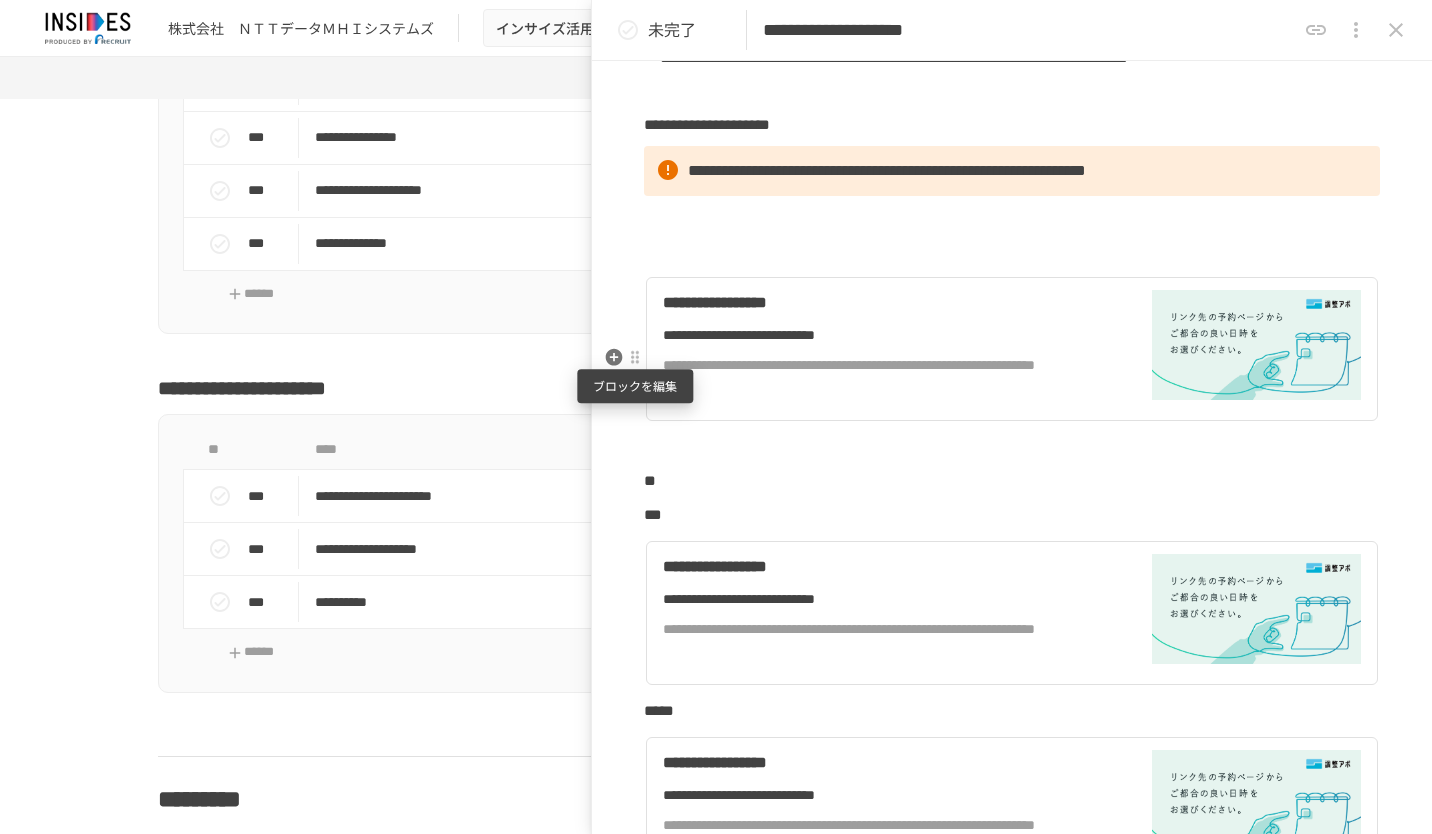 click at bounding box center [635, 358] 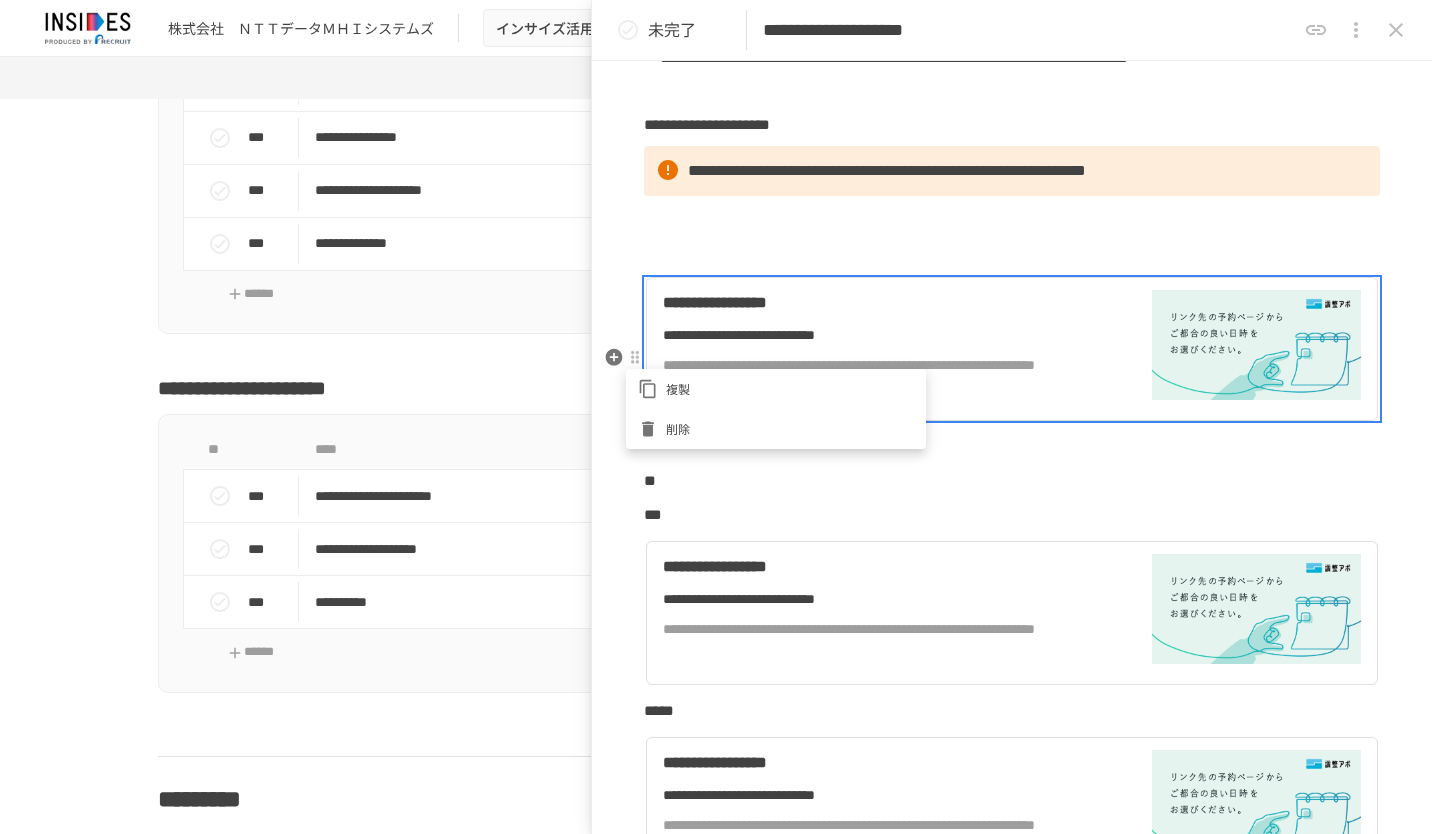 click on "削除" at bounding box center (776, 429) 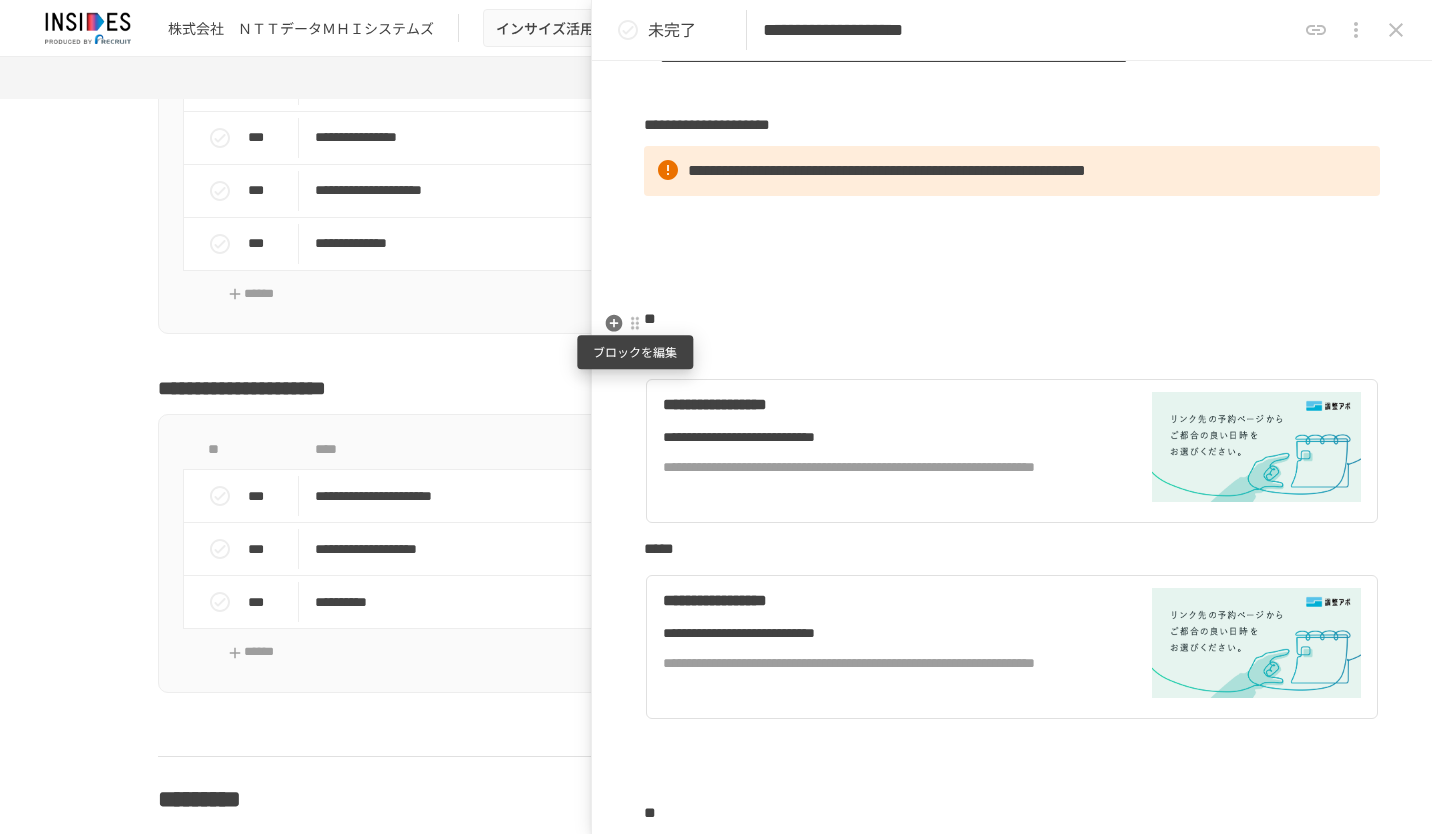 click at bounding box center [635, 324] 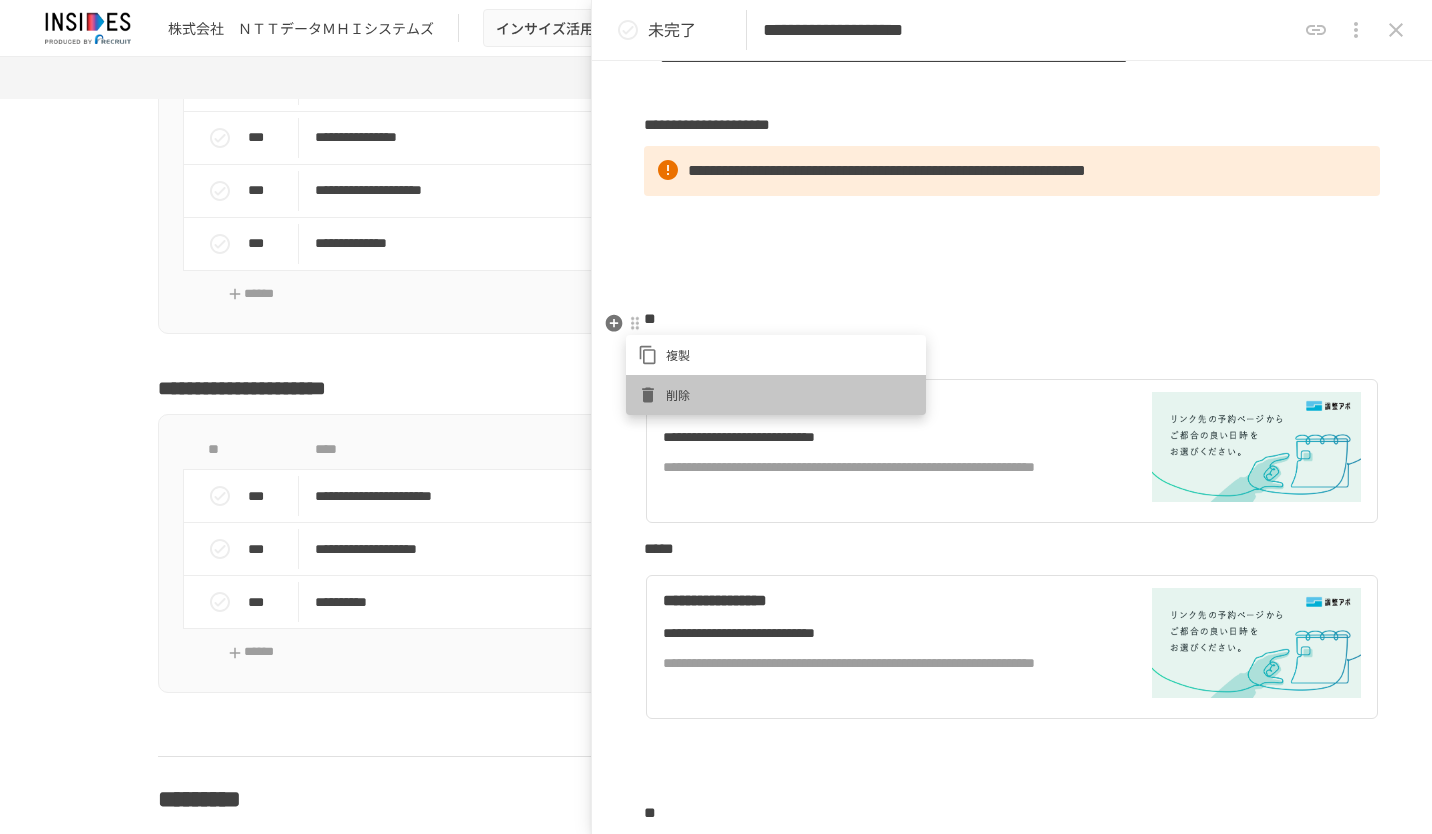 click on "削除" at bounding box center (776, 395) 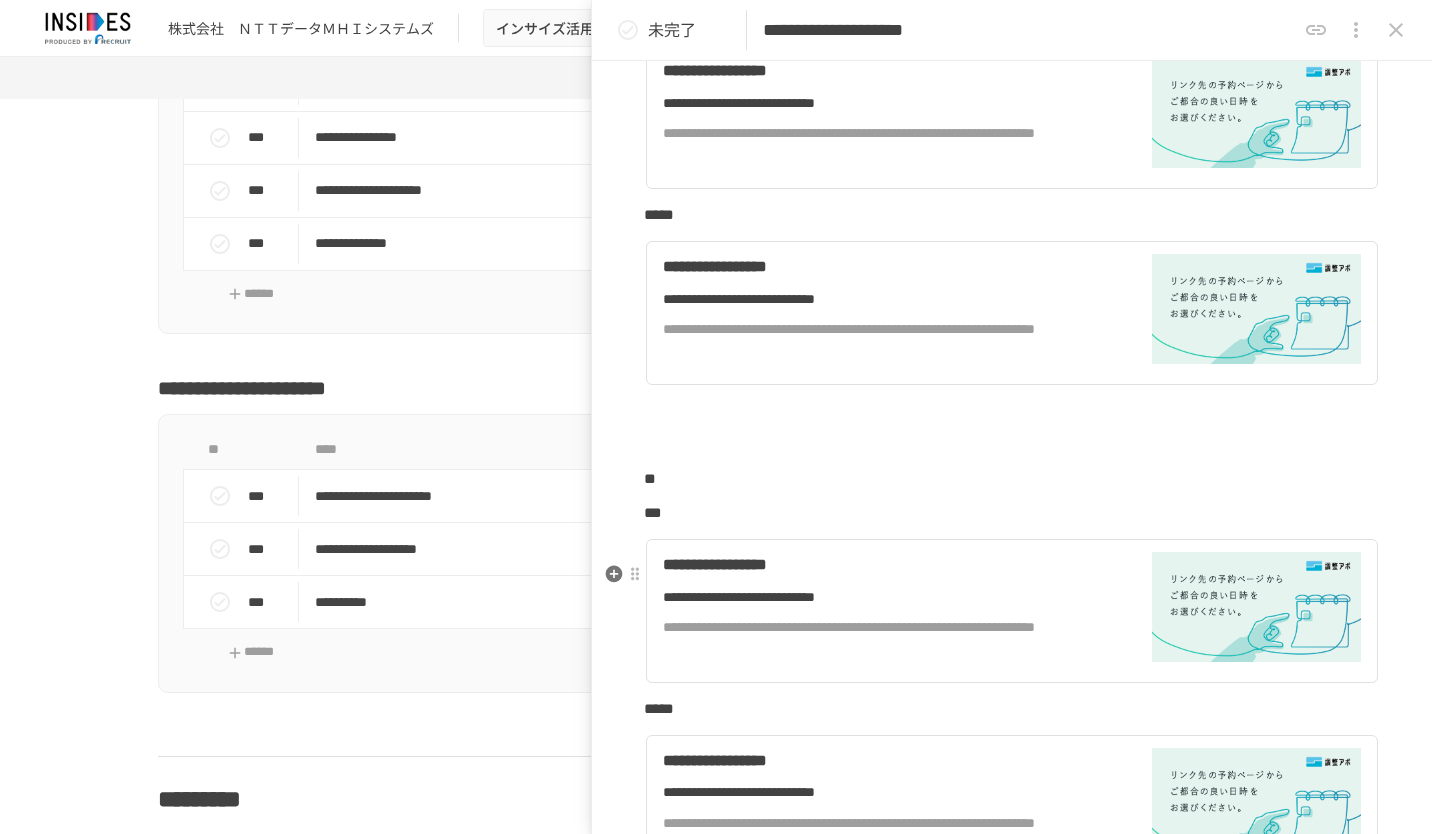 scroll, scrollTop: 800, scrollLeft: 0, axis: vertical 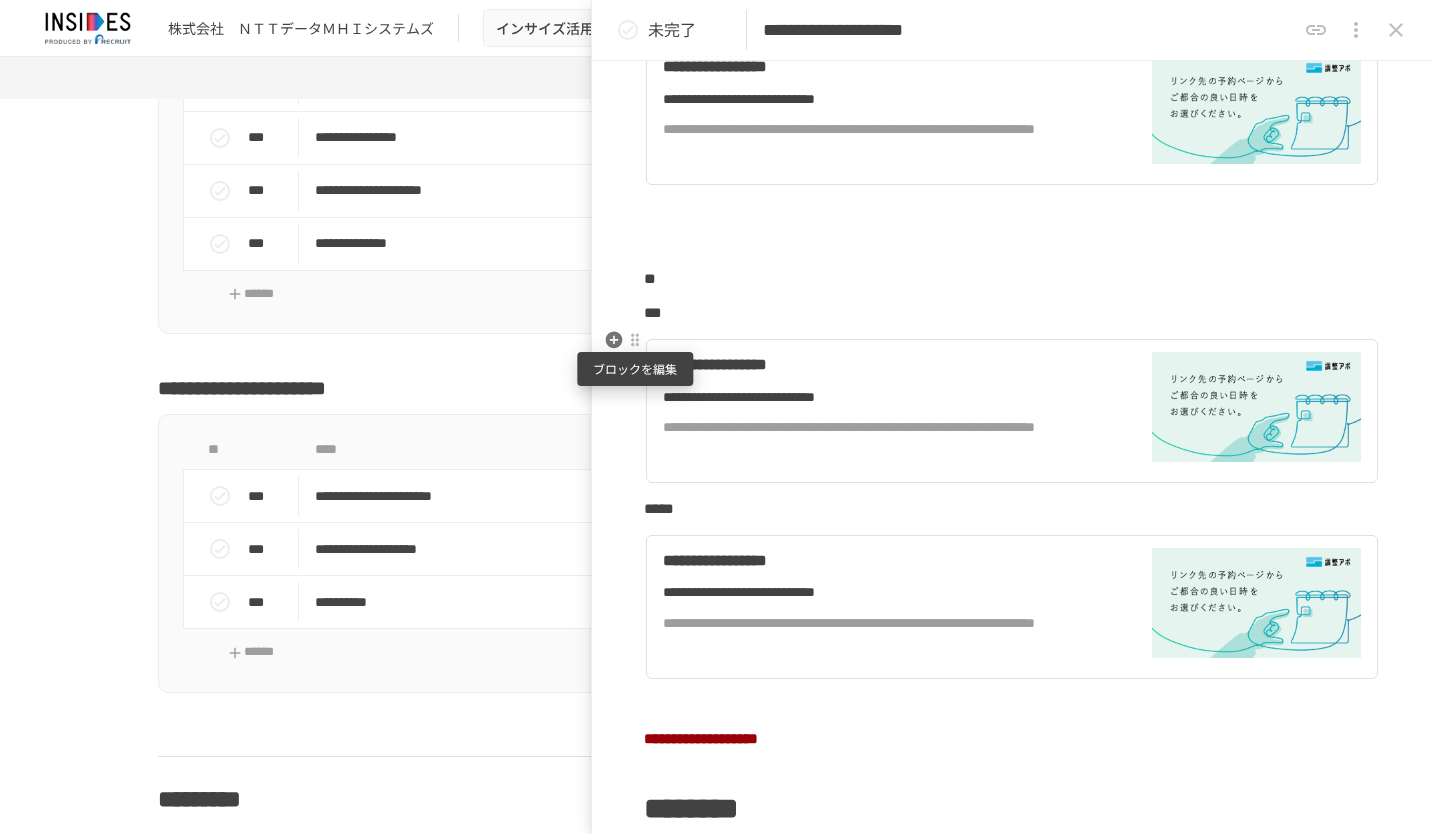 click at bounding box center (635, 340) 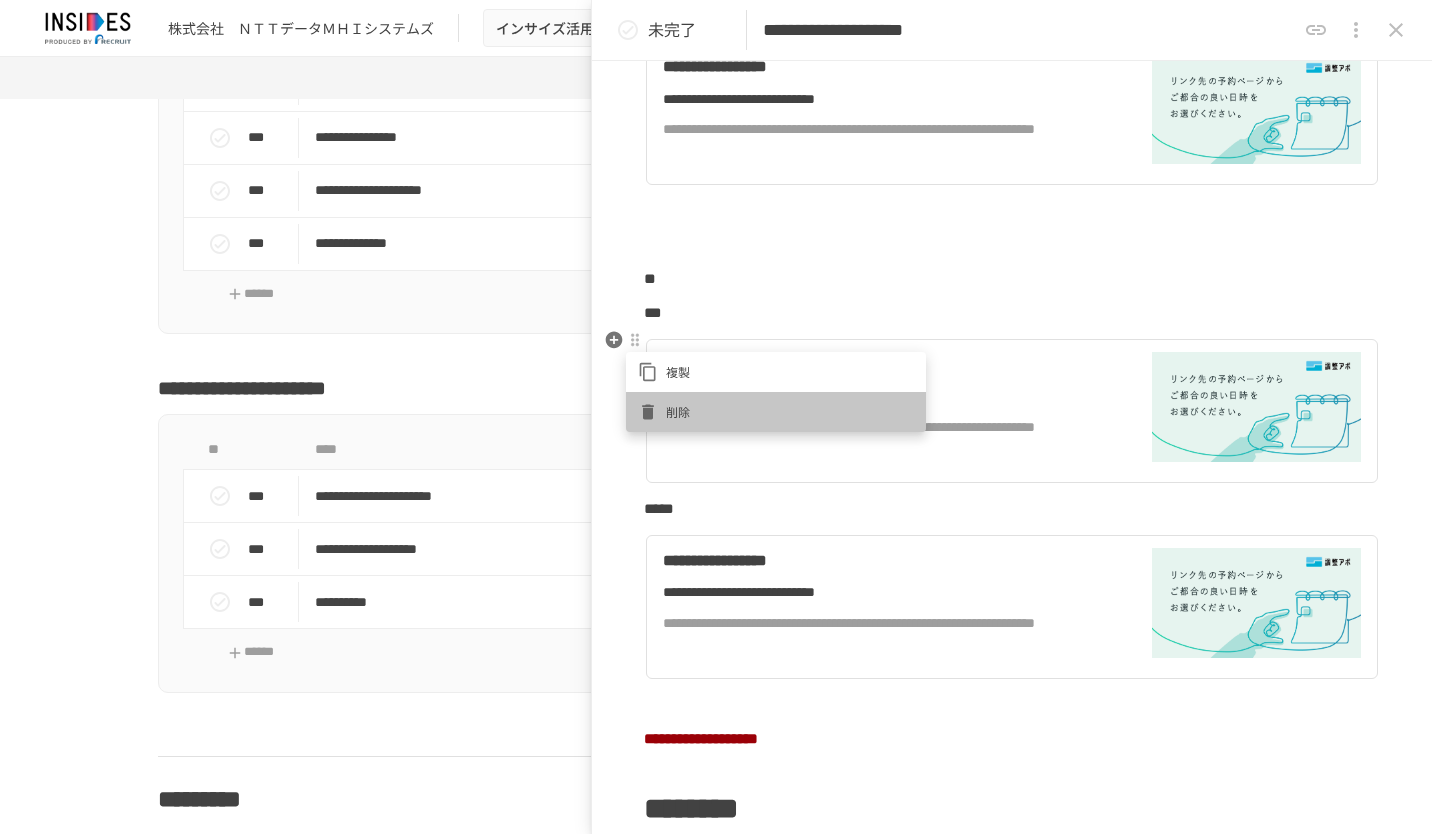 click on "削除" at bounding box center (790, 411) 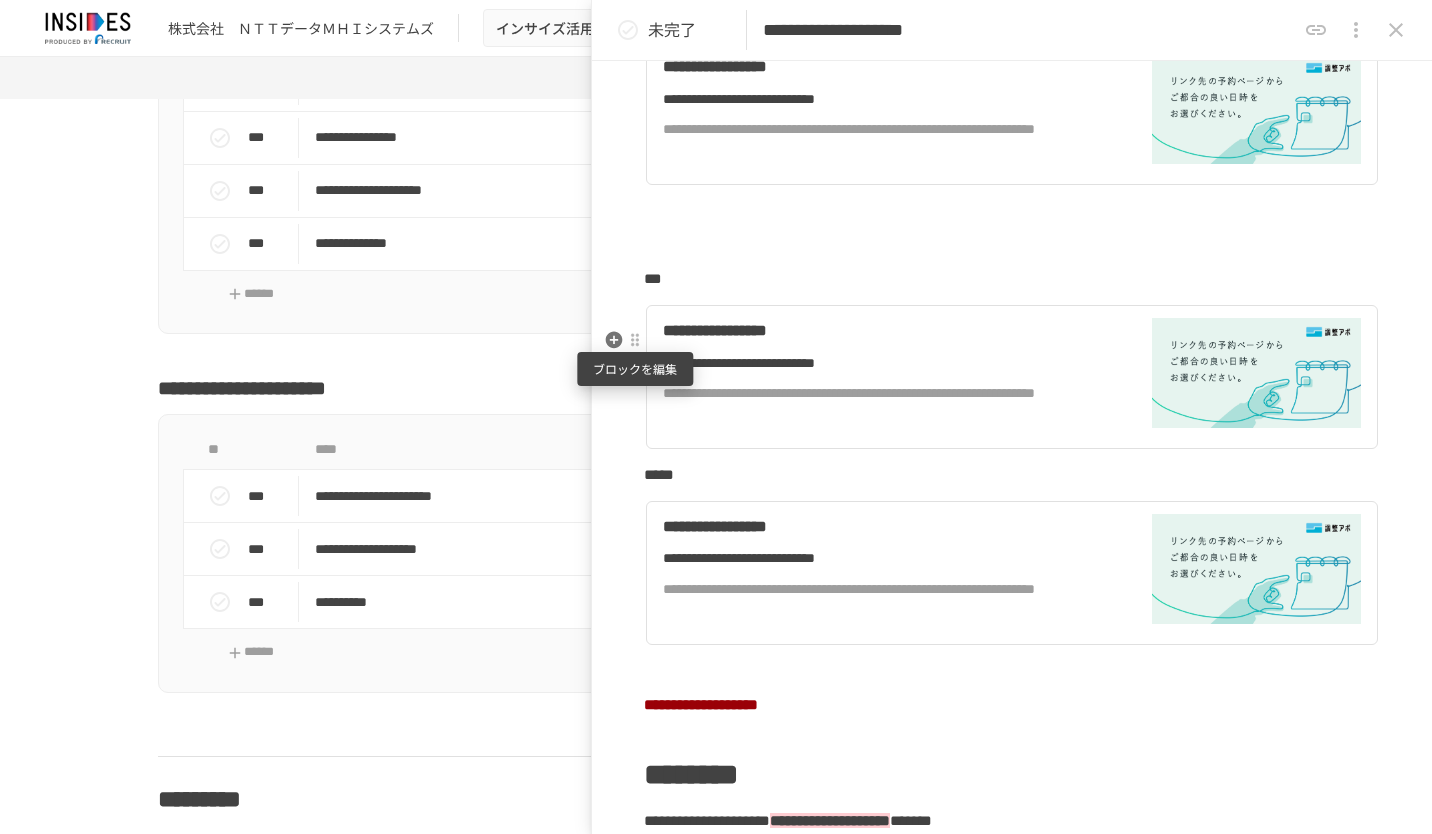 click at bounding box center [635, 340] 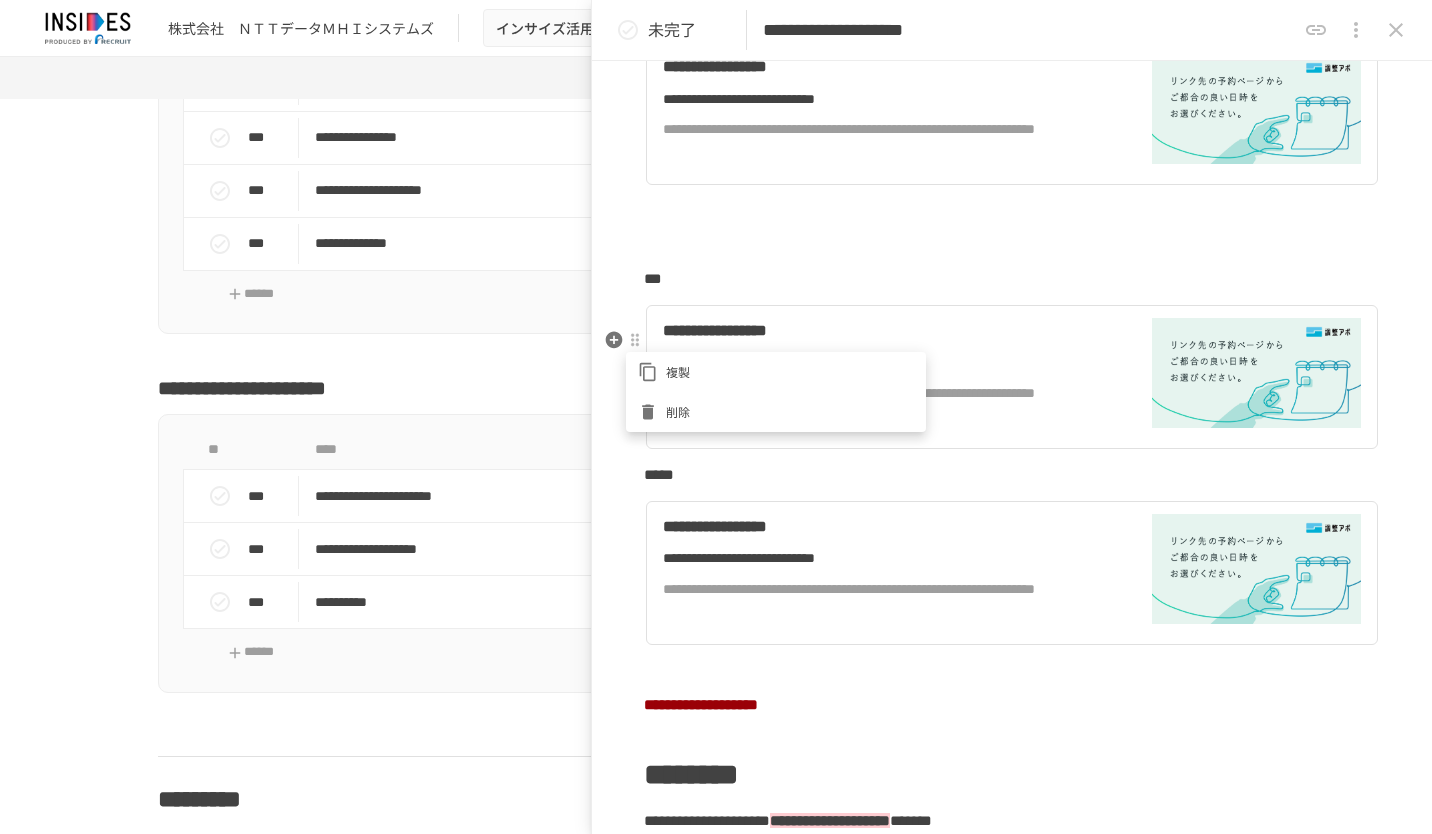 click on "削除" at bounding box center [790, 411] 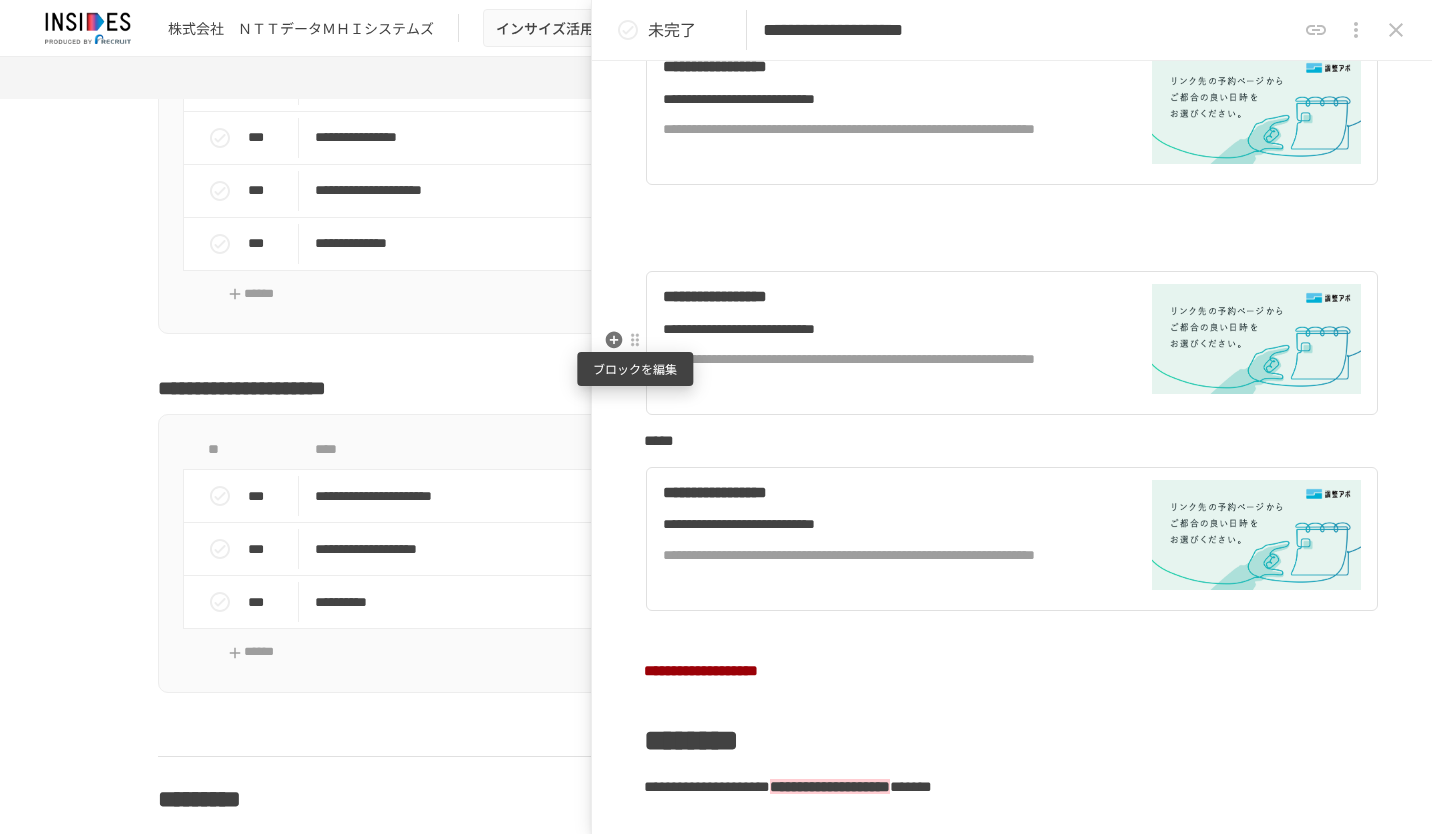 click at bounding box center [635, 340] 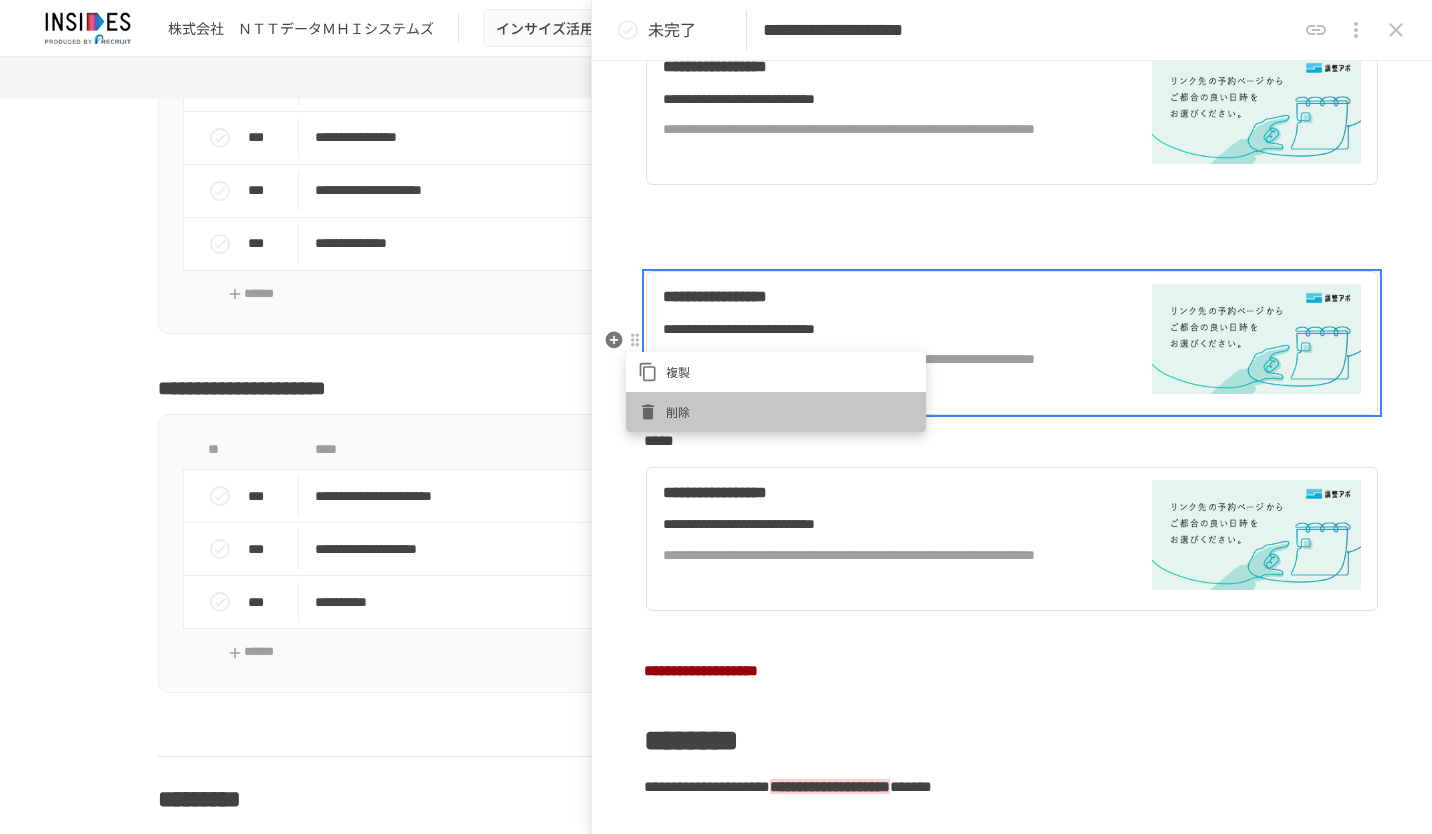 click on "削除" at bounding box center (790, 411) 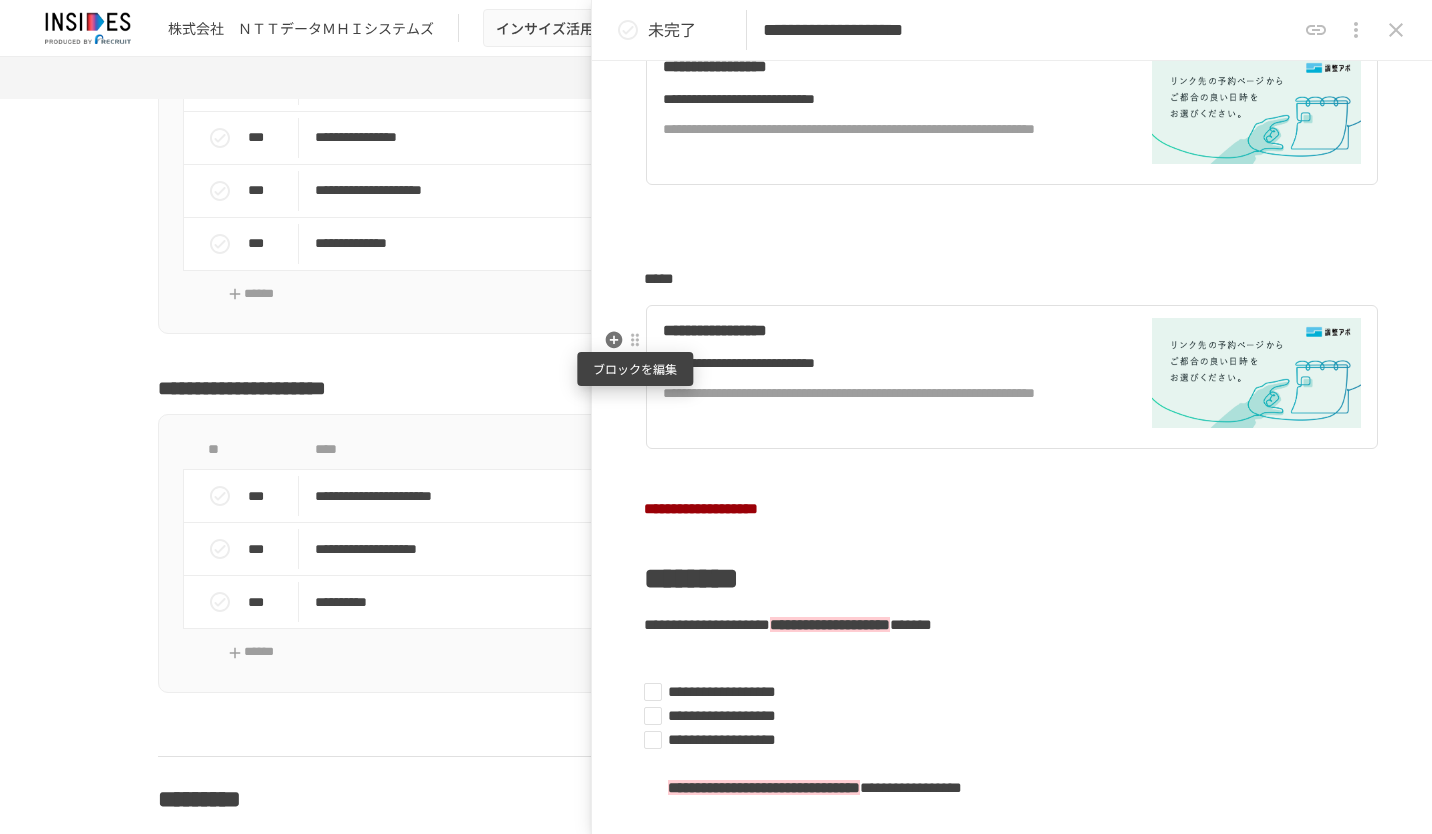 click at bounding box center (635, 340) 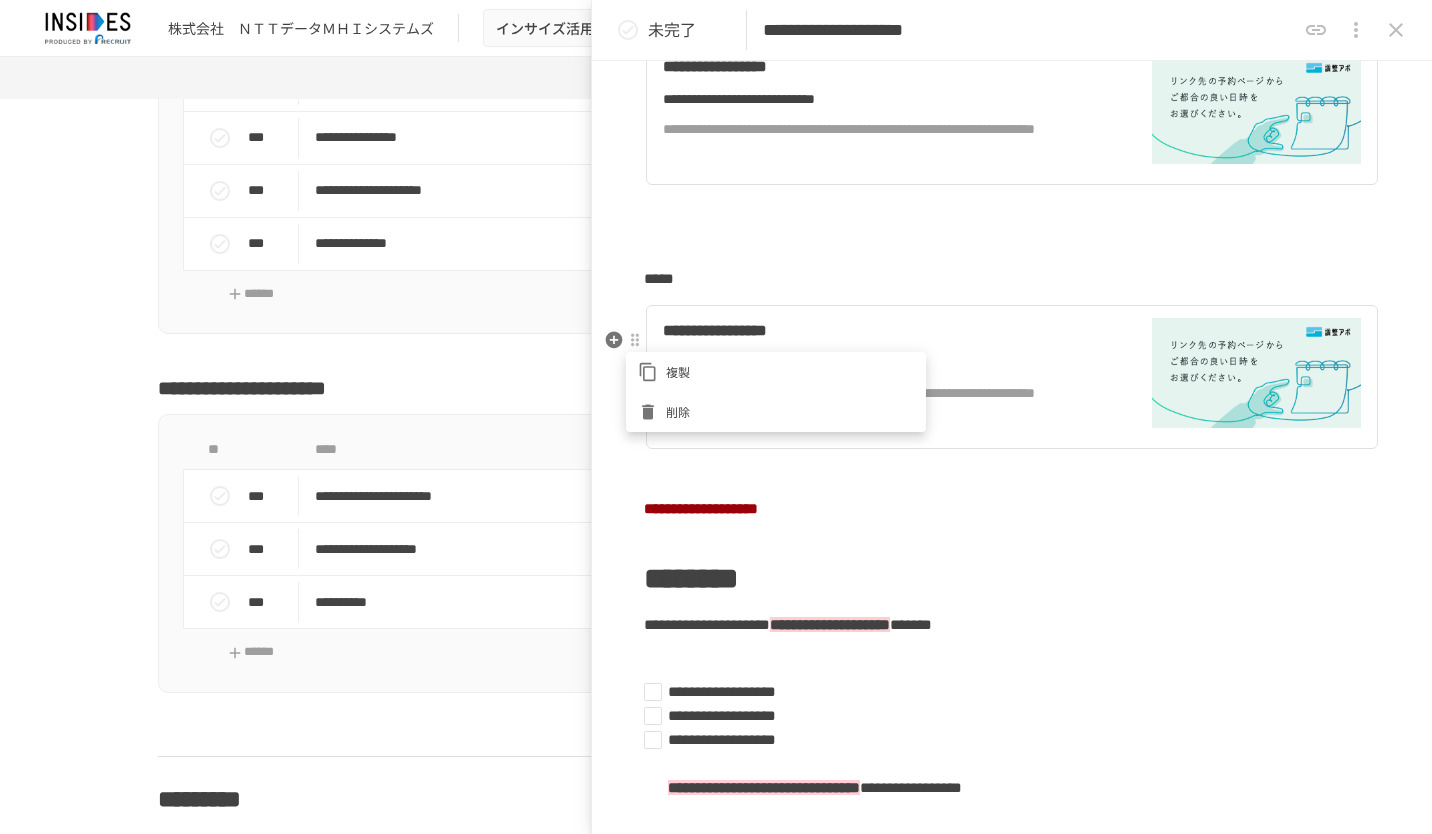 click on "削除" at bounding box center [790, 411] 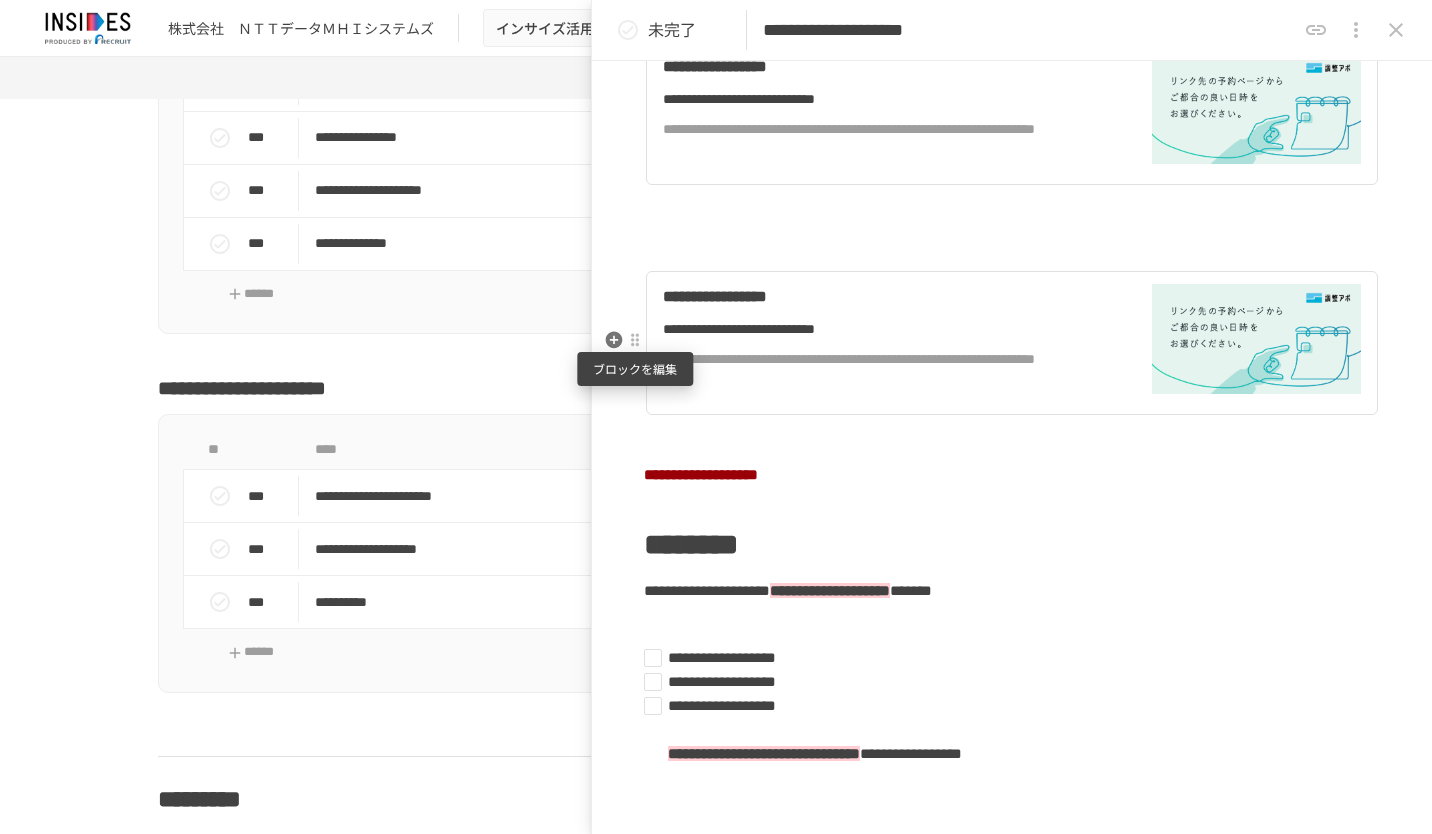 click at bounding box center (635, 340) 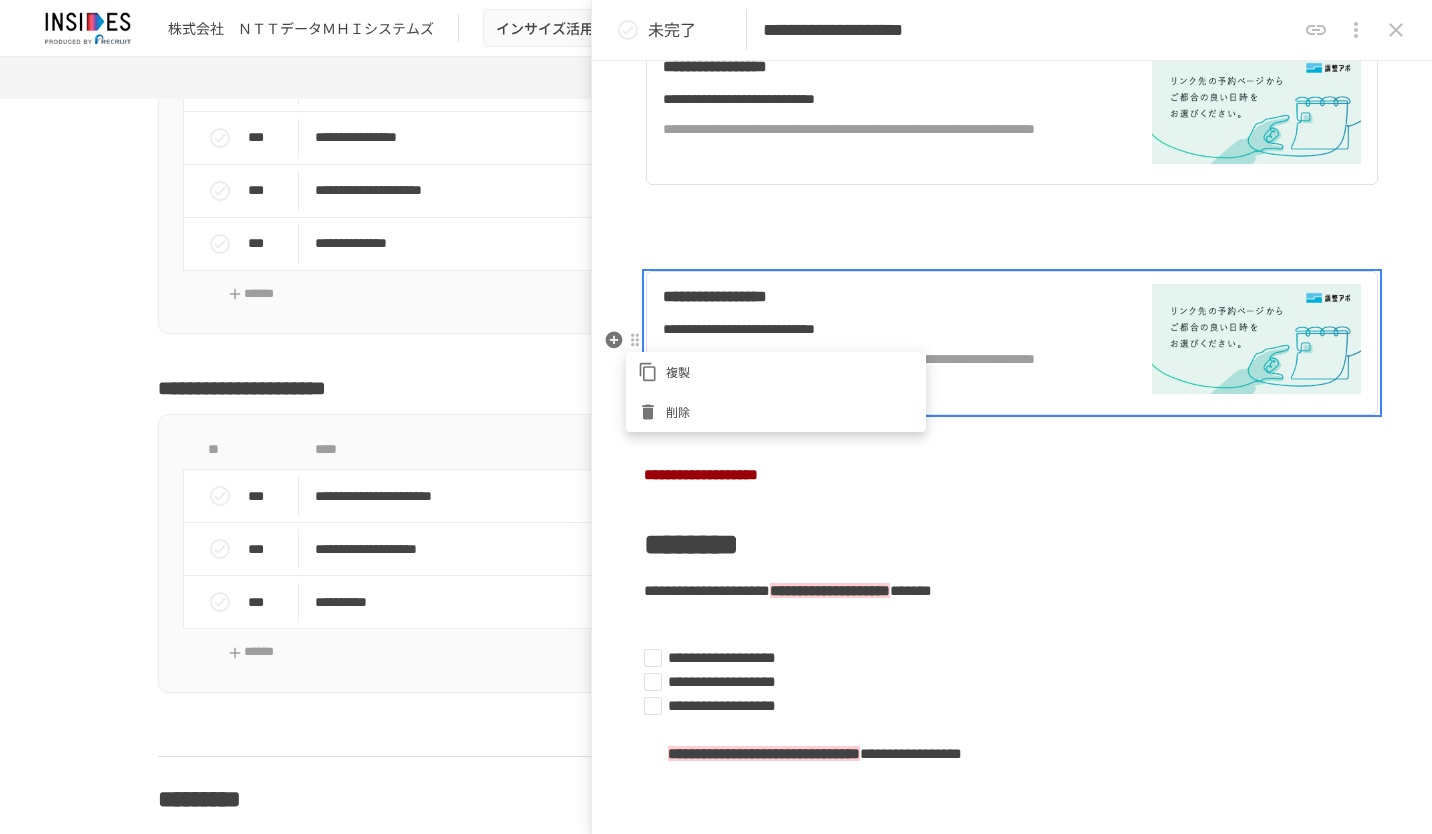 click on "削除" at bounding box center [790, 411] 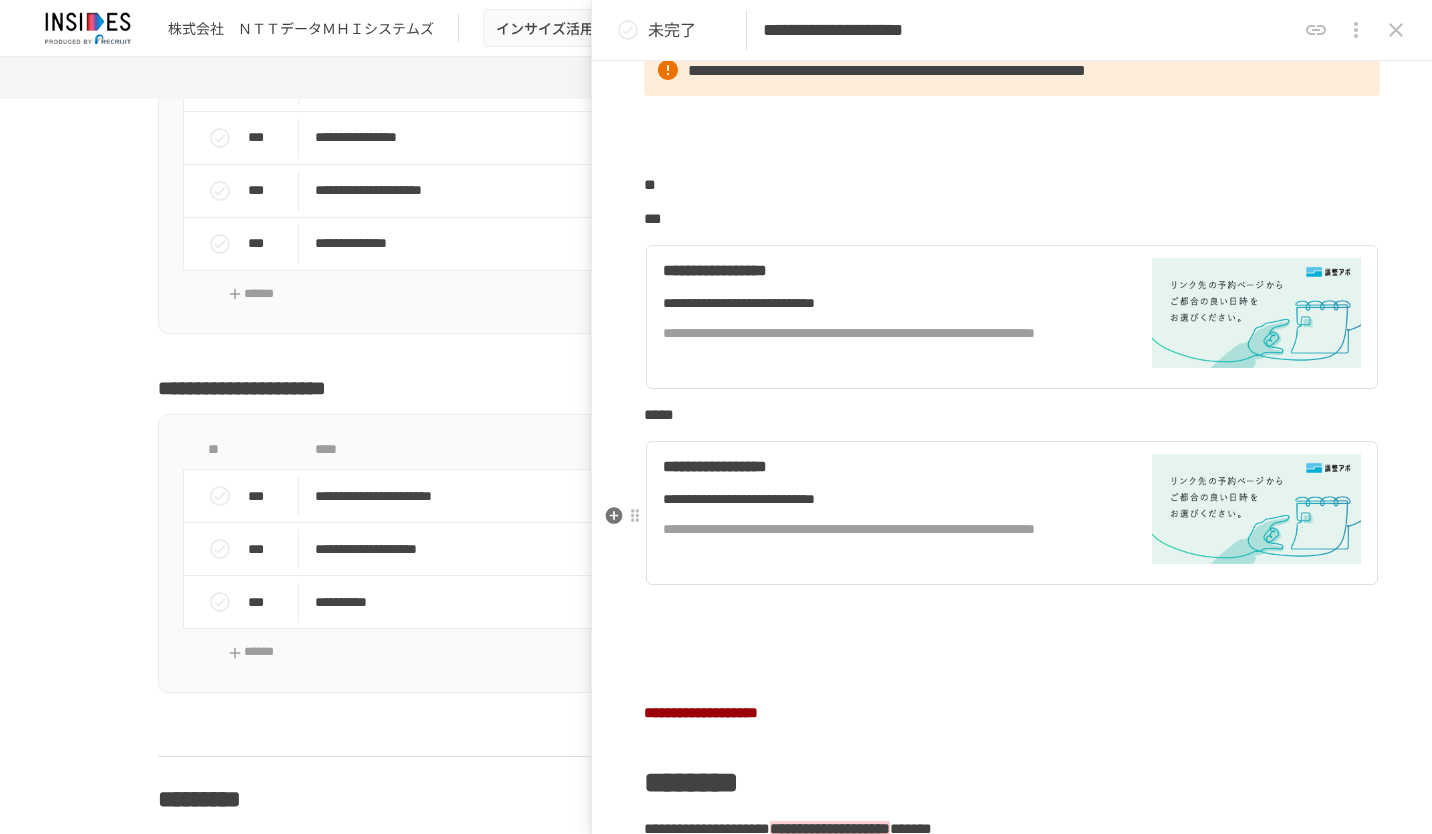 scroll, scrollTop: 200, scrollLeft: 0, axis: vertical 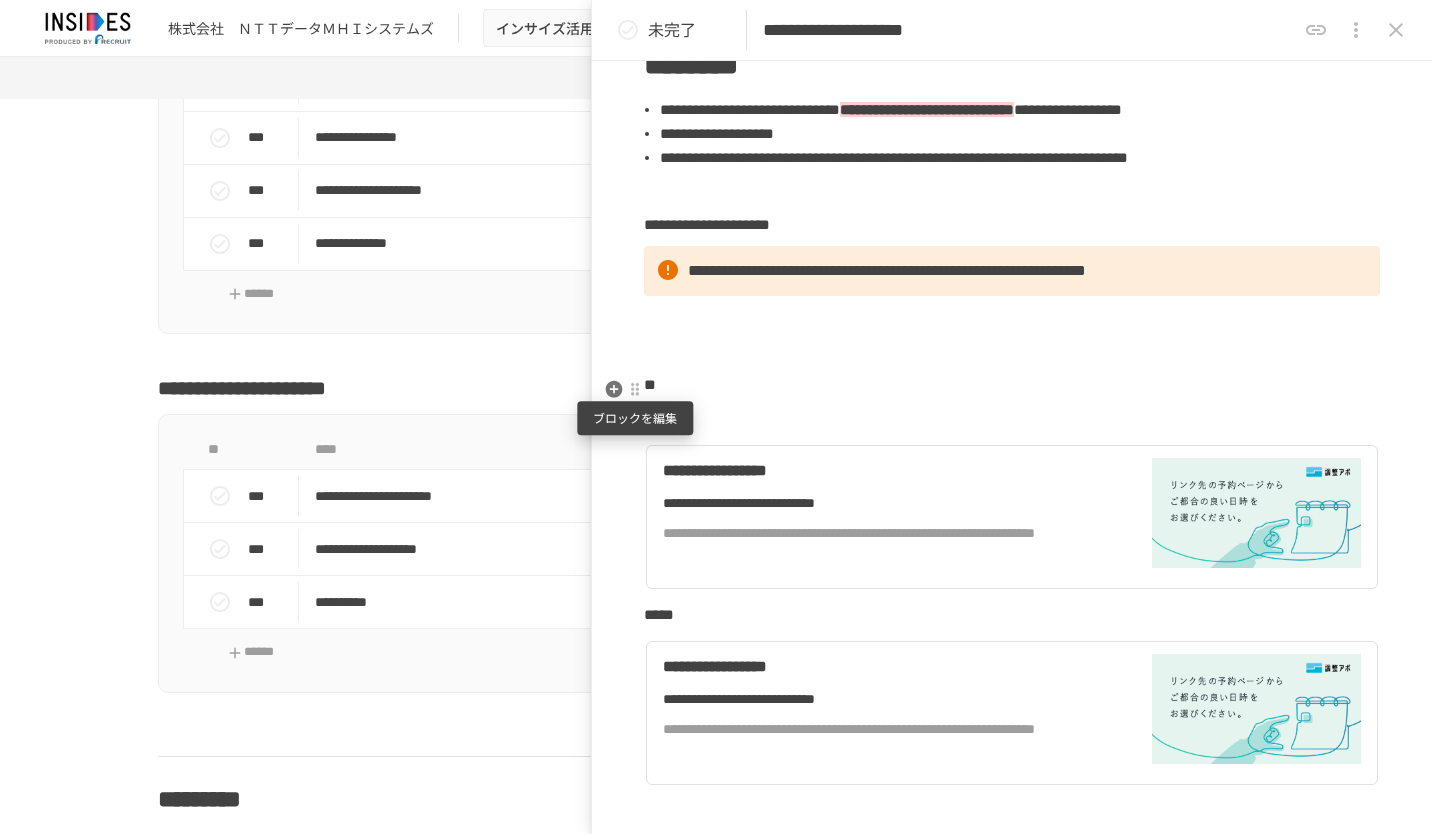 drag, startPoint x: 636, startPoint y: 396, endPoint x: 1035, endPoint y: 428, distance: 400.28116 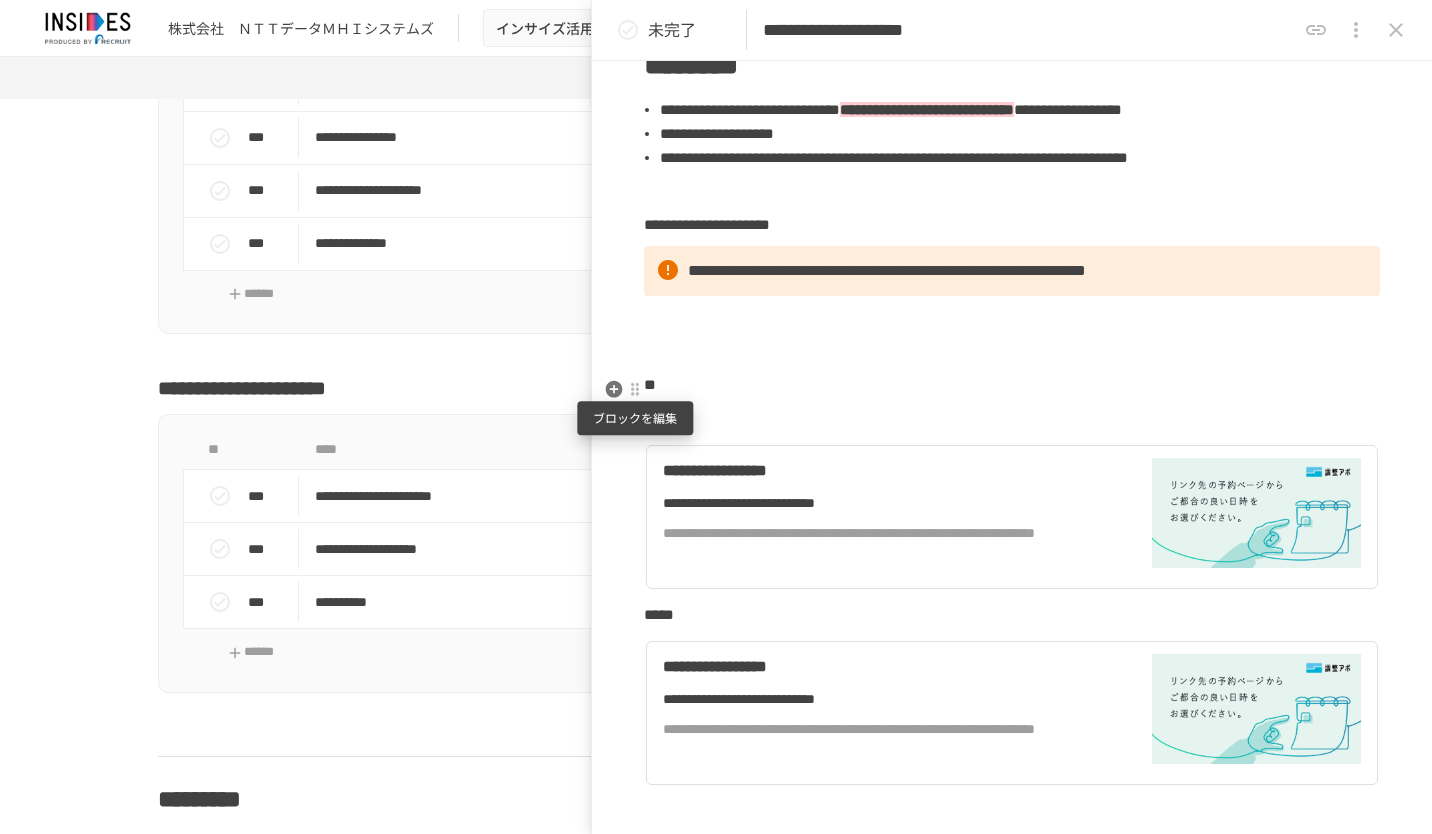 click at bounding box center (635, 390) 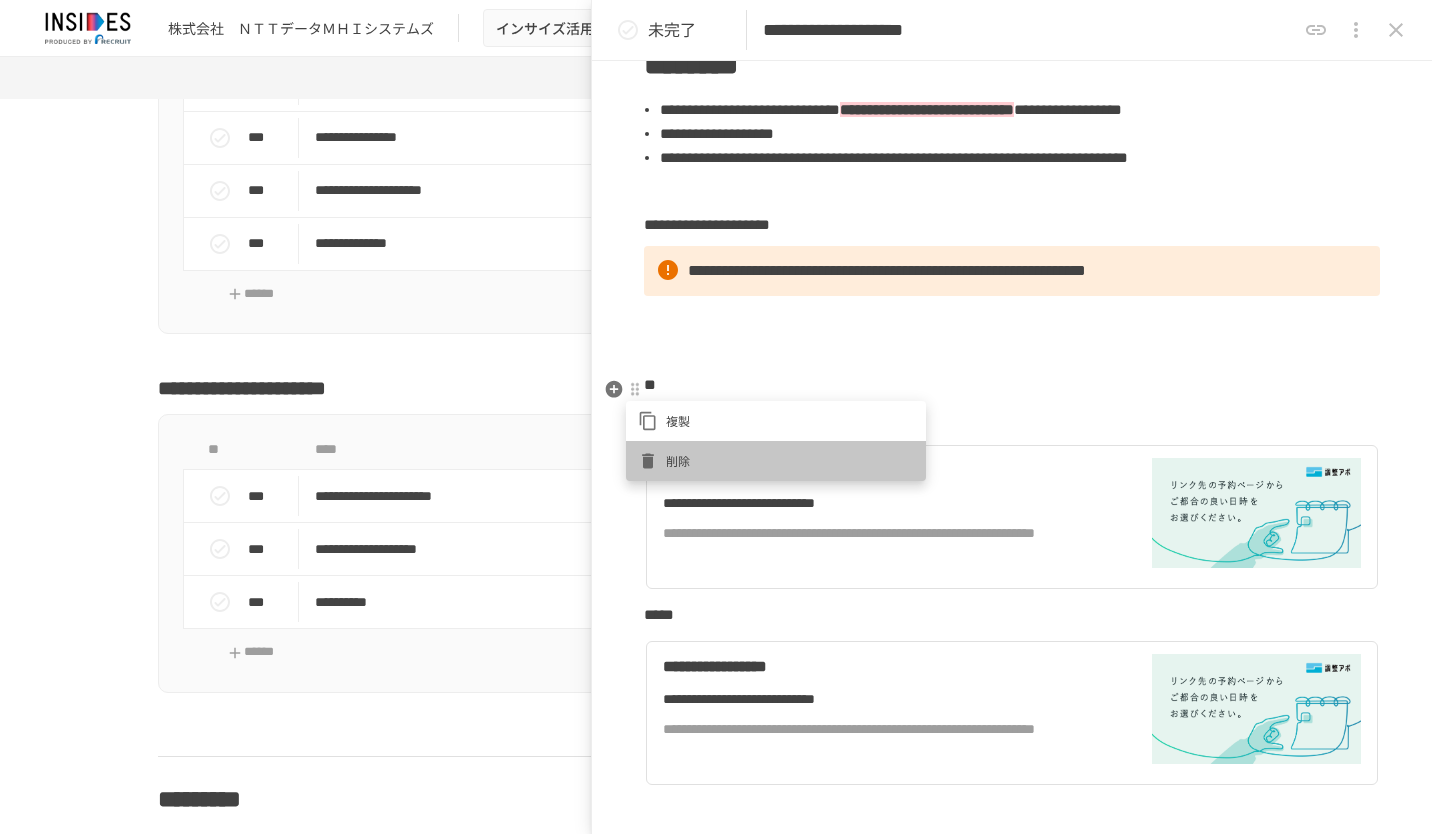 click on "削除" at bounding box center (776, 461) 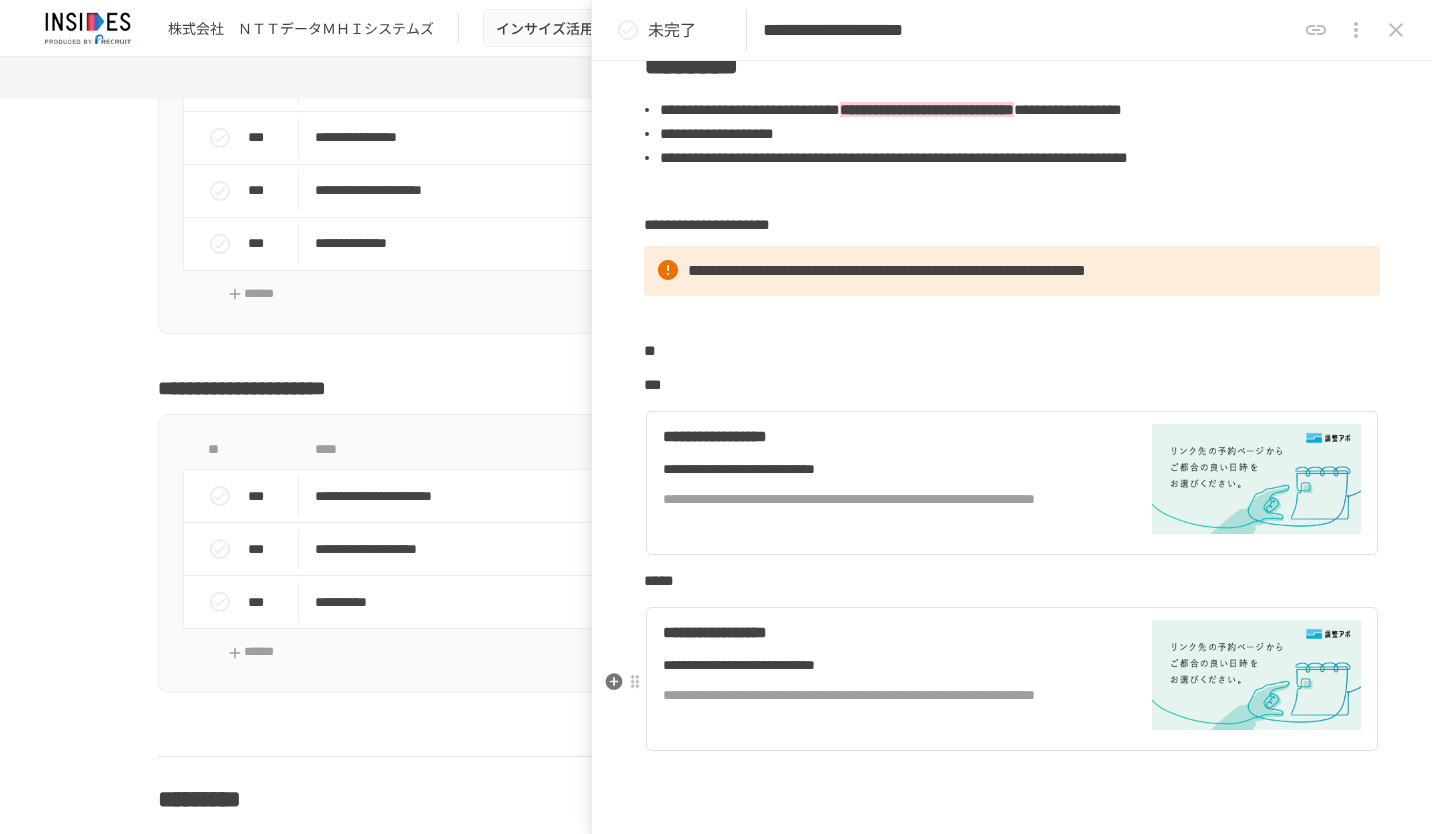 scroll, scrollTop: 400, scrollLeft: 0, axis: vertical 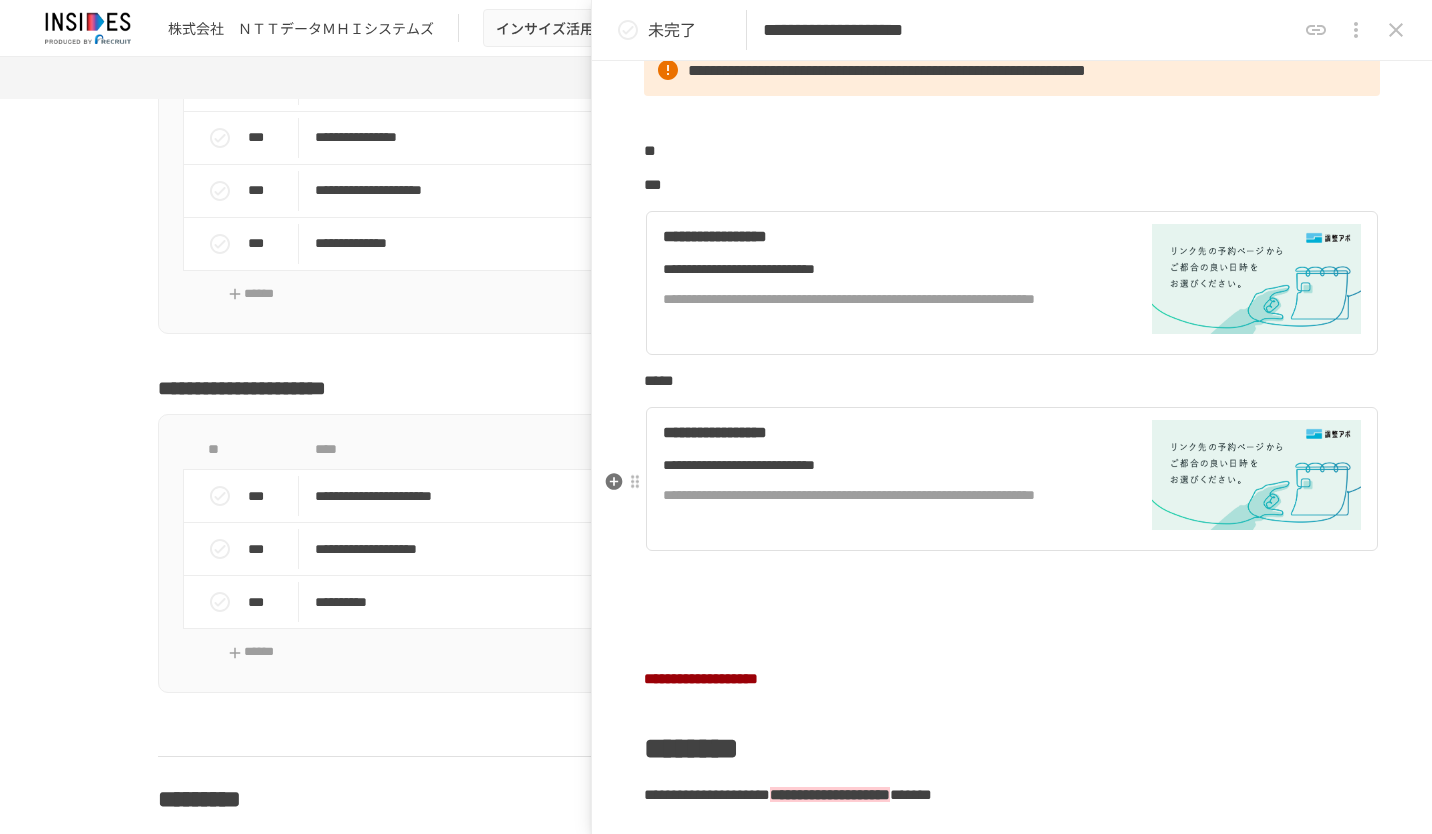 click on "**********" at bounding box center (885, 495) 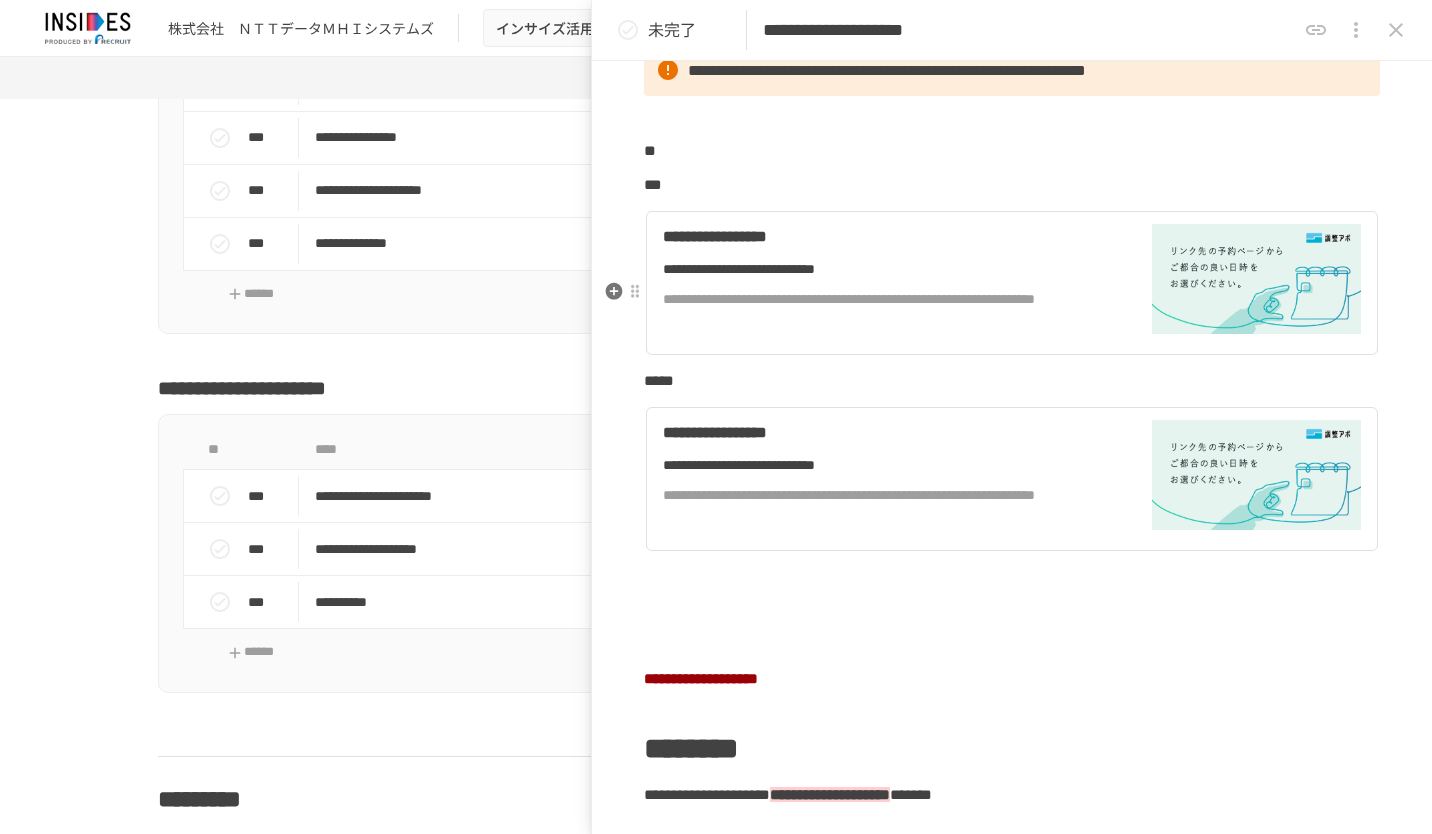 click on "**********" at bounding box center [890, 283] 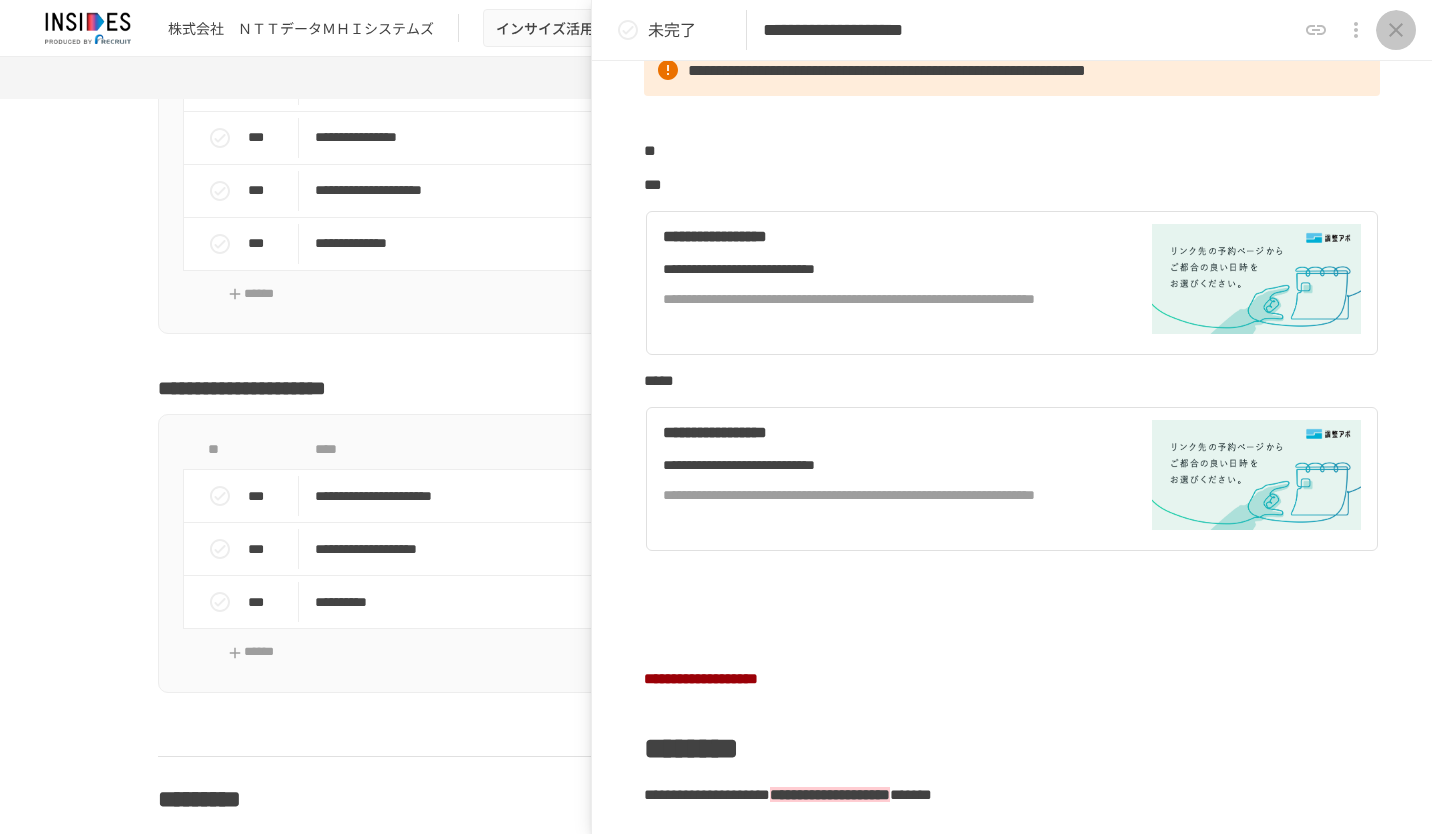 click 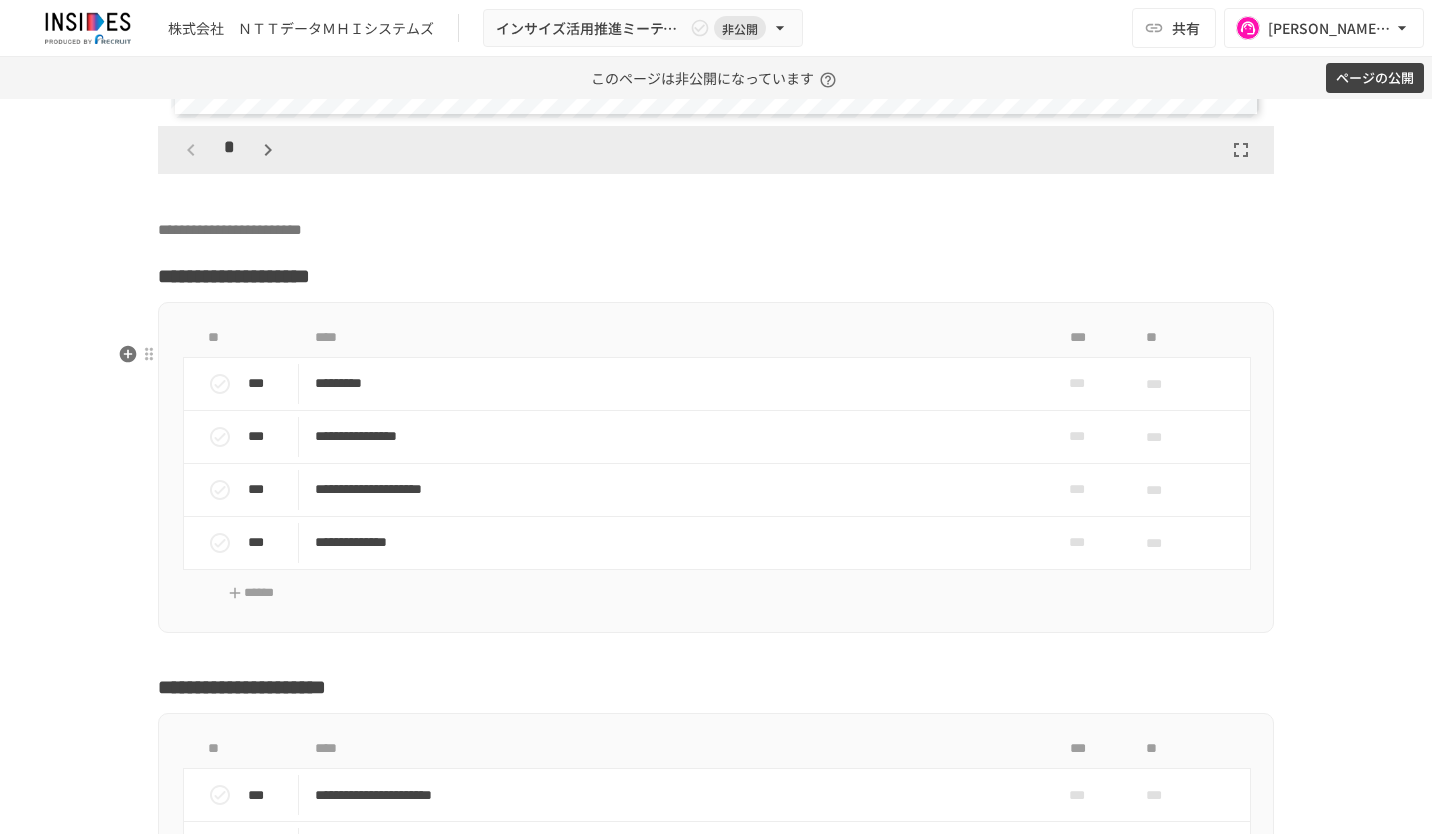 scroll, scrollTop: 5217, scrollLeft: 0, axis: vertical 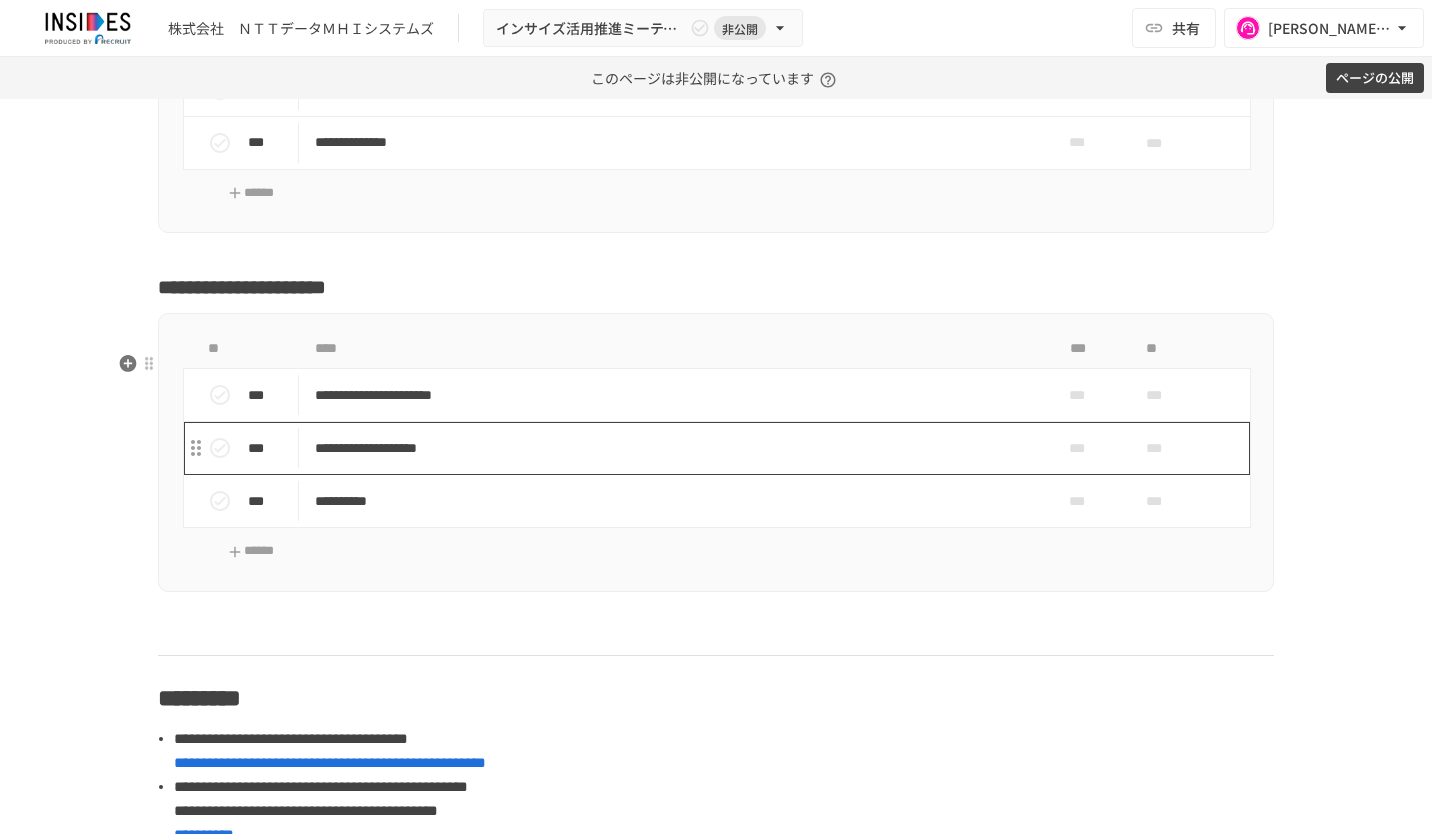 click on "**********" at bounding box center (674, 448) 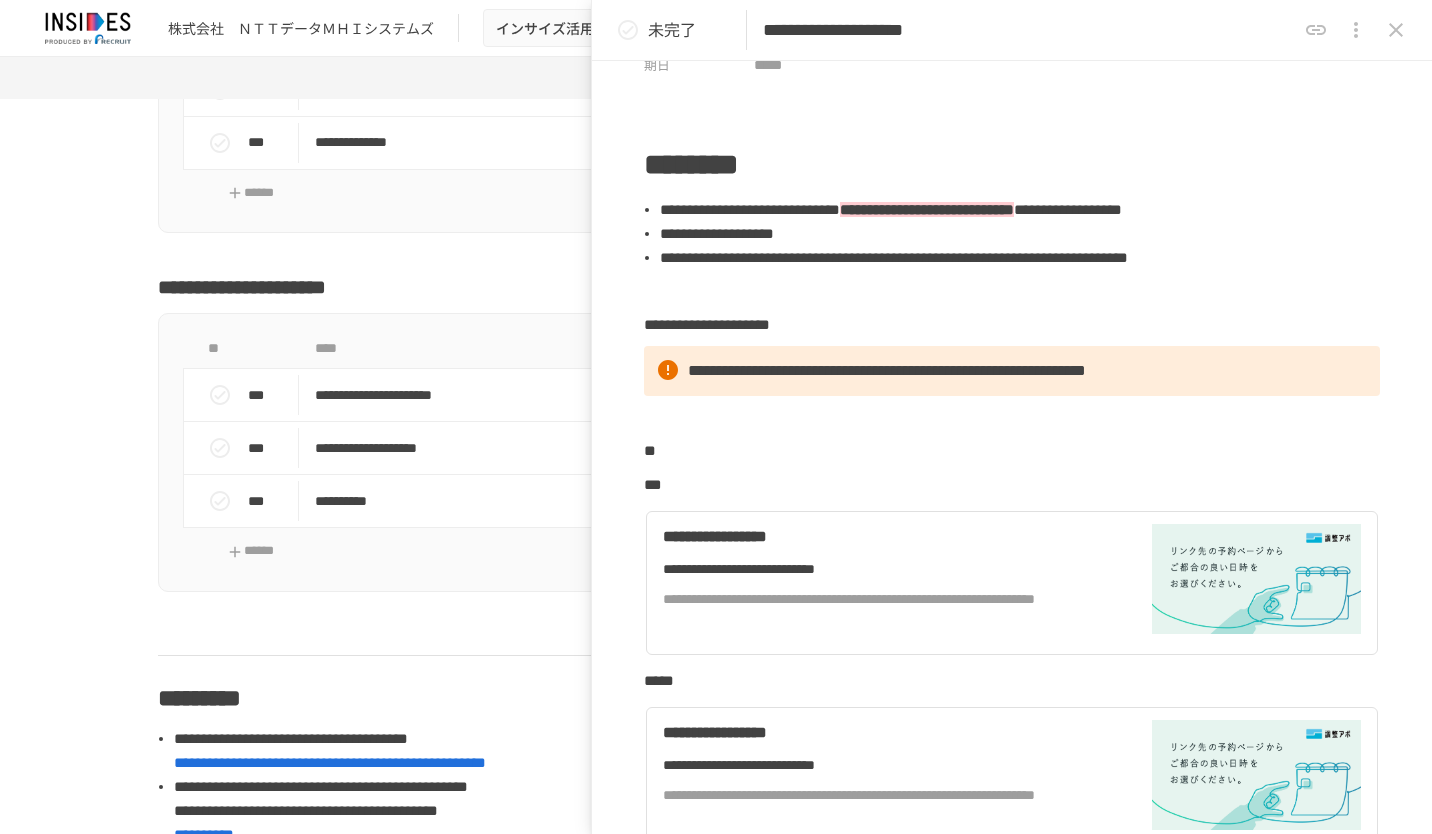scroll, scrollTop: 0, scrollLeft: 0, axis: both 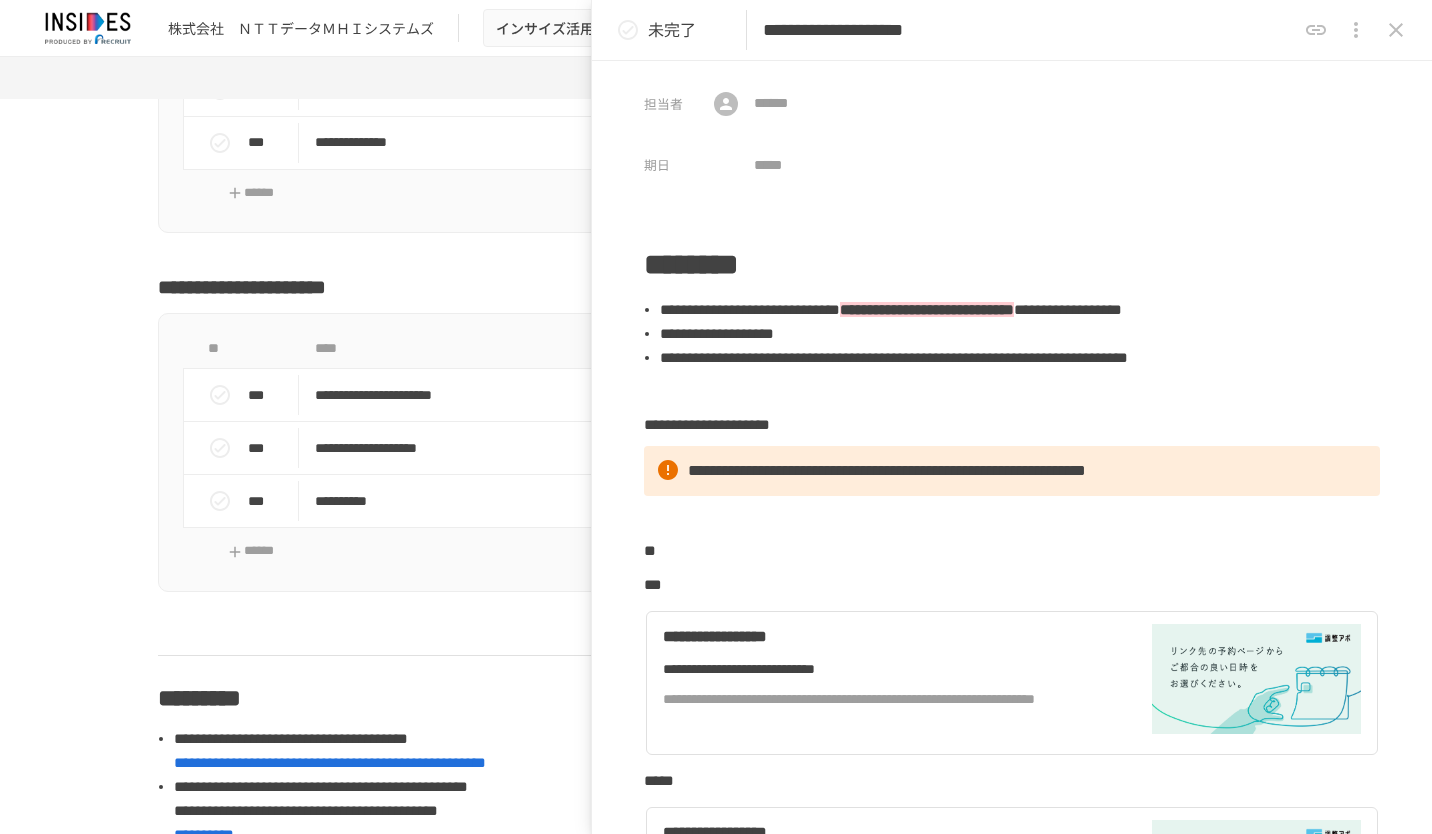 click 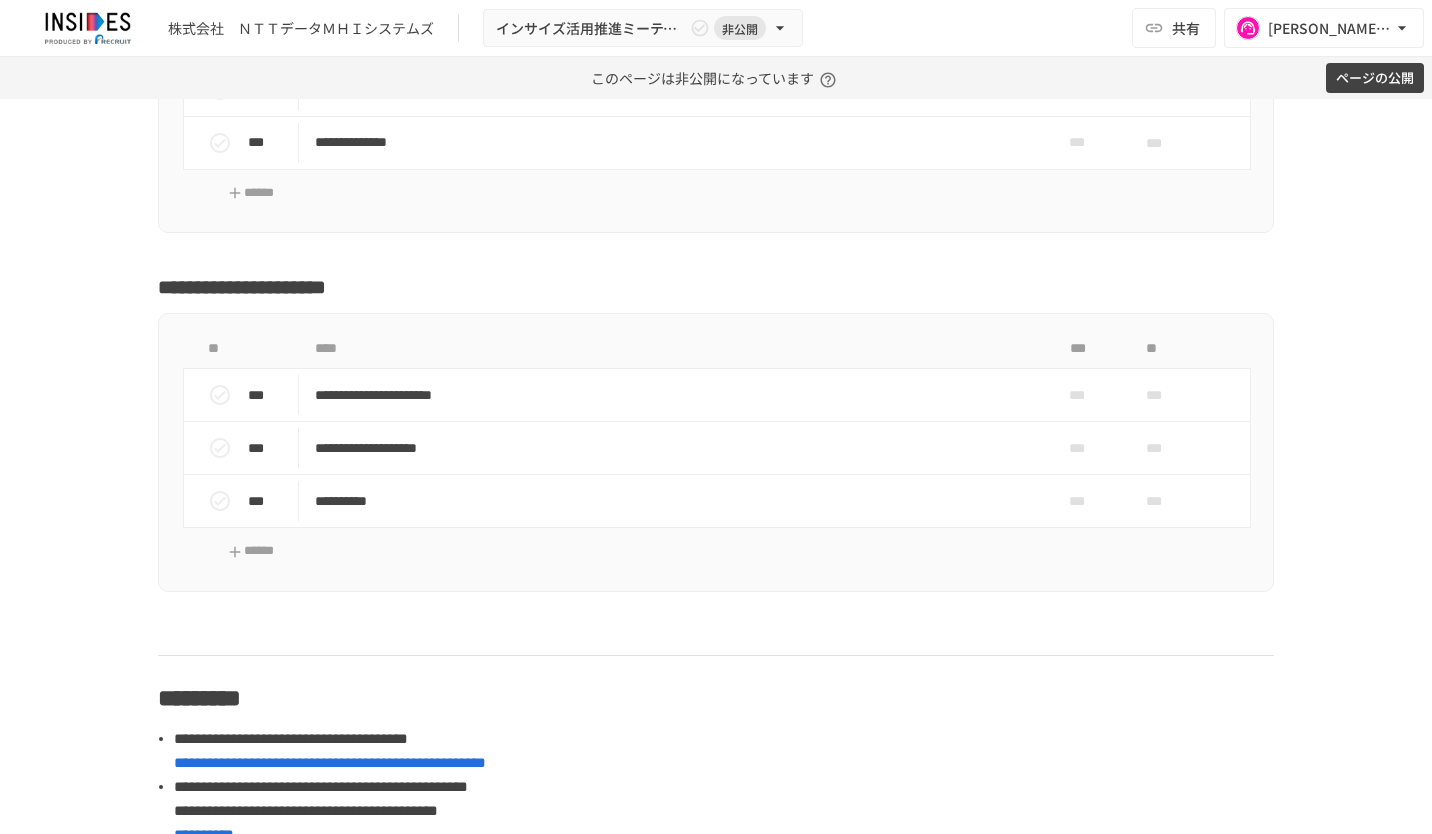 click on "ページの公開" at bounding box center (1375, 78) 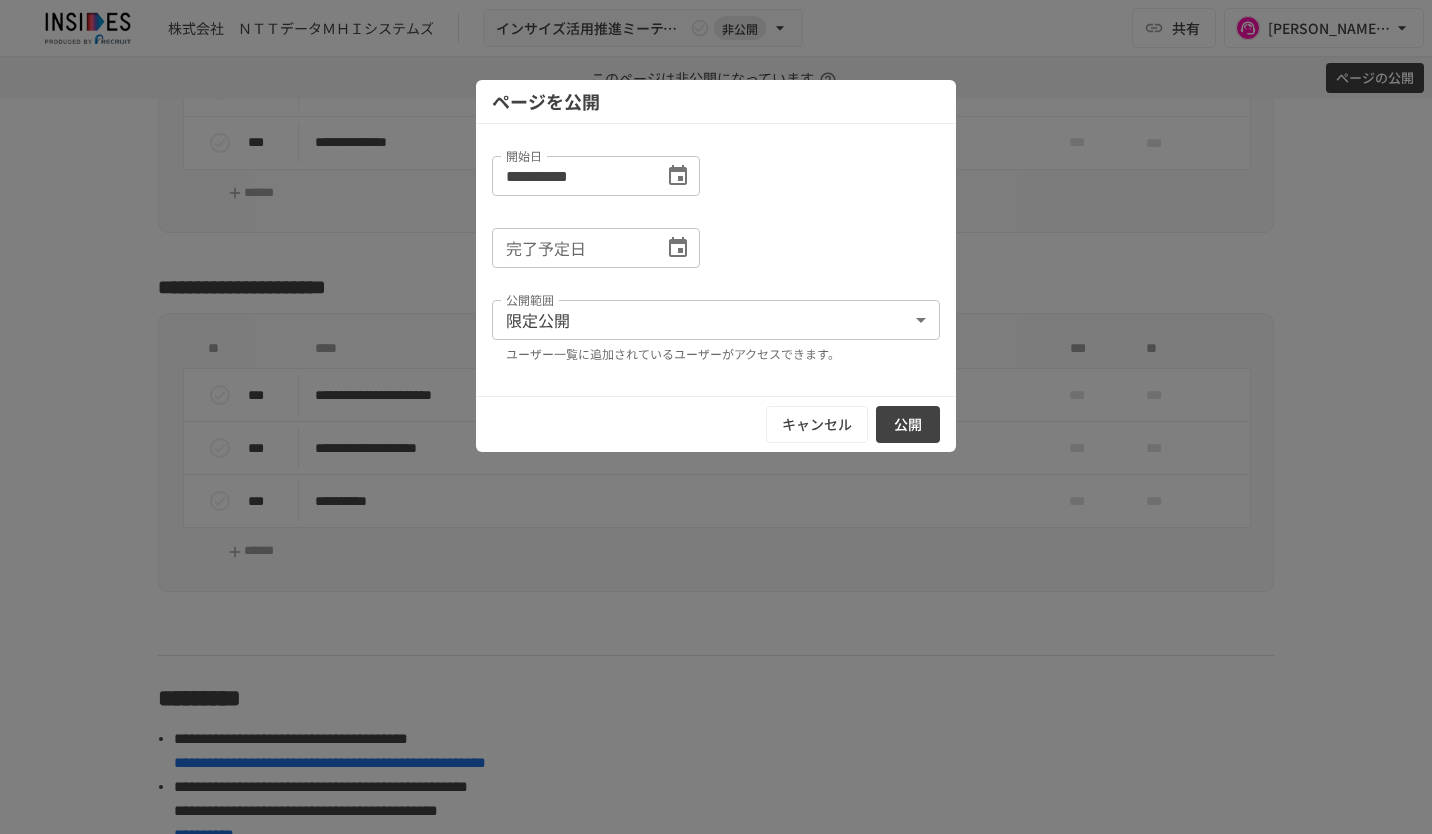click on "公開" at bounding box center (908, 424) 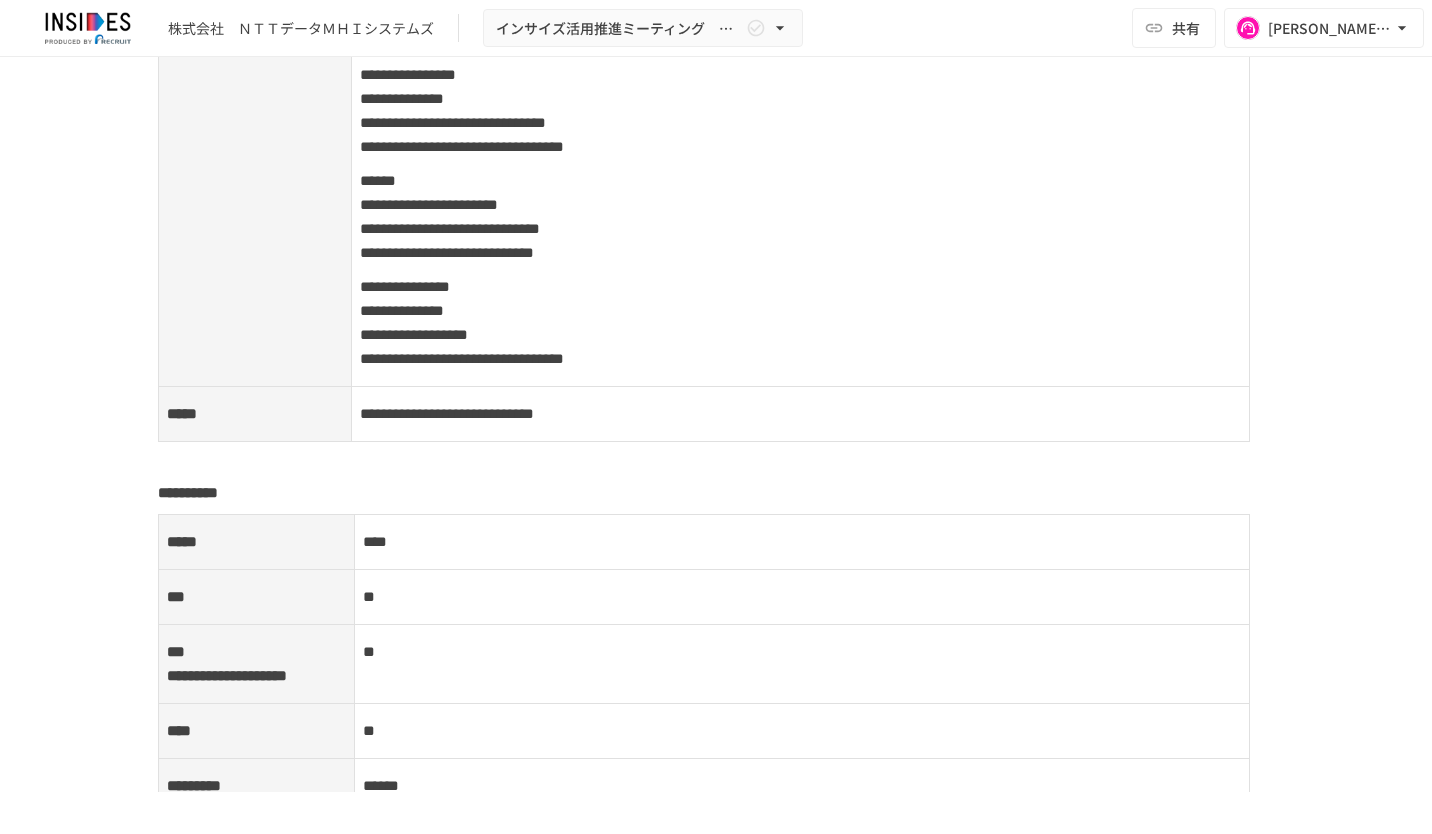 scroll, scrollTop: 2317, scrollLeft: 0, axis: vertical 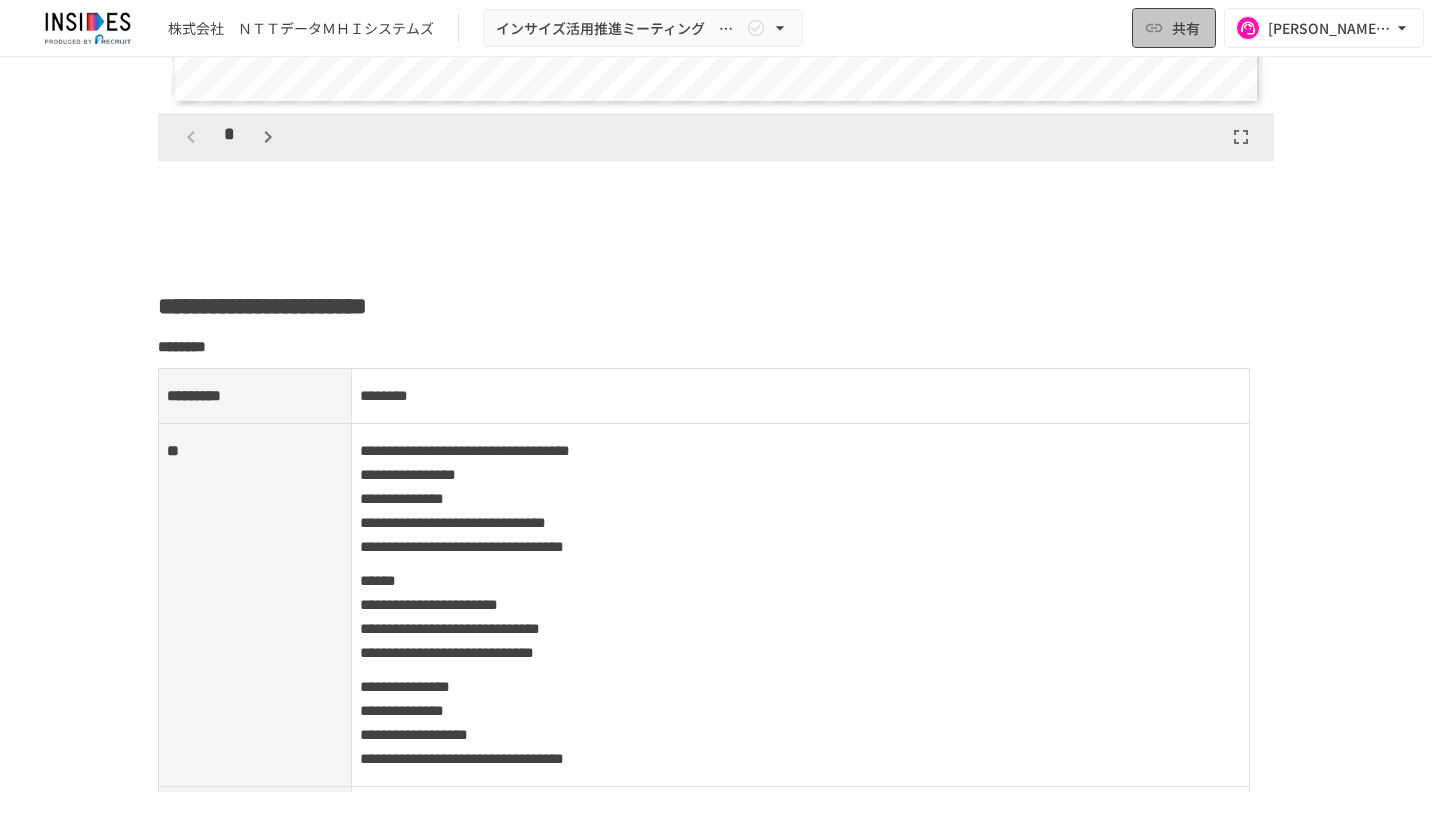click on "共有" at bounding box center (1186, 28) 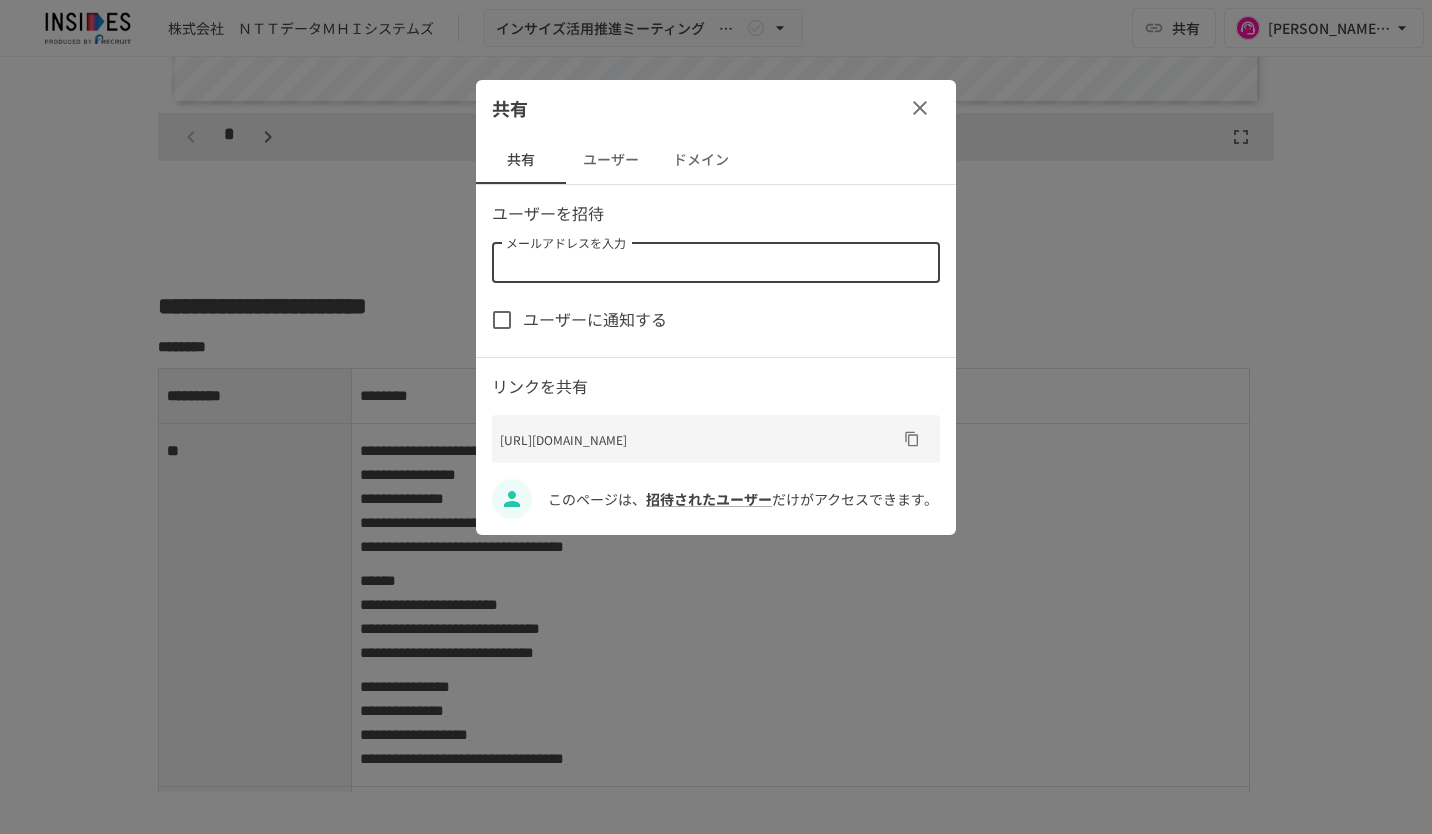 click on "メールアドレスを入力" at bounding box center [714, 263] 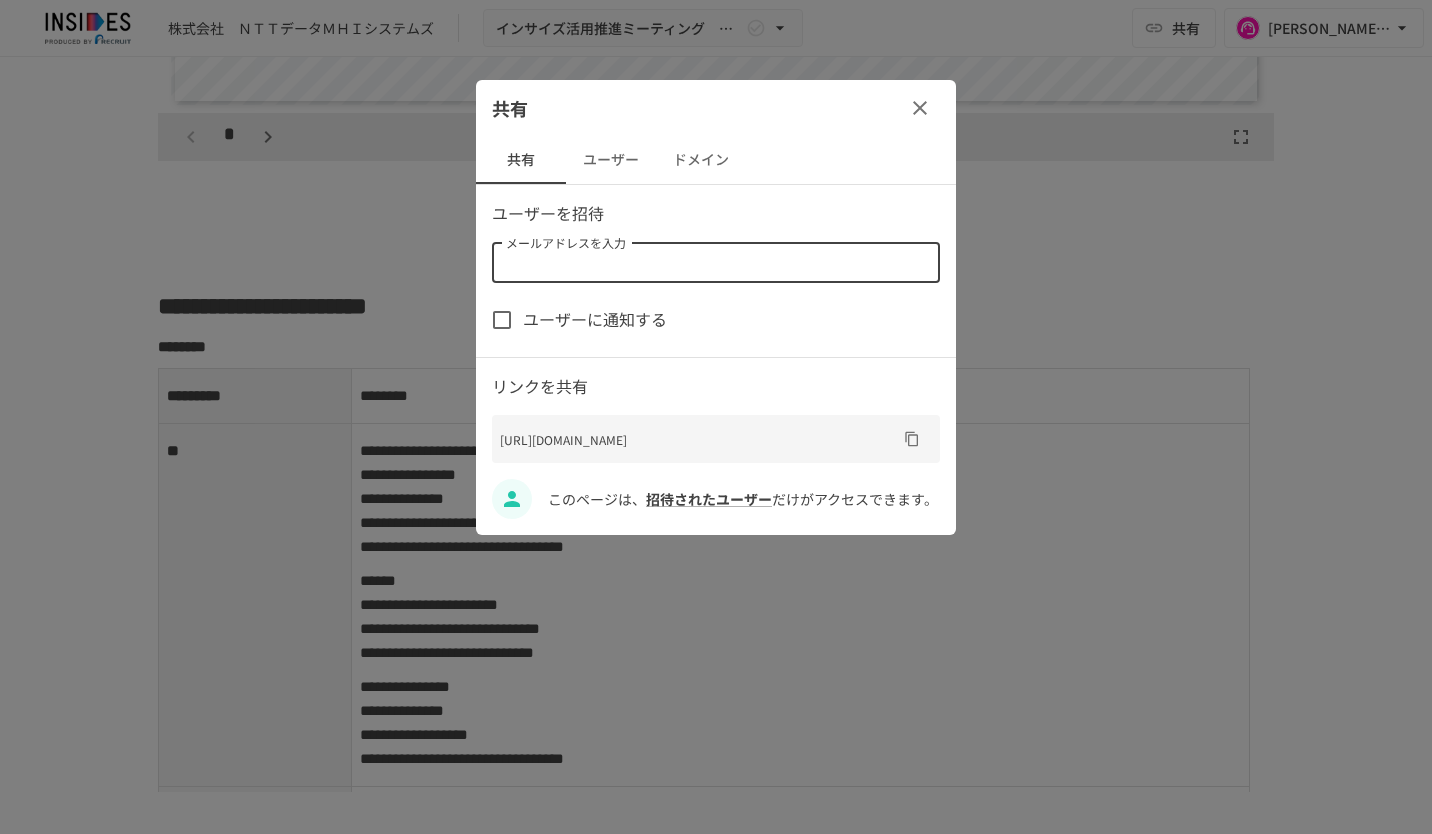 paste on "**********" 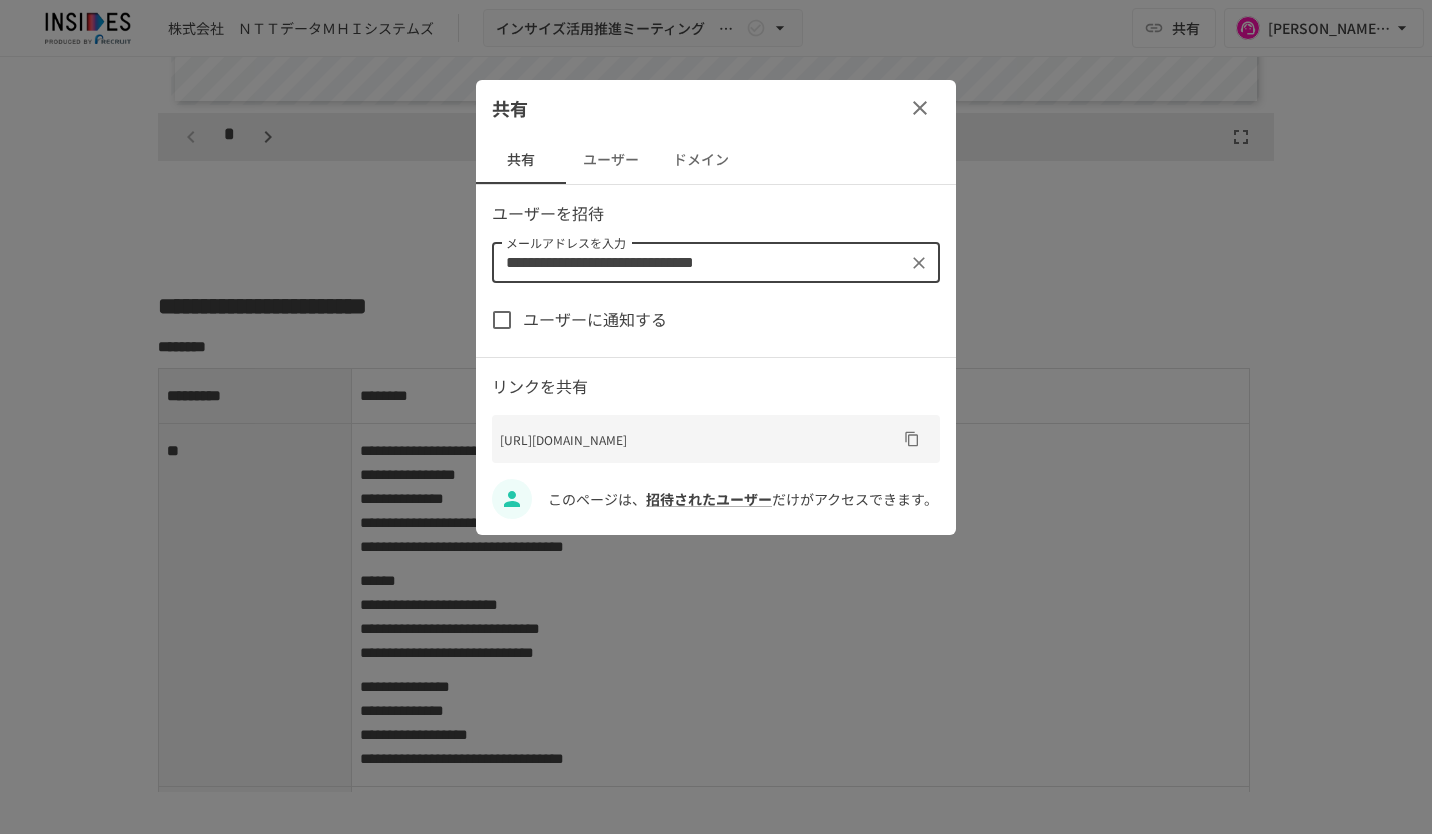 type on "**********" 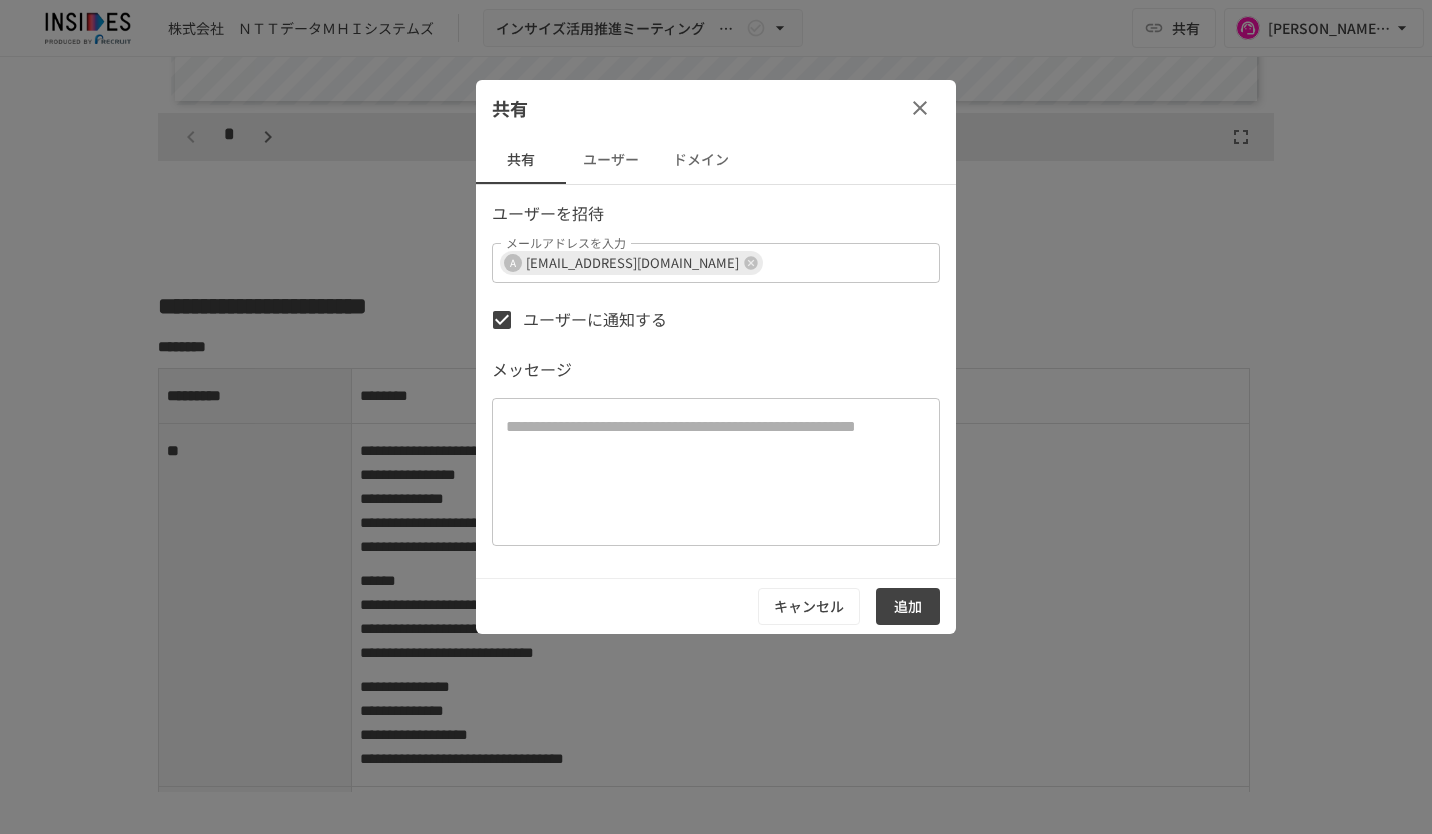 click on "追加" at bounding box center (908, 606) 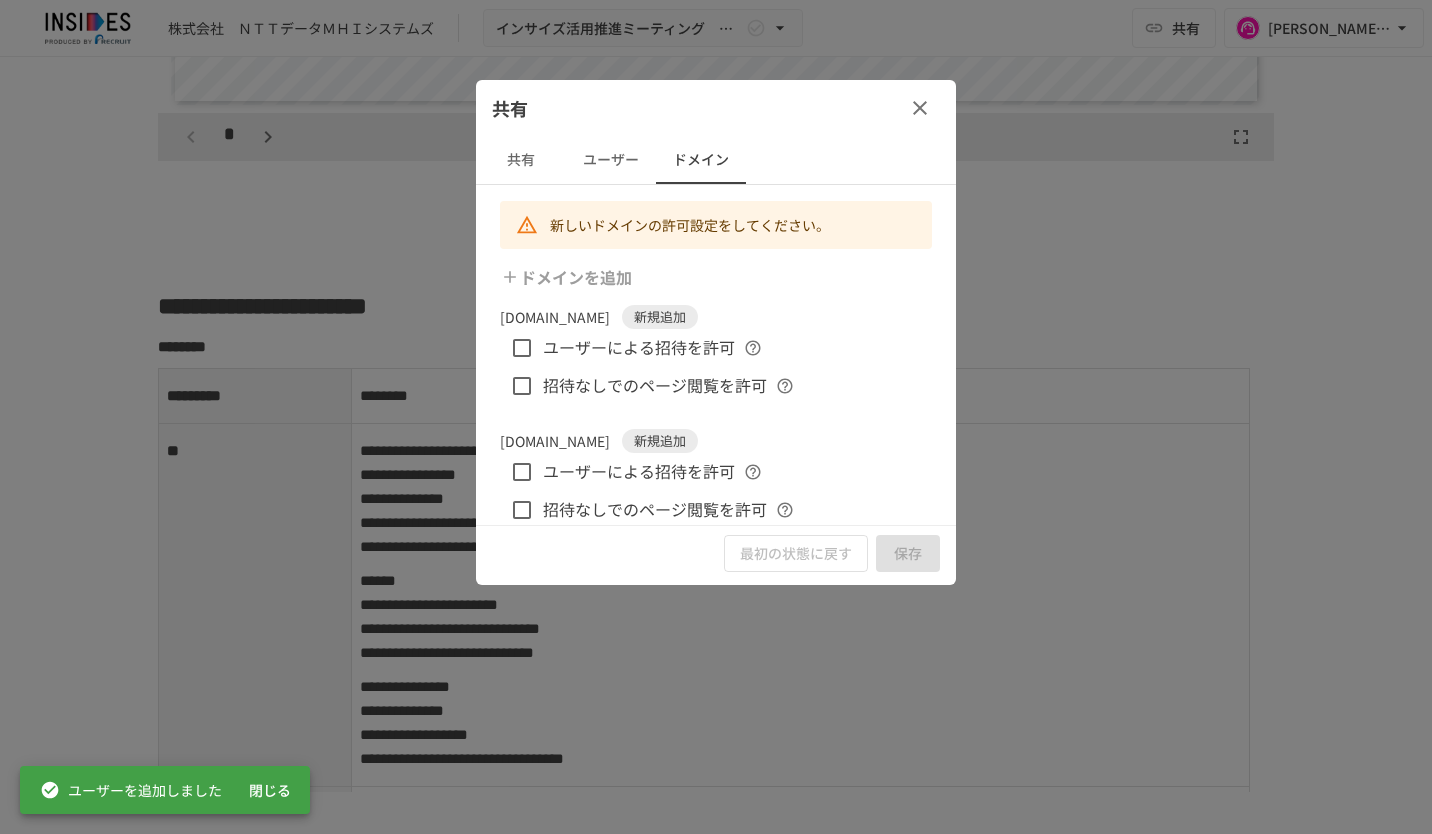 click 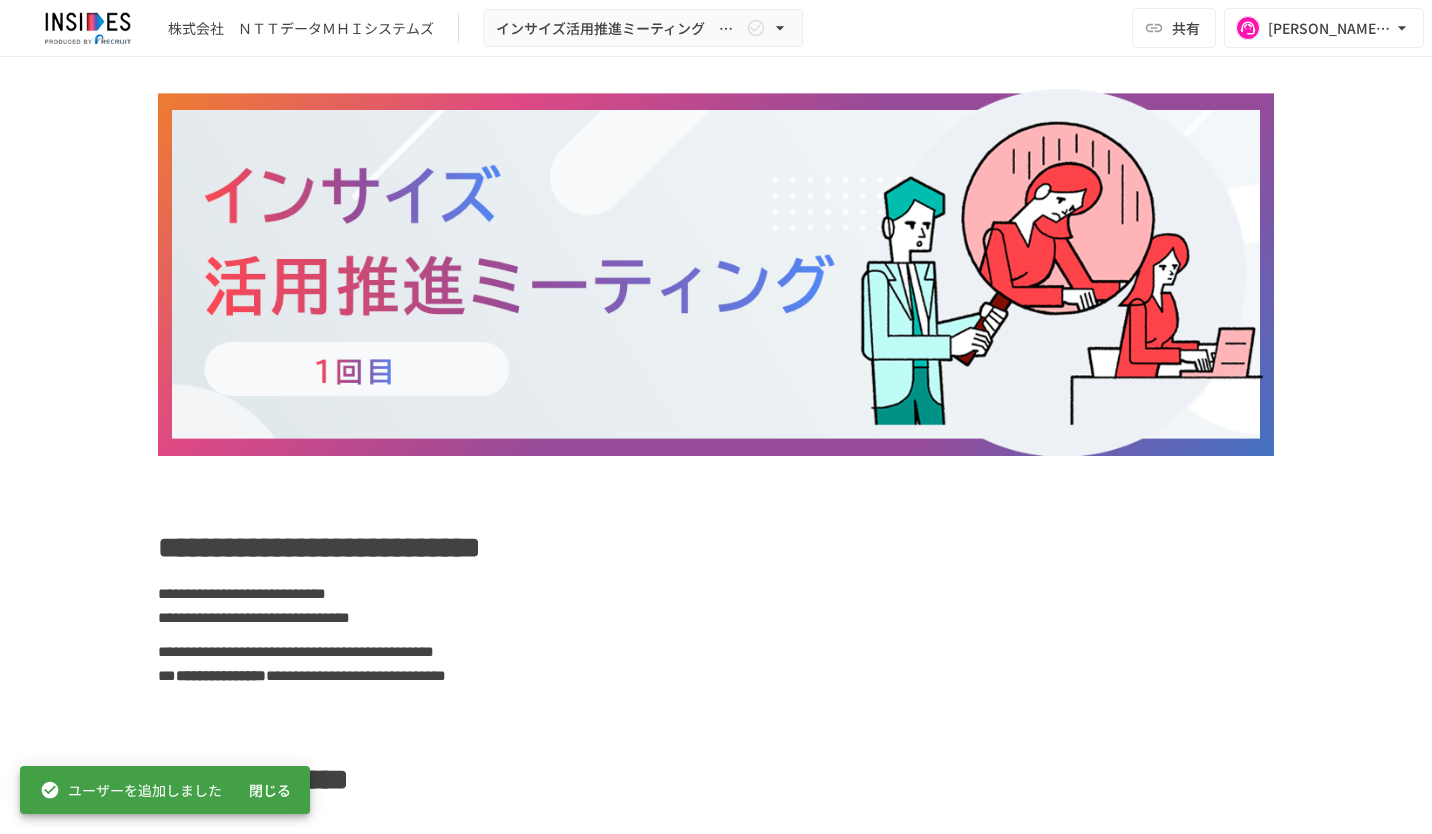 scroll, scrollTop: 0, scrollLeft: 0, axis: both 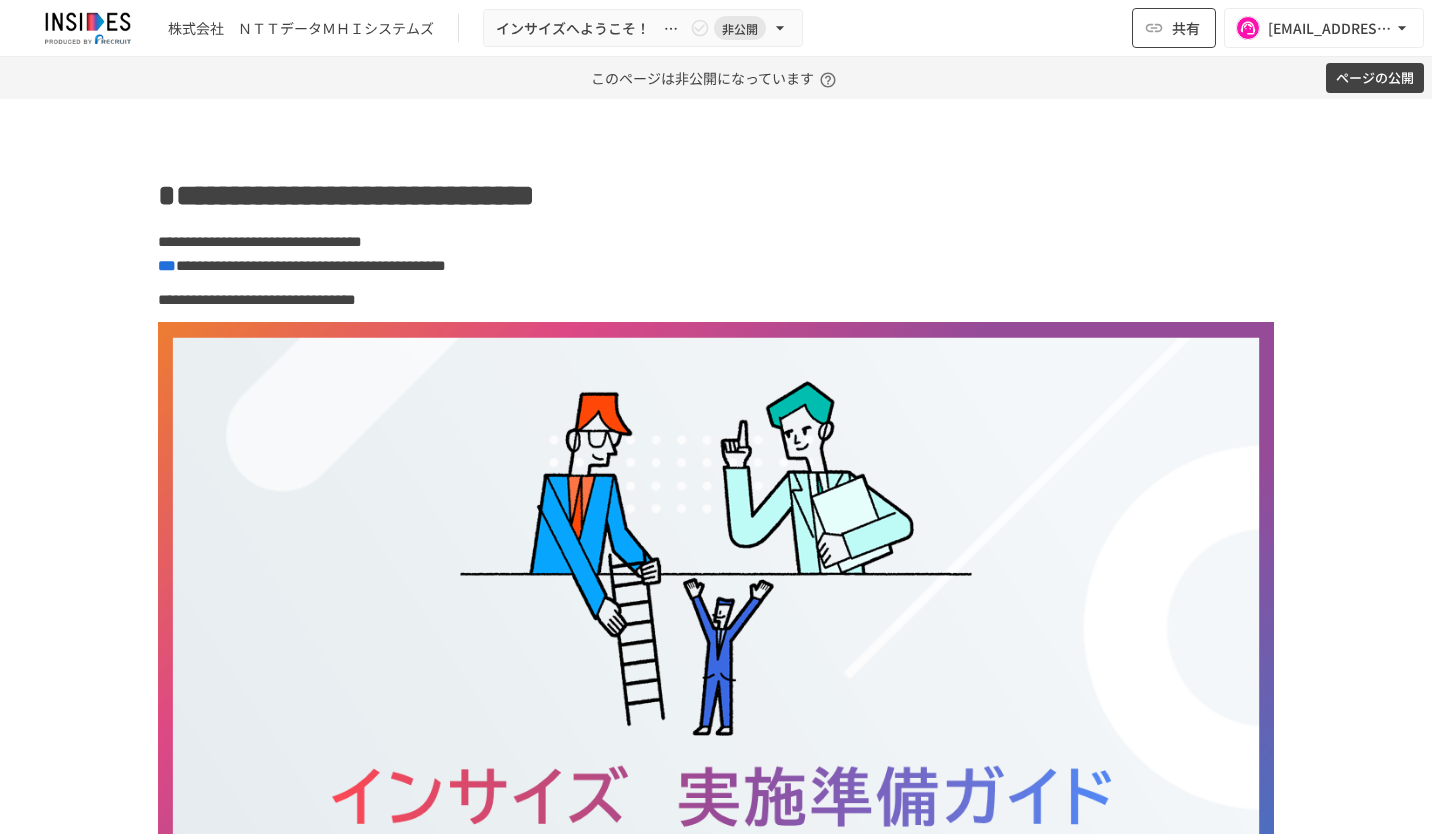 click 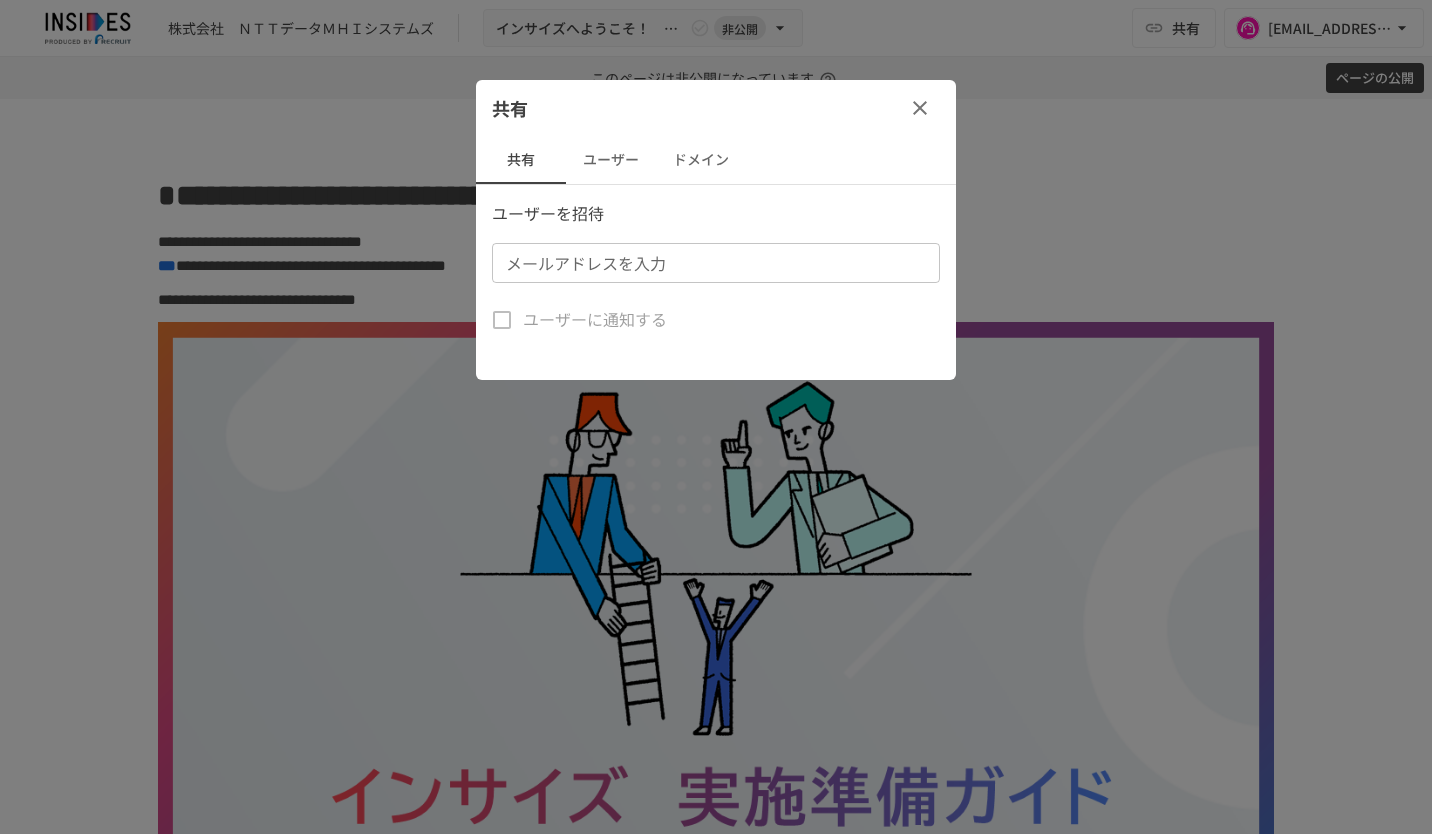 click on "メールアドレスを入力" at bounding box center [714, 263] 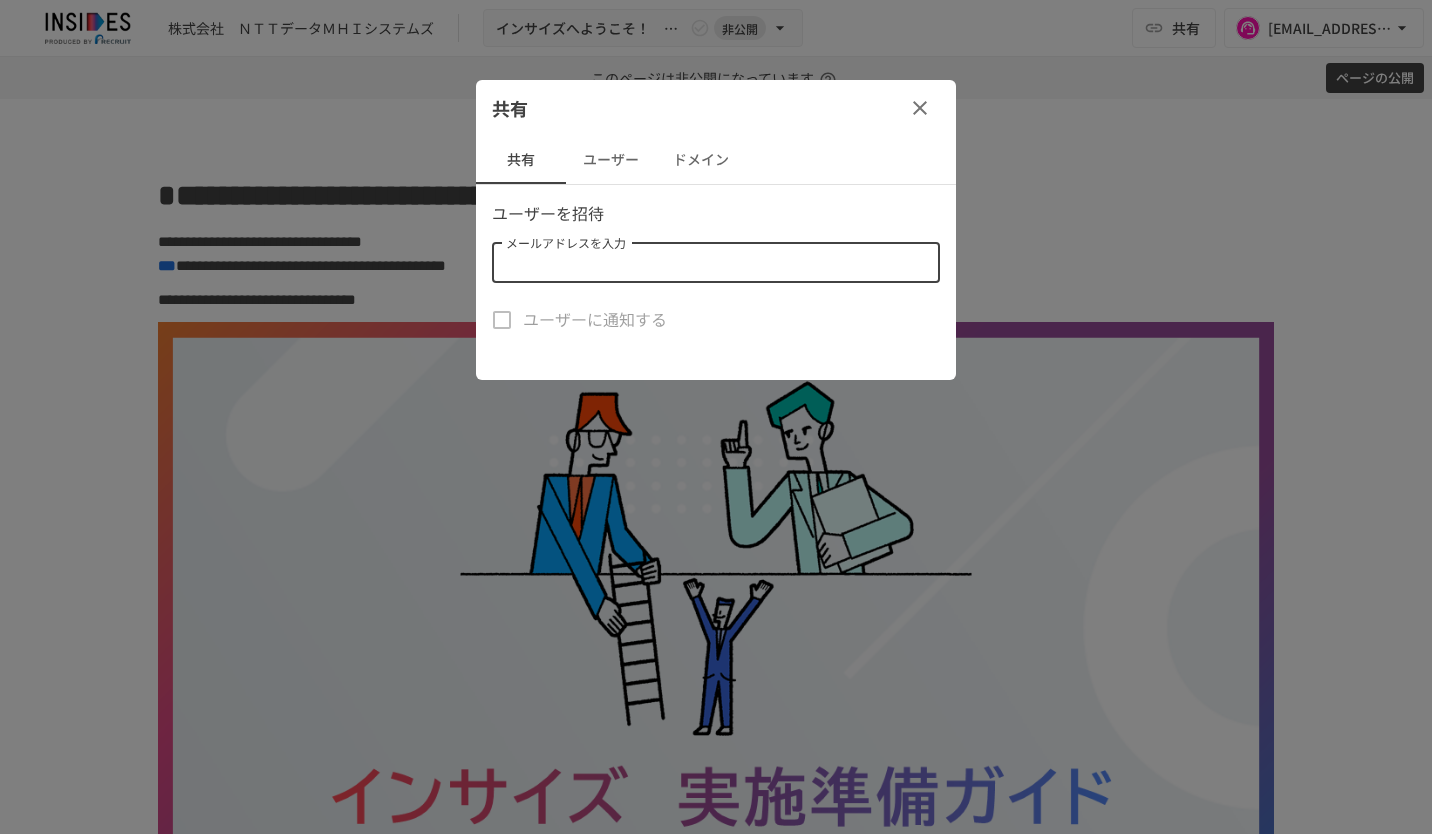 paste on "**********" 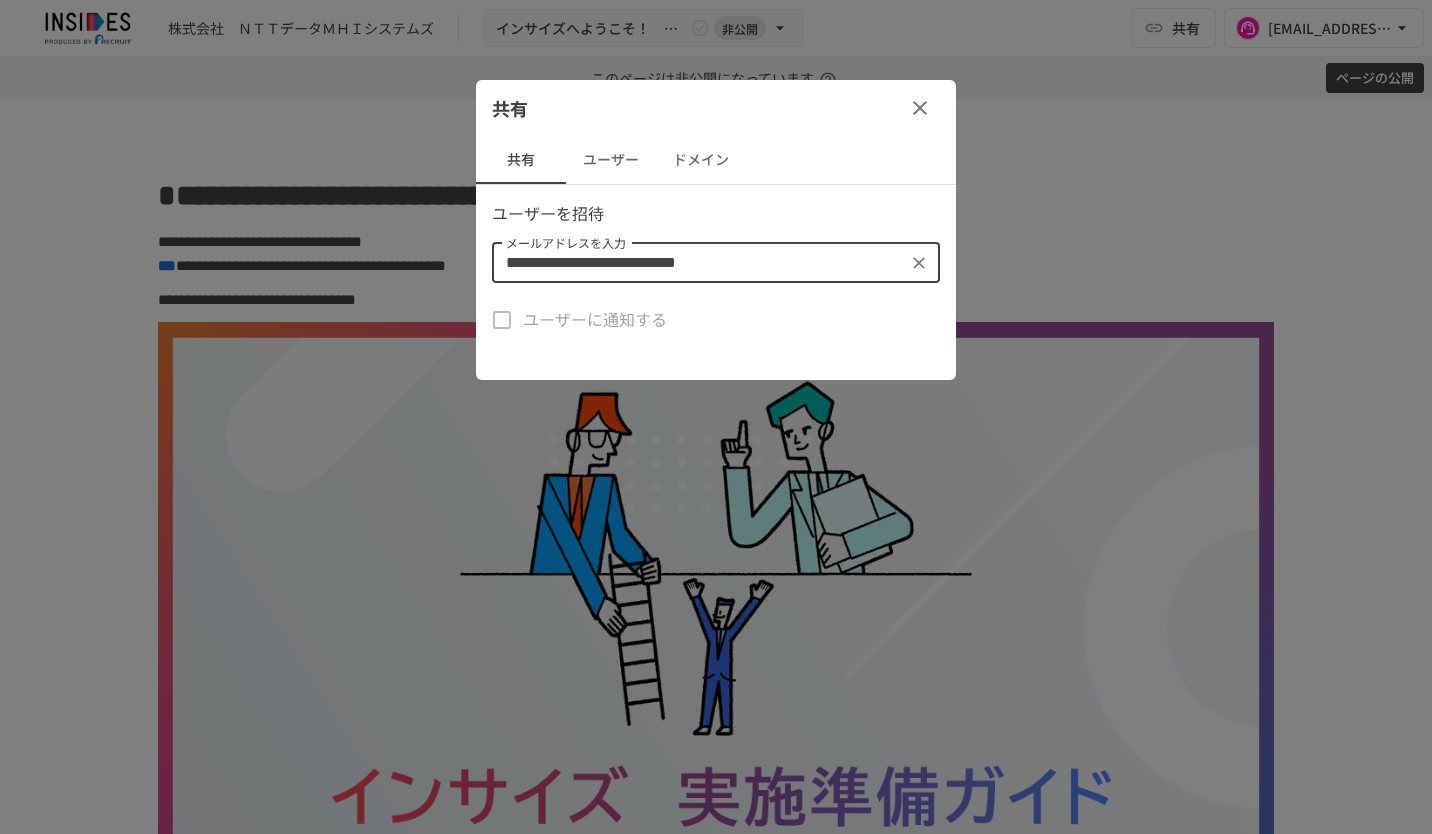 type on "**********" 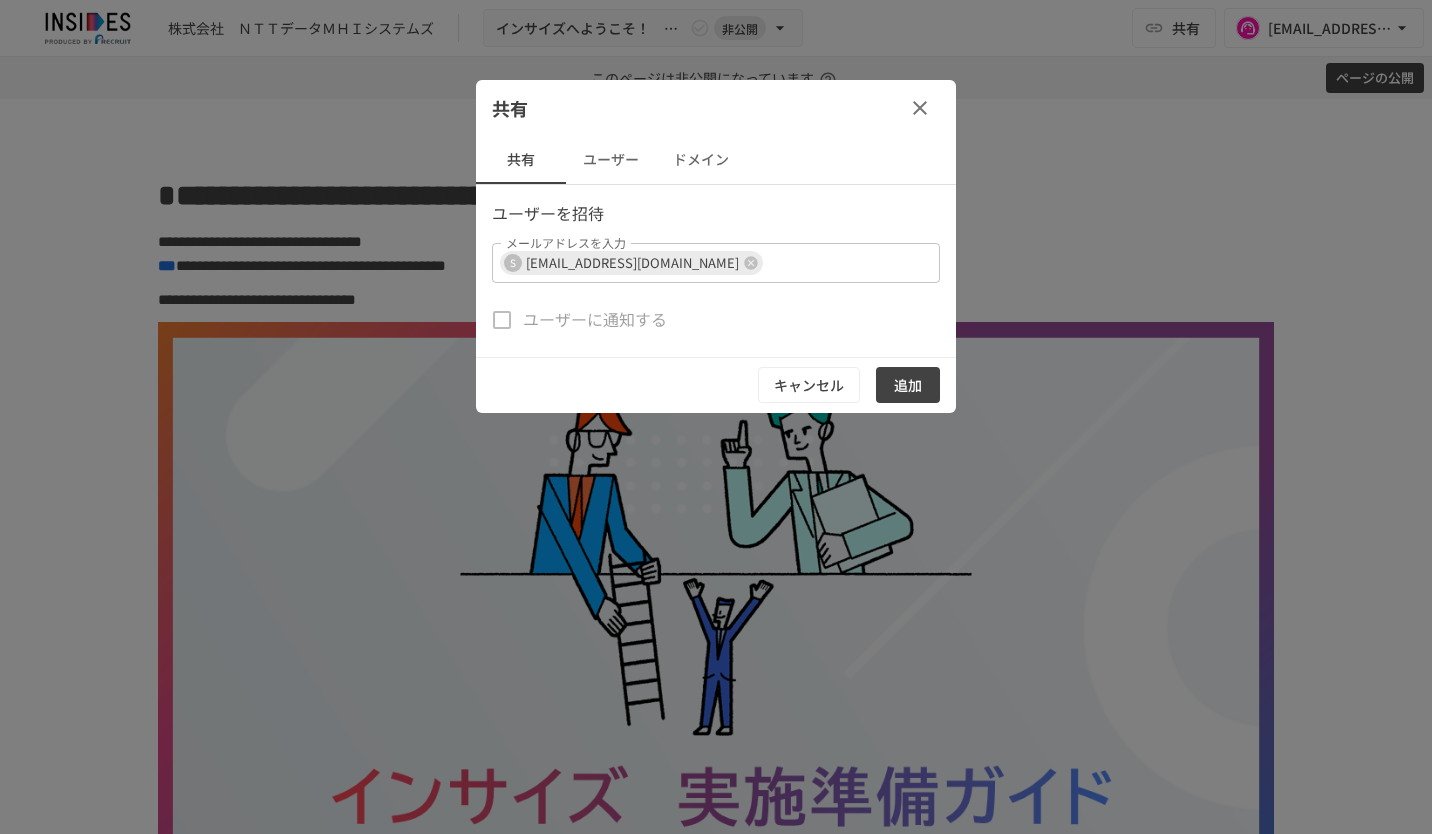 click on "共有" at bounding box center (716, 108) 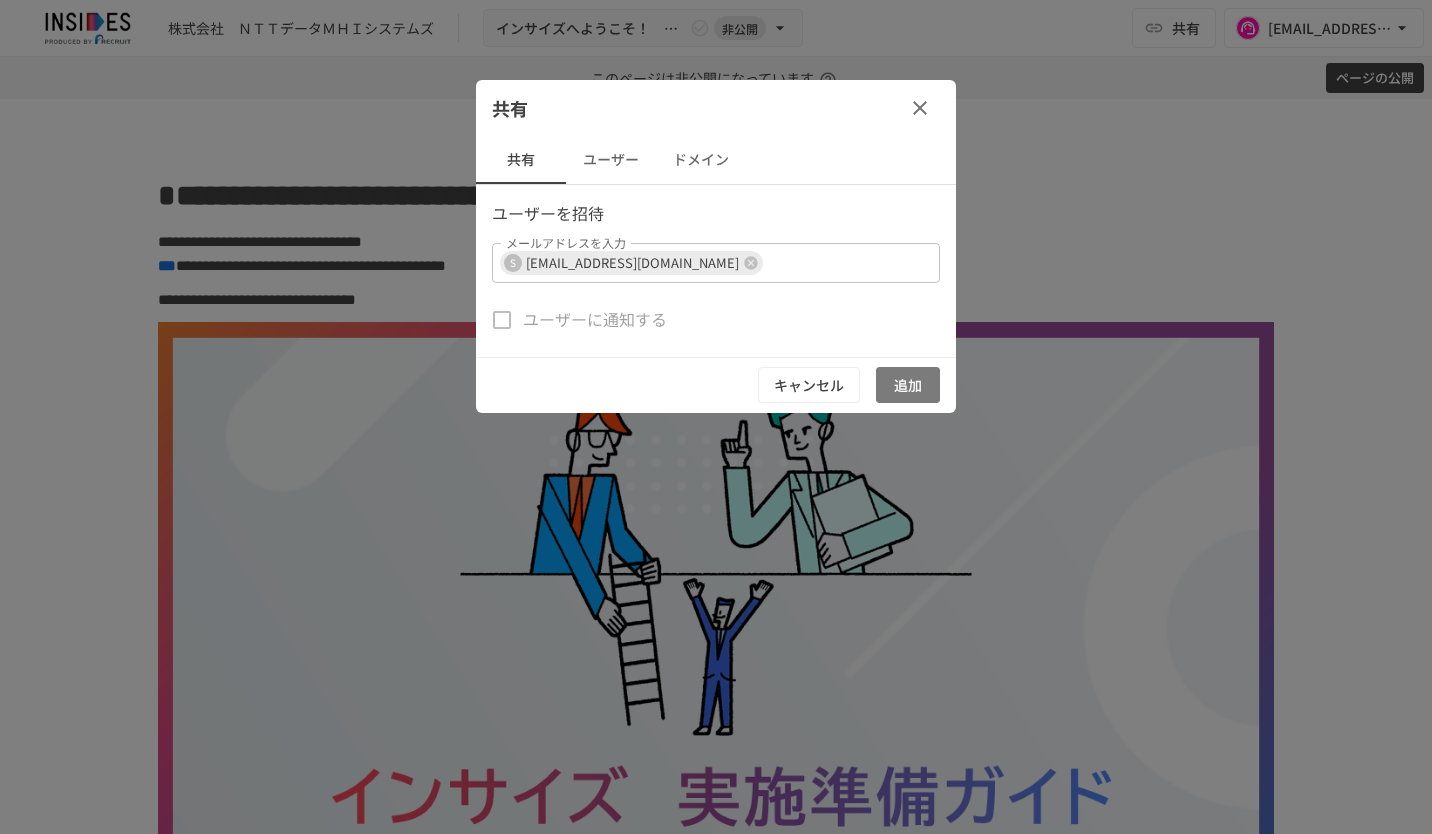 click on "追加" at bounding box center [908, 385] 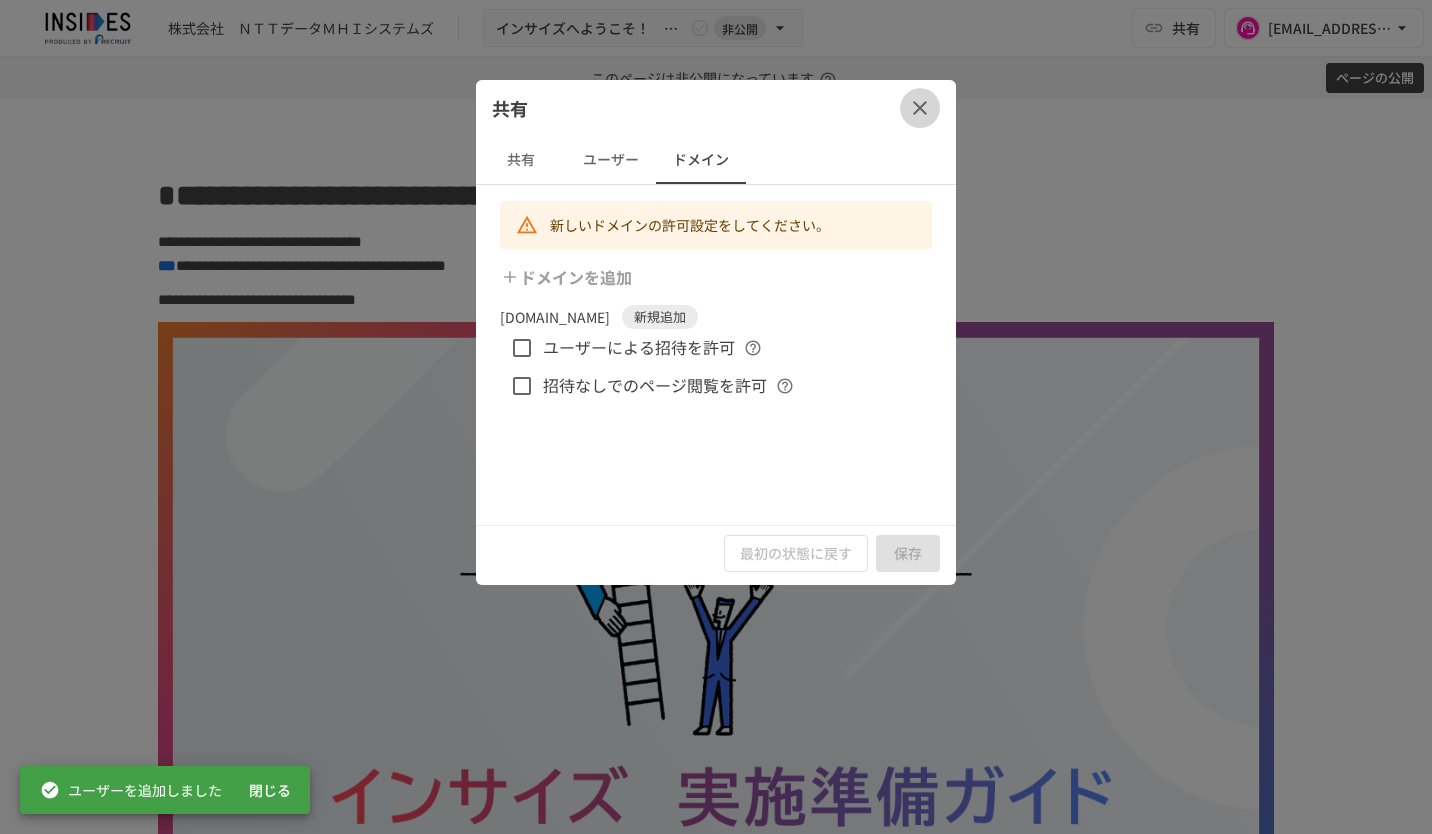 click 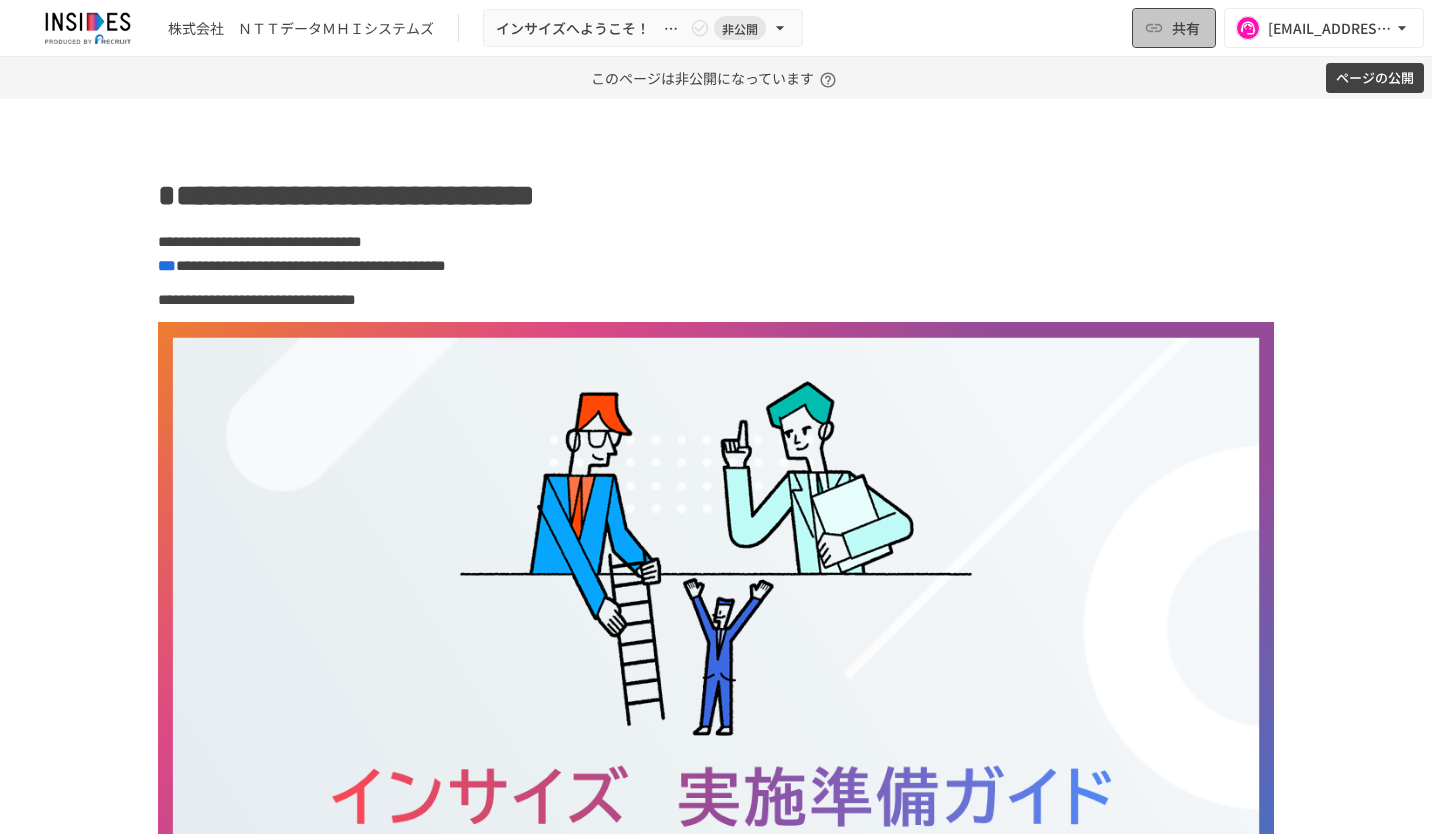 click on "共有" at bounding box center (1186, 28) 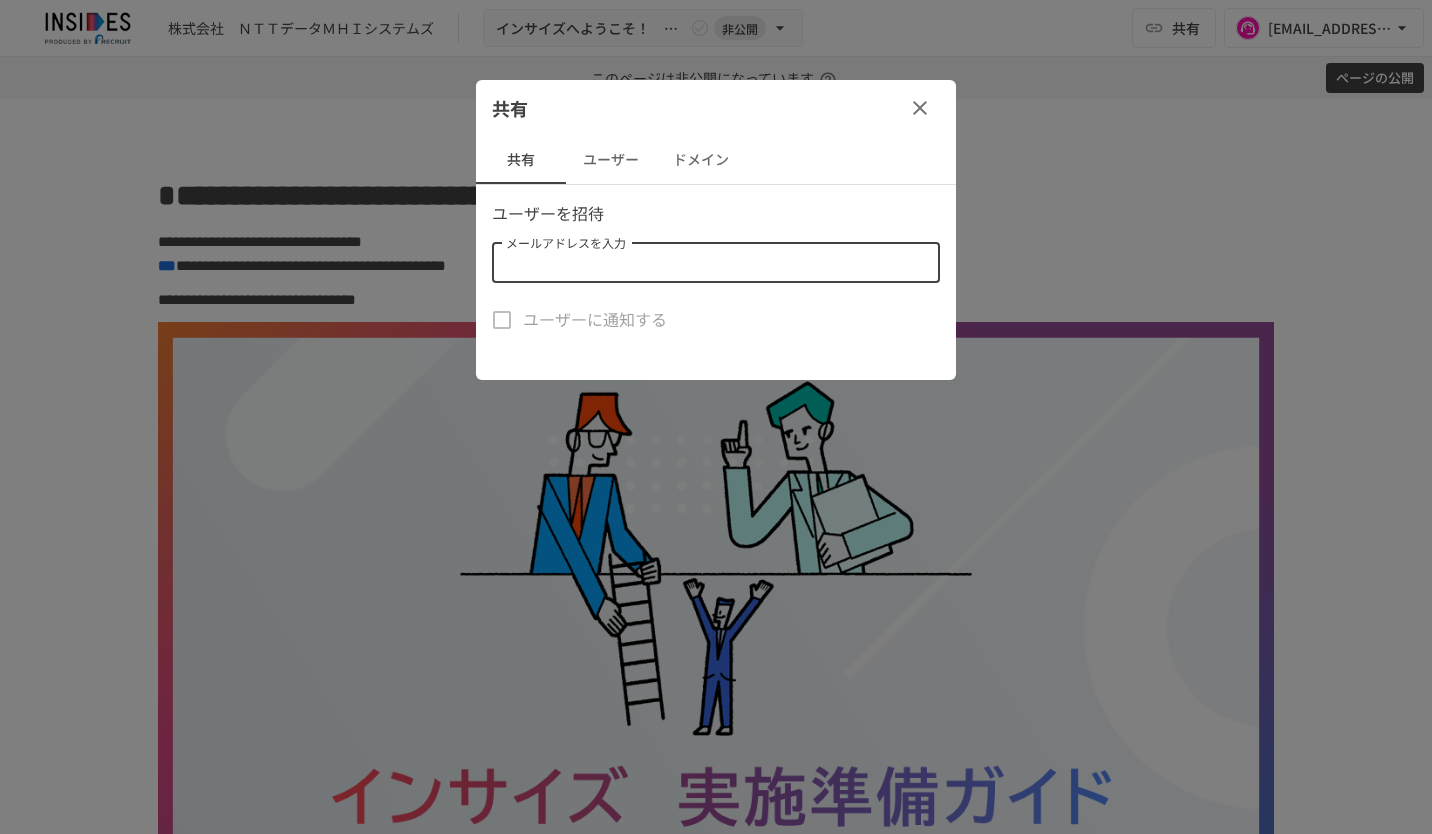 click on "メールアドレスを入力" at bounding box center [714, 263] 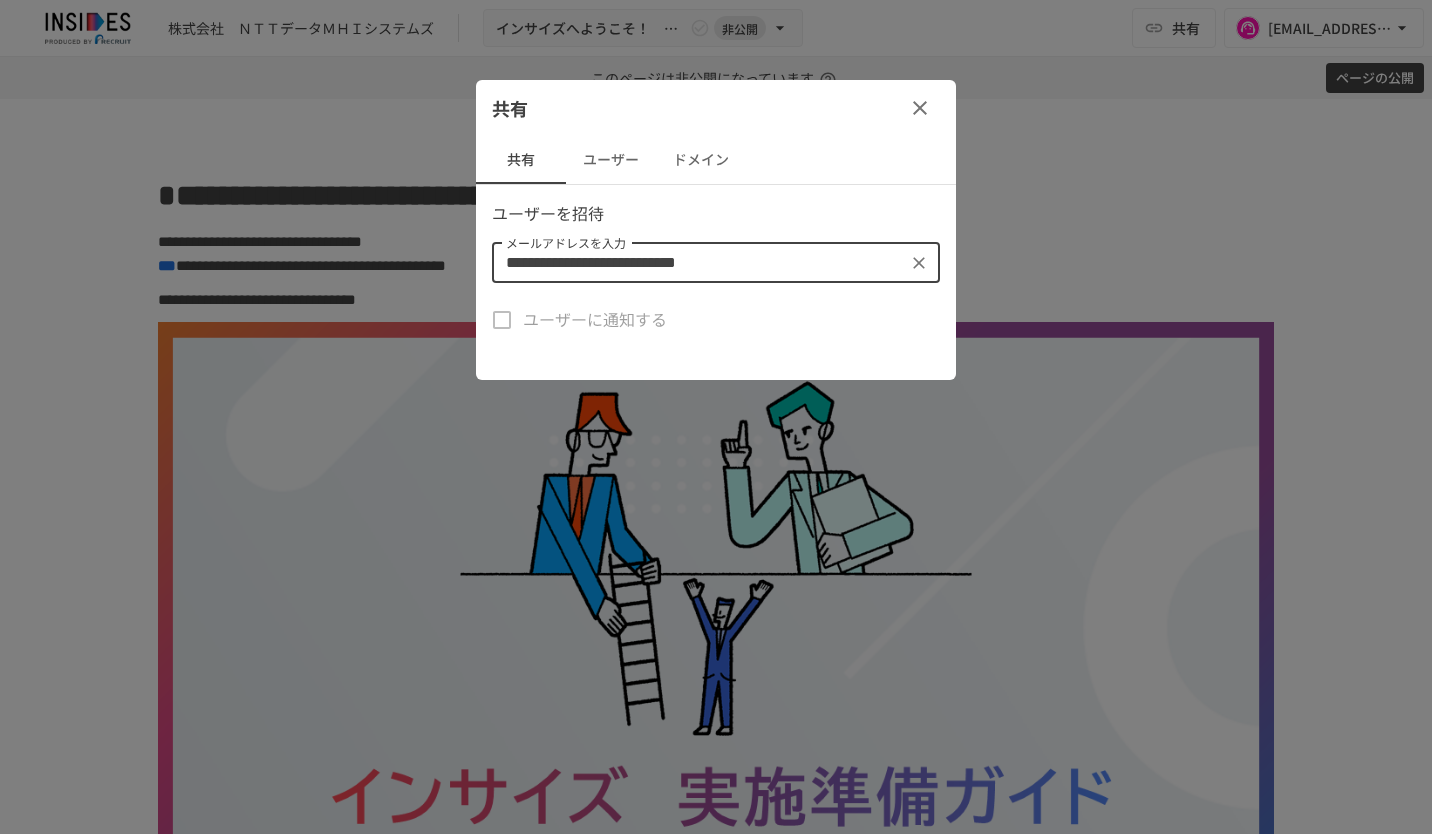 type on "**********" 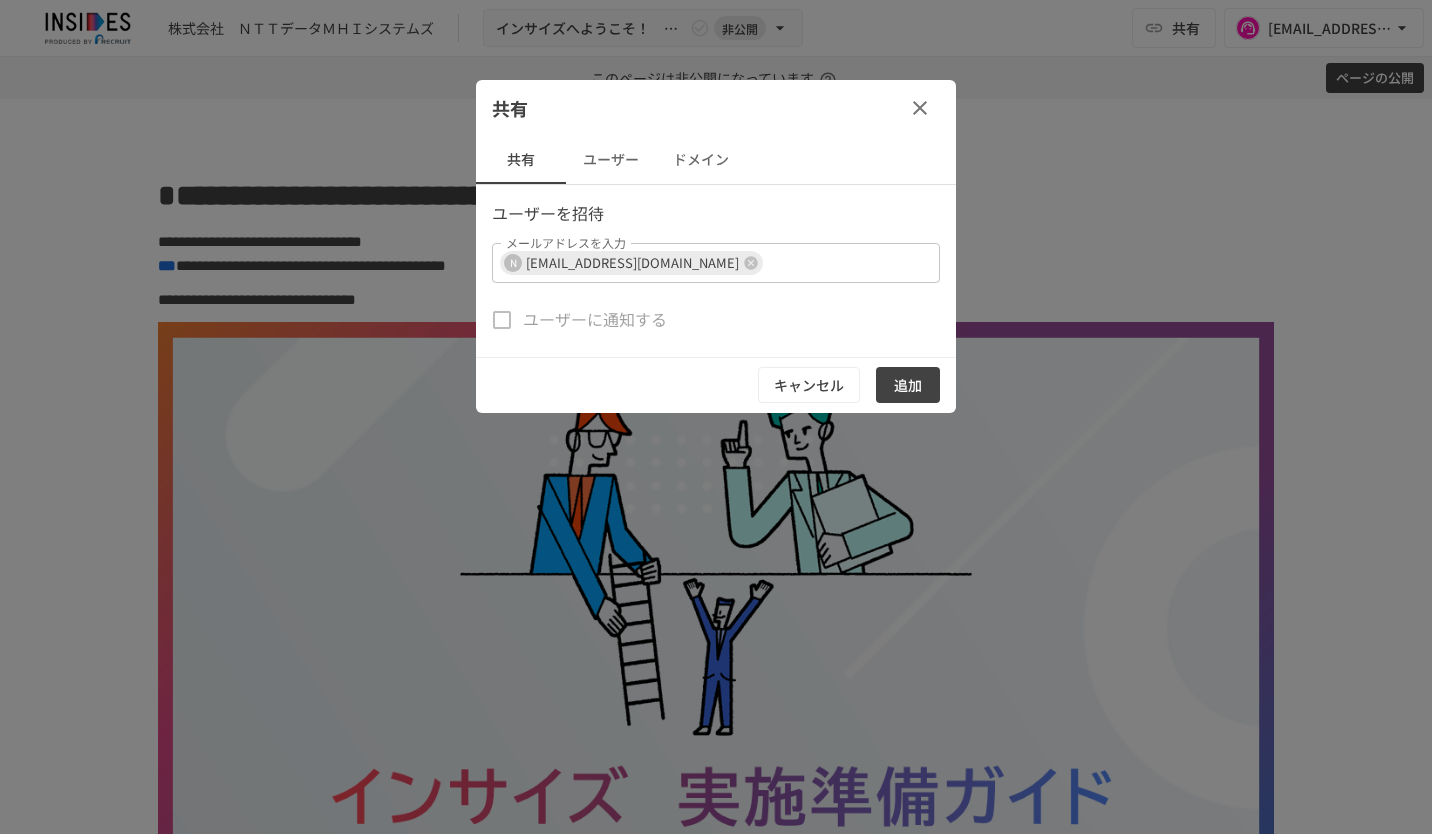 click on "共有" at bounding box center [716, 108] 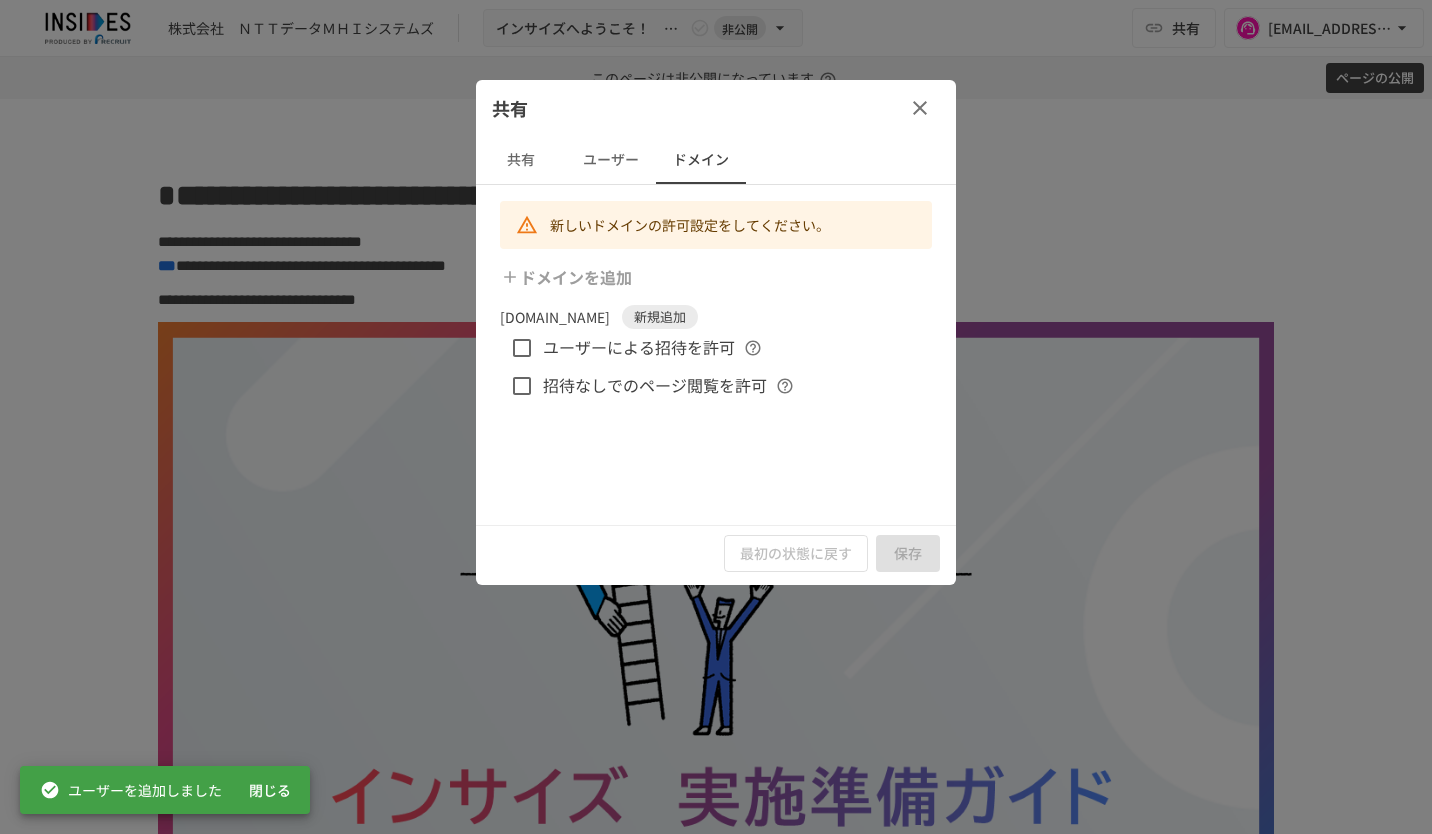 click 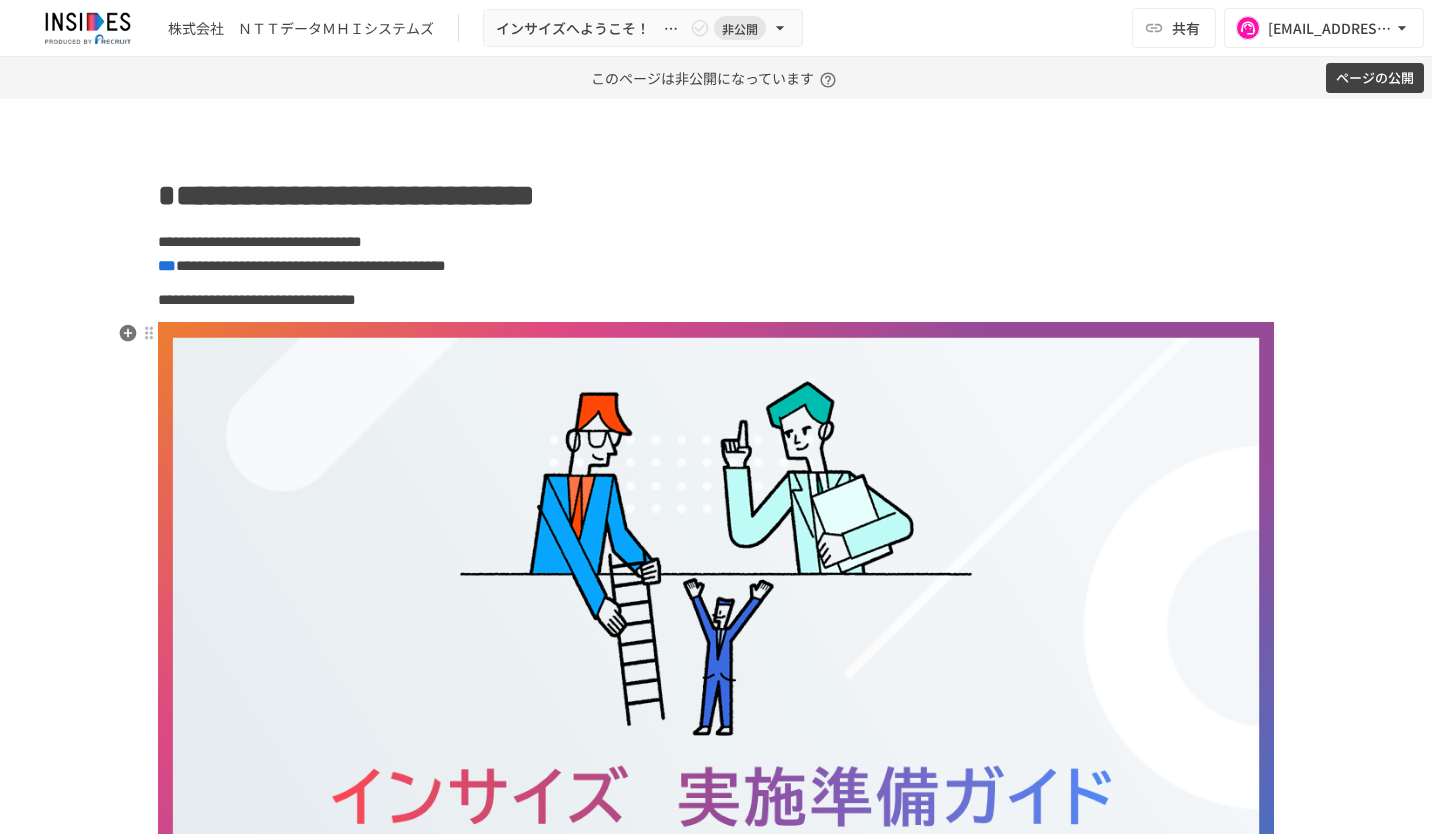 scroll, scrollTop: 100, scrollLeft: 0, axis: vertical 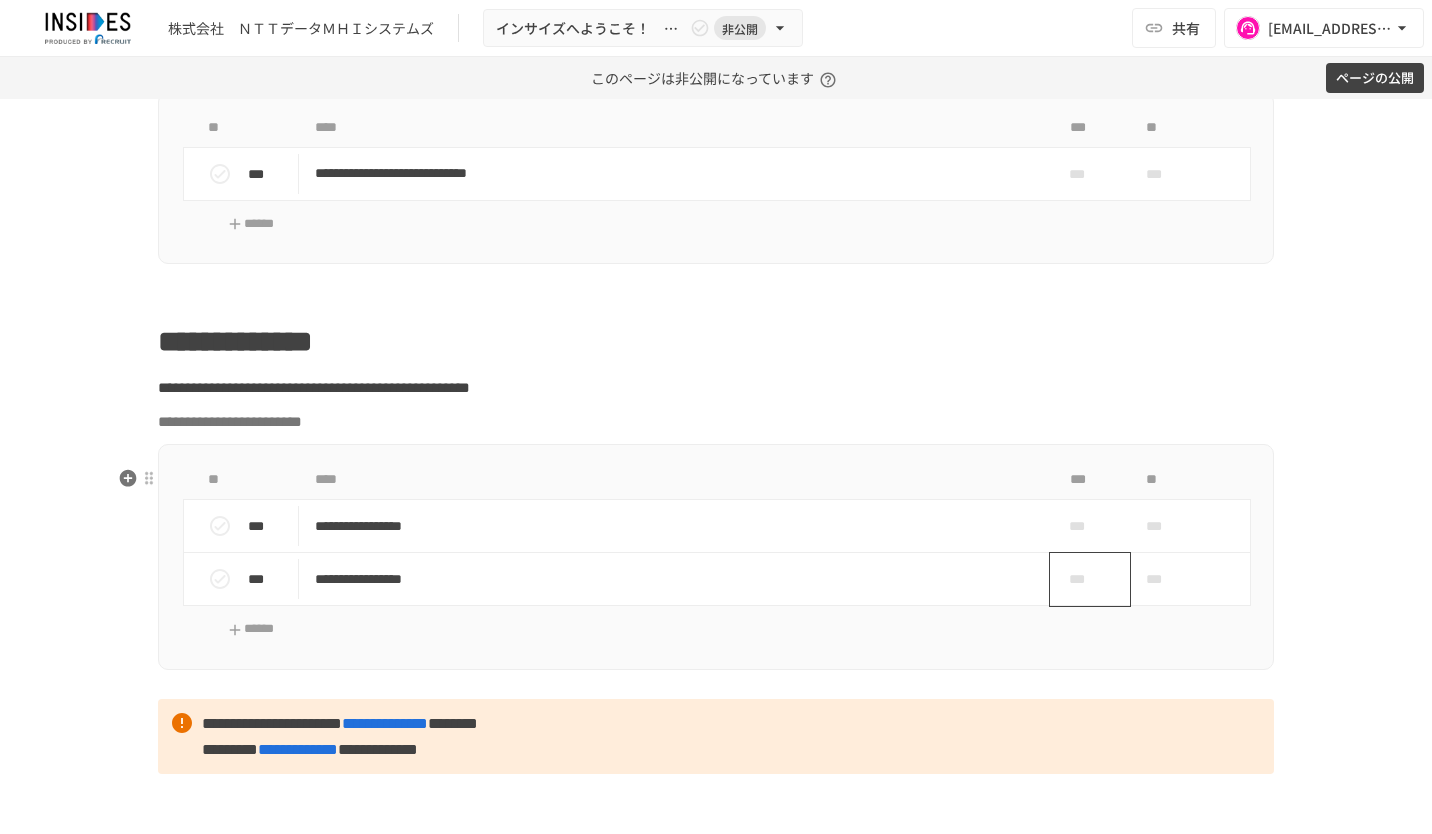 click on "***" at bounding box center (1082, 579) 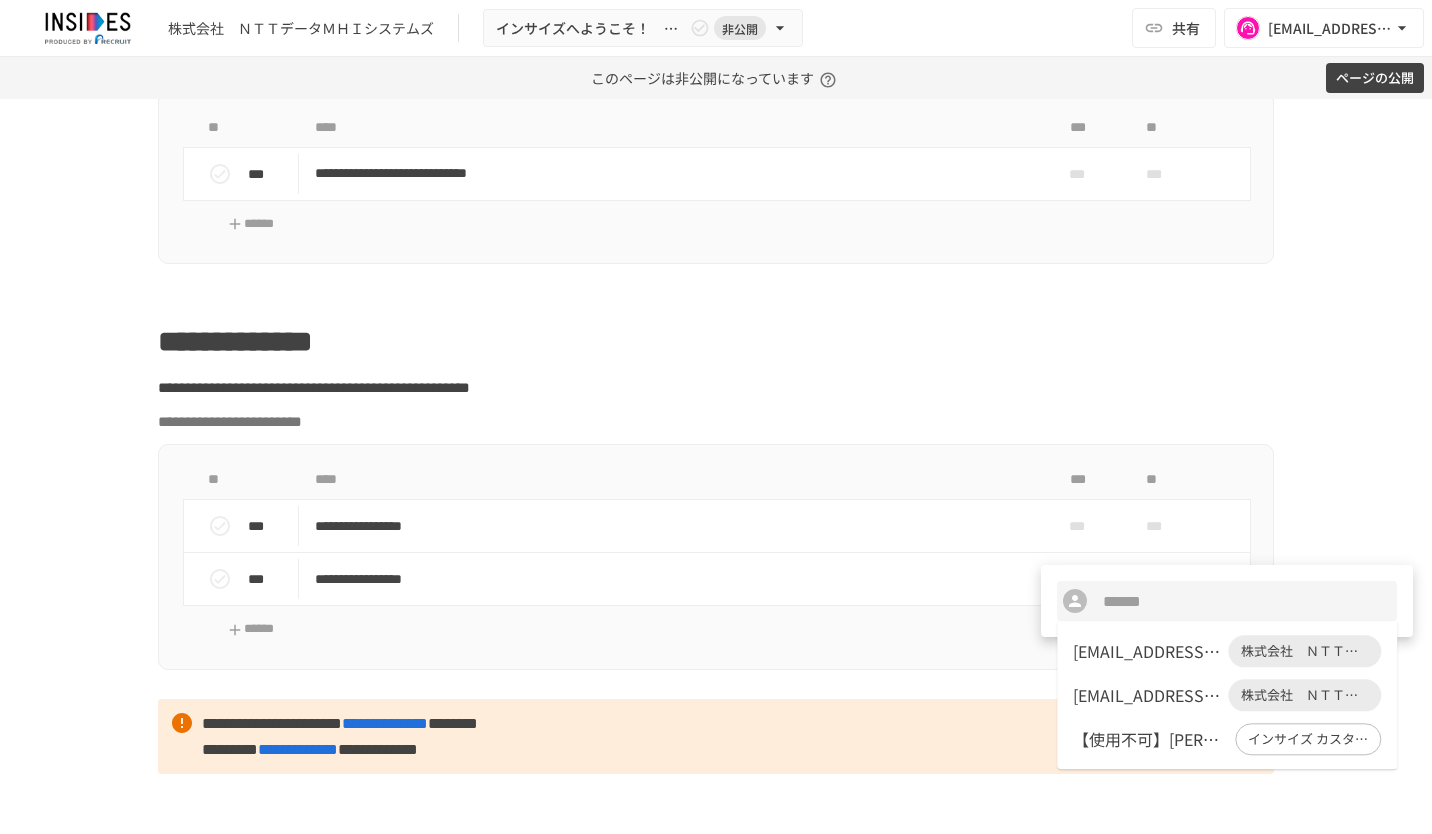 click on "saitoummk@nttdata-mhis.co.jp" at bounding box center [1146, 651] 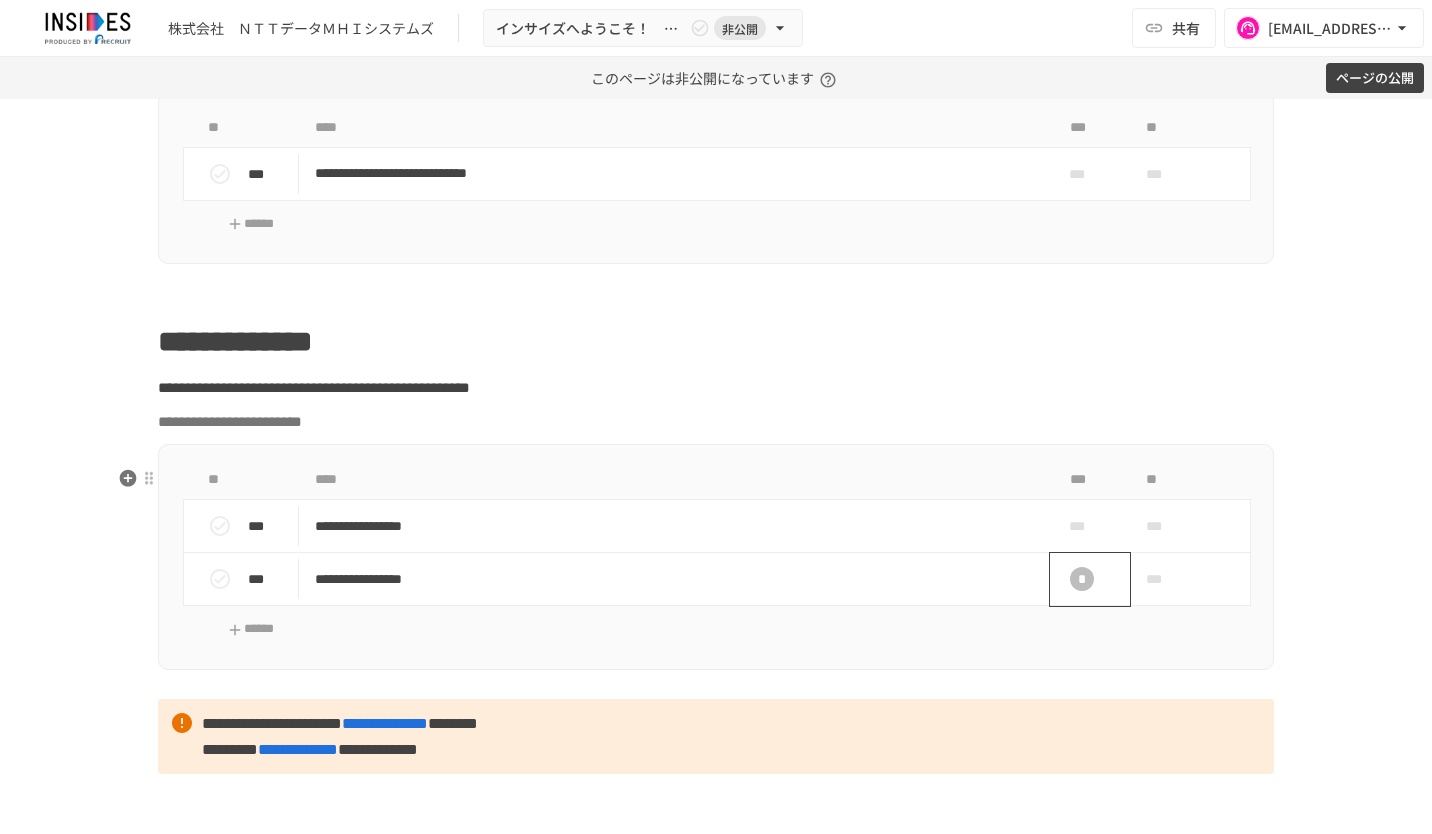 click on "*" at bounding box center (1082, 579) 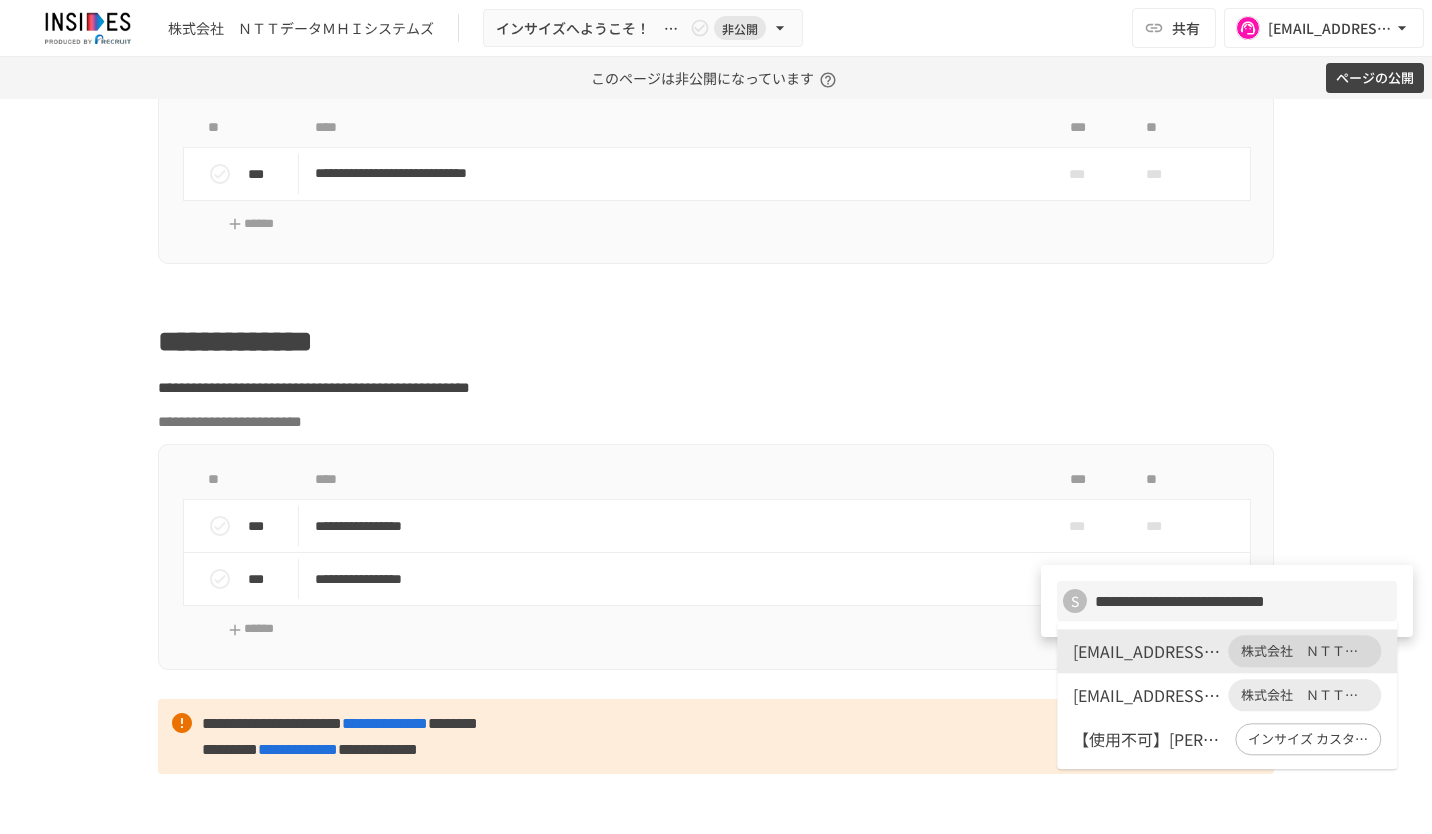 click on "saitoummk@nttdata-mhis.co.jp" at bounding box center (1146, 651) 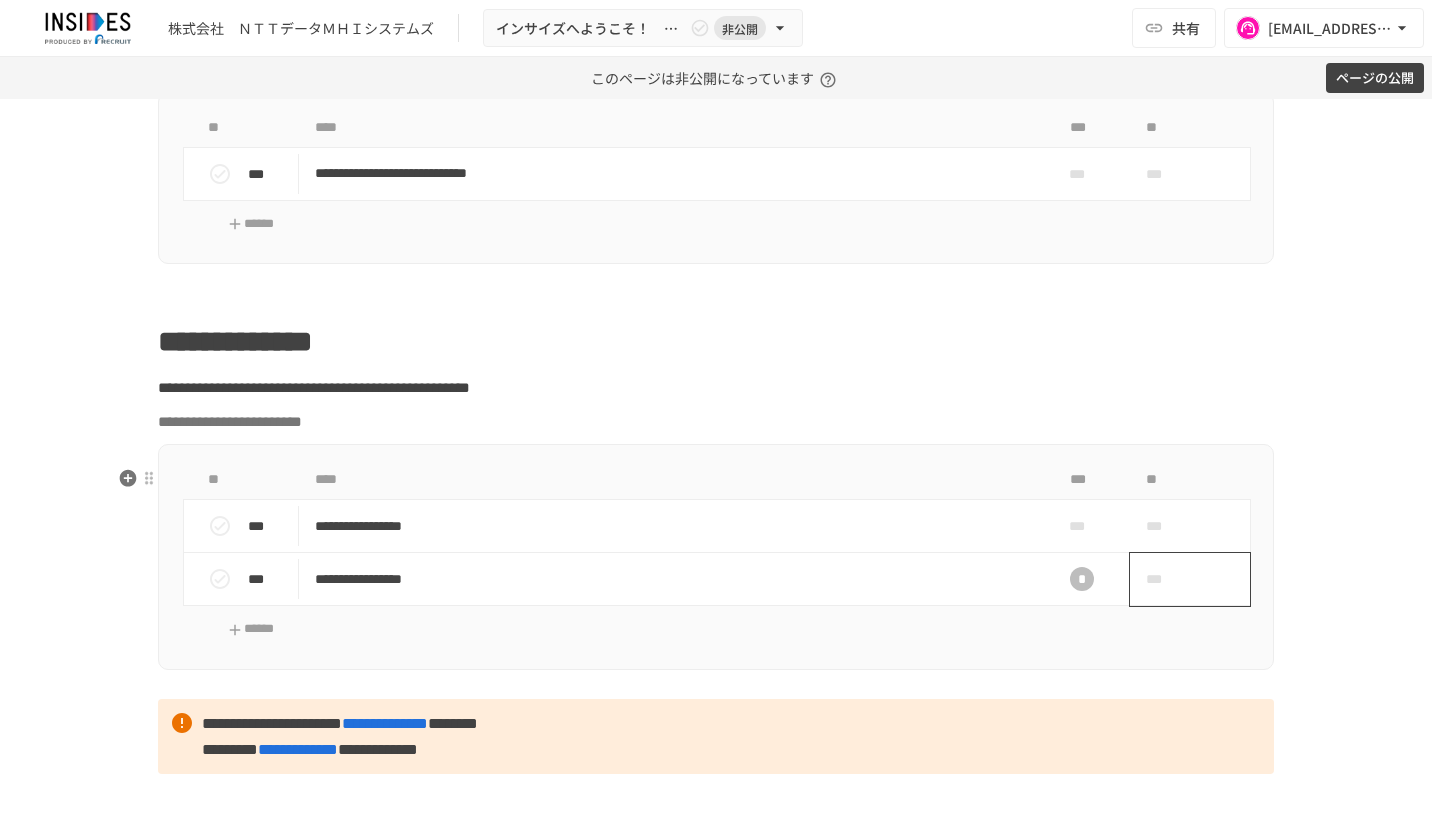 click on "***" at bounding box center (1190, 579) 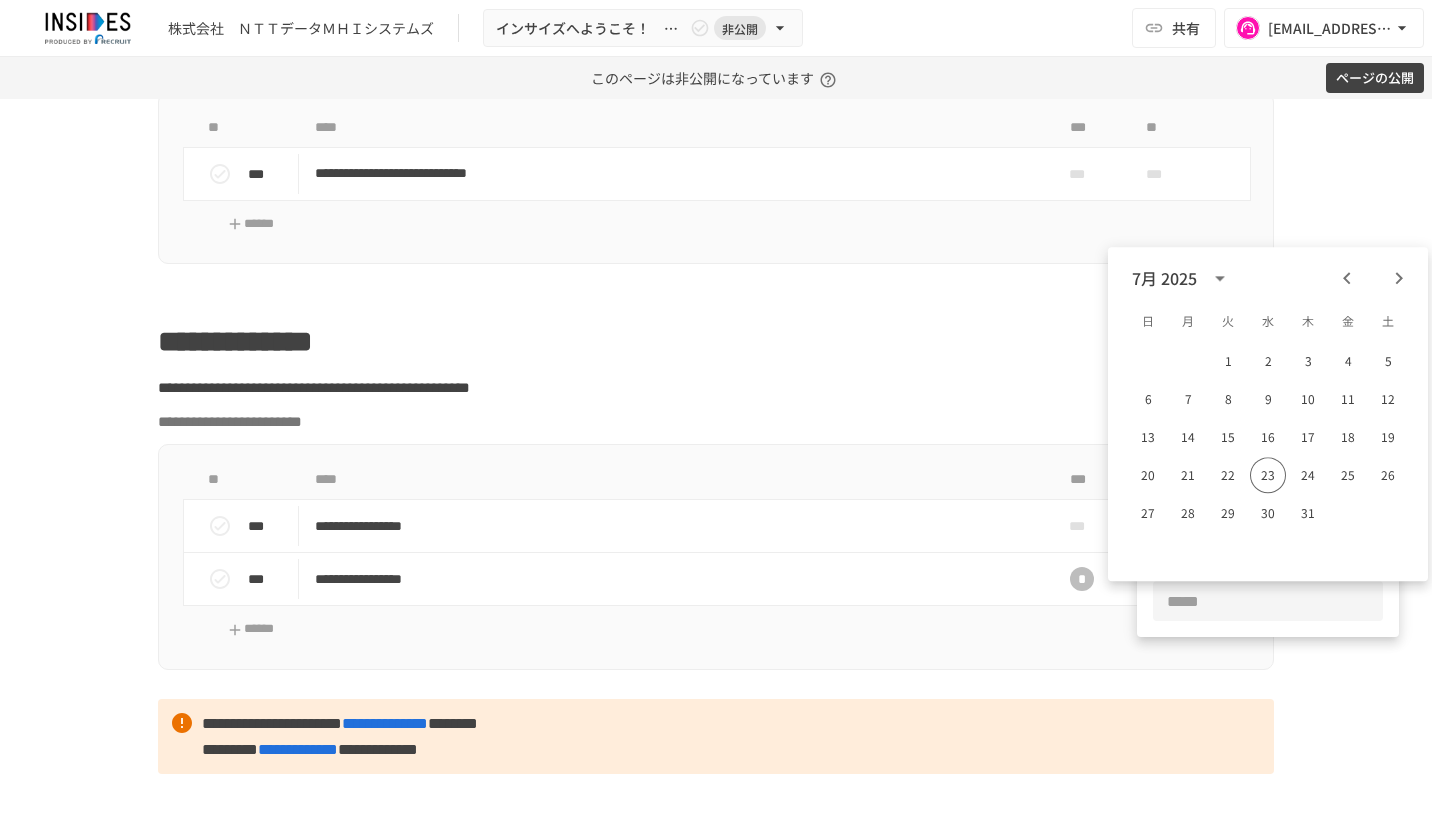 click at bounding box center (1268, 601) 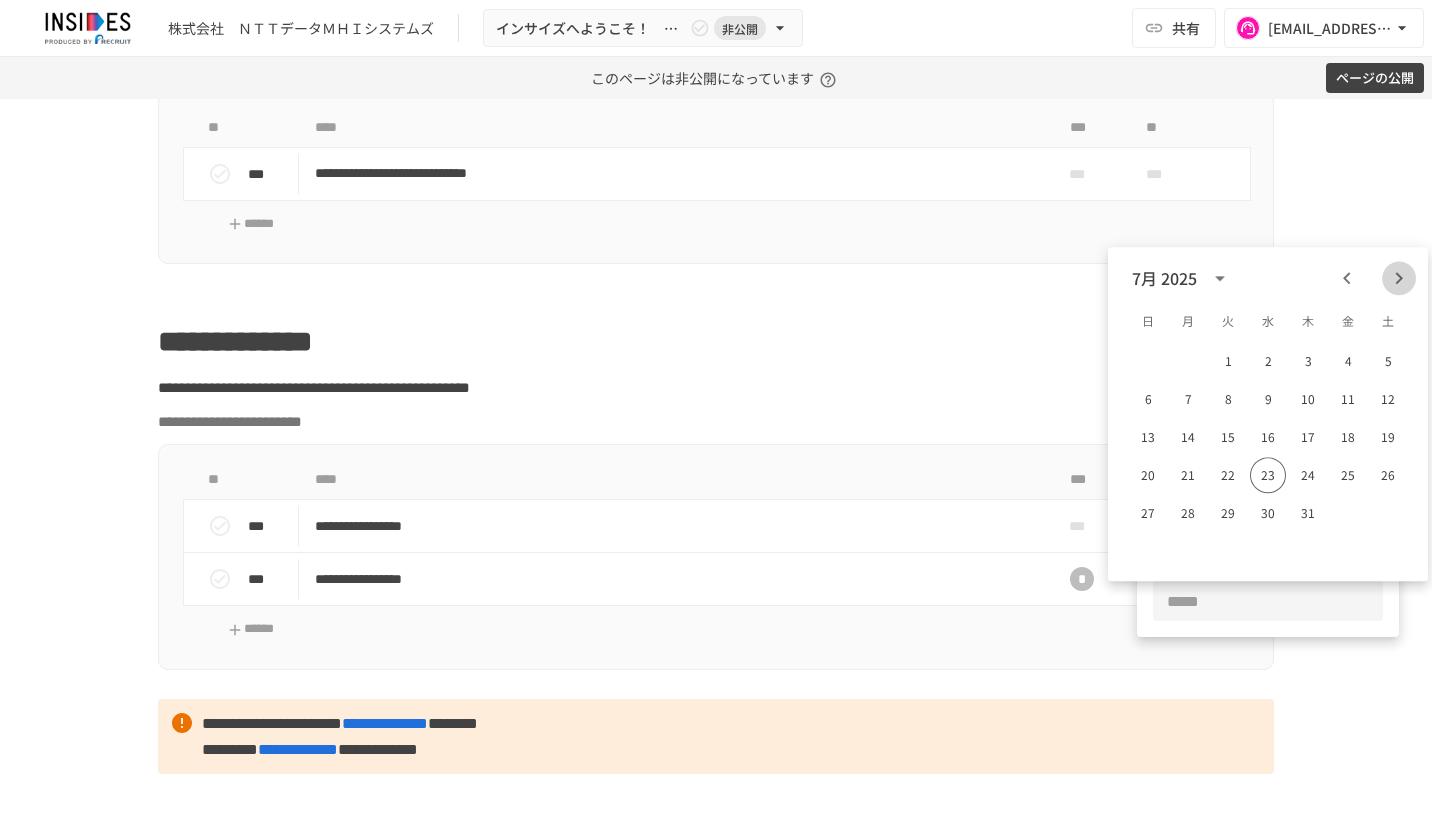 click 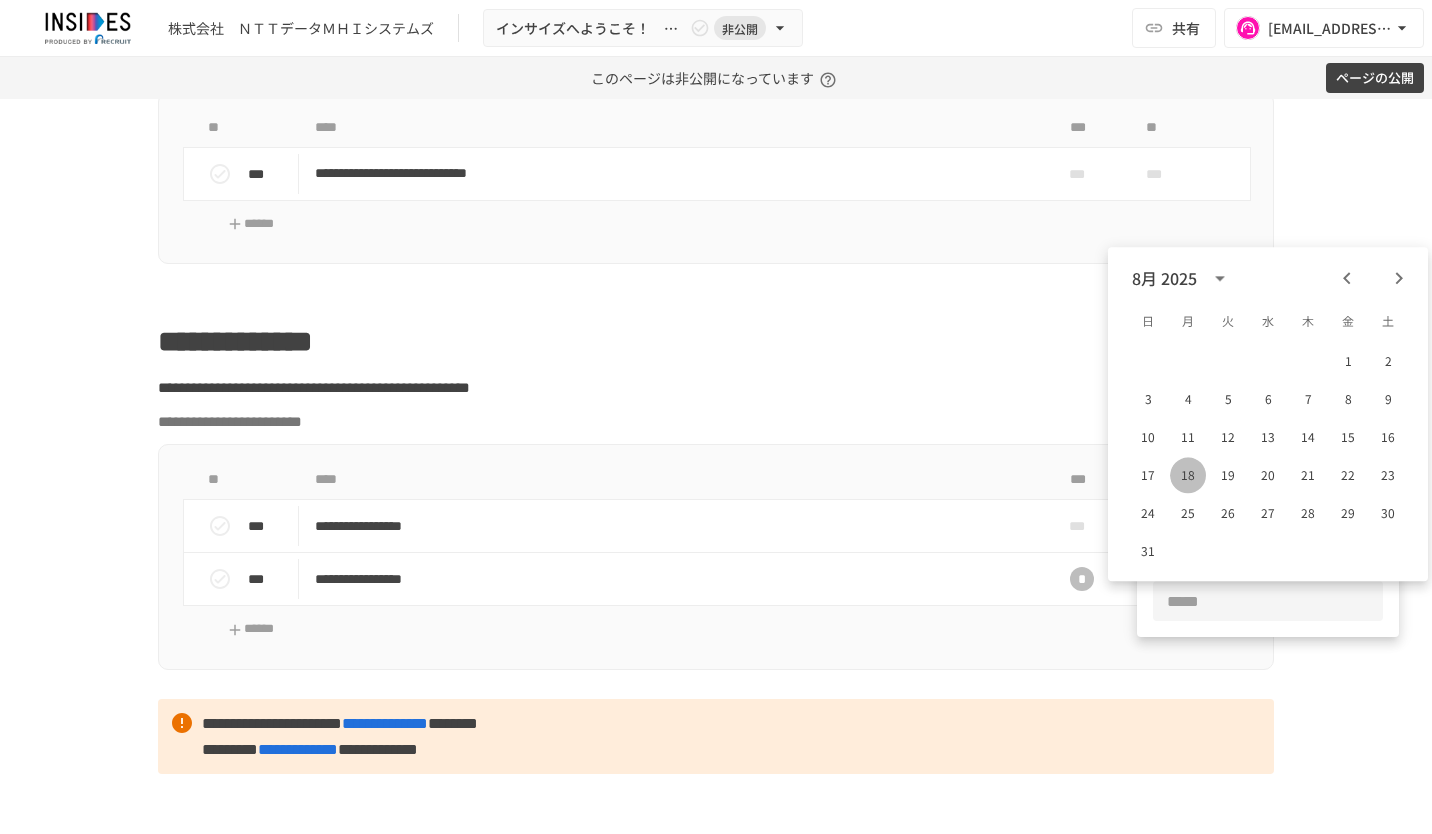click on "18" at bounding box center [1188, 475] 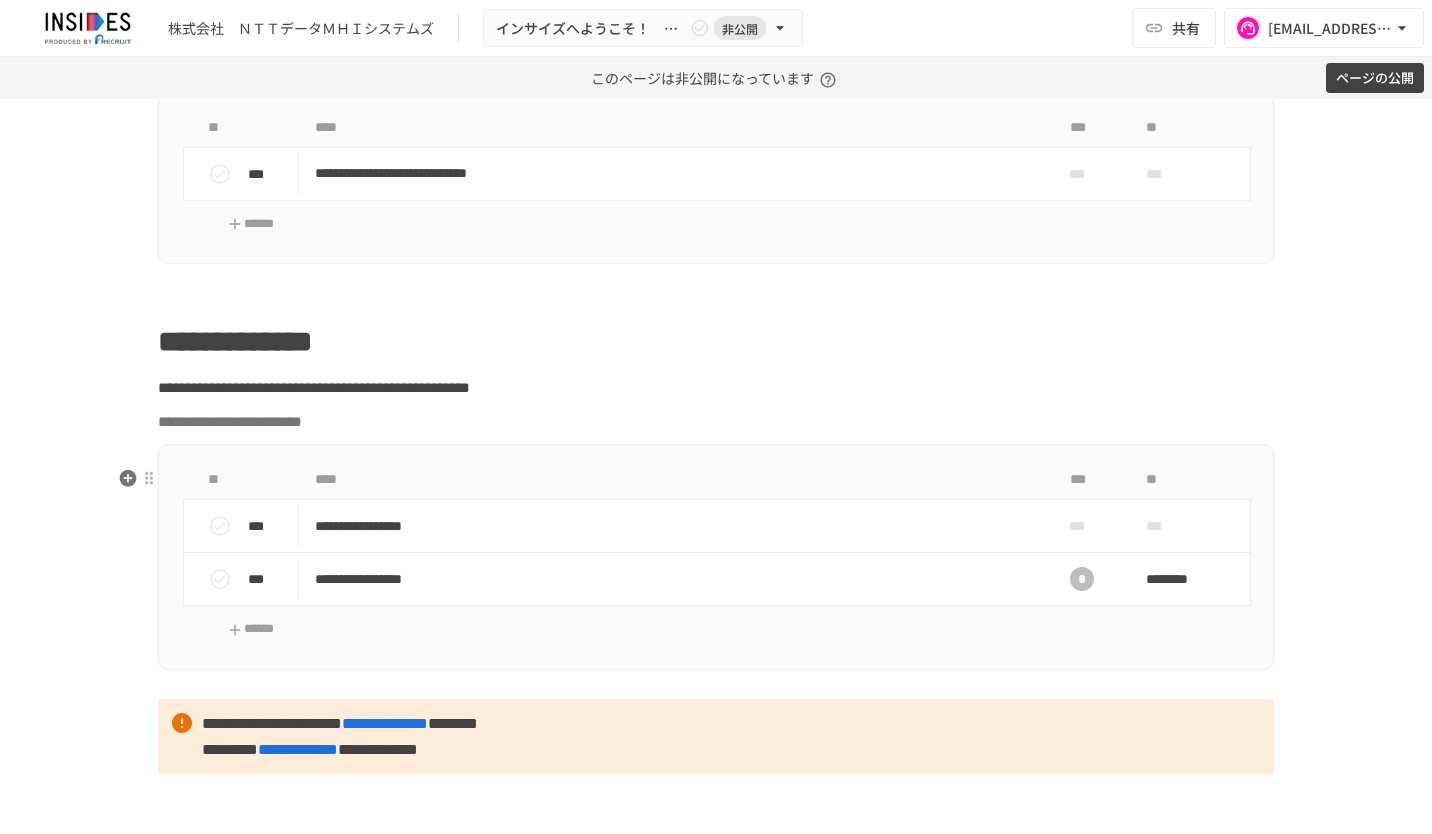 click on "**********" at bounding box center (716, 1531) 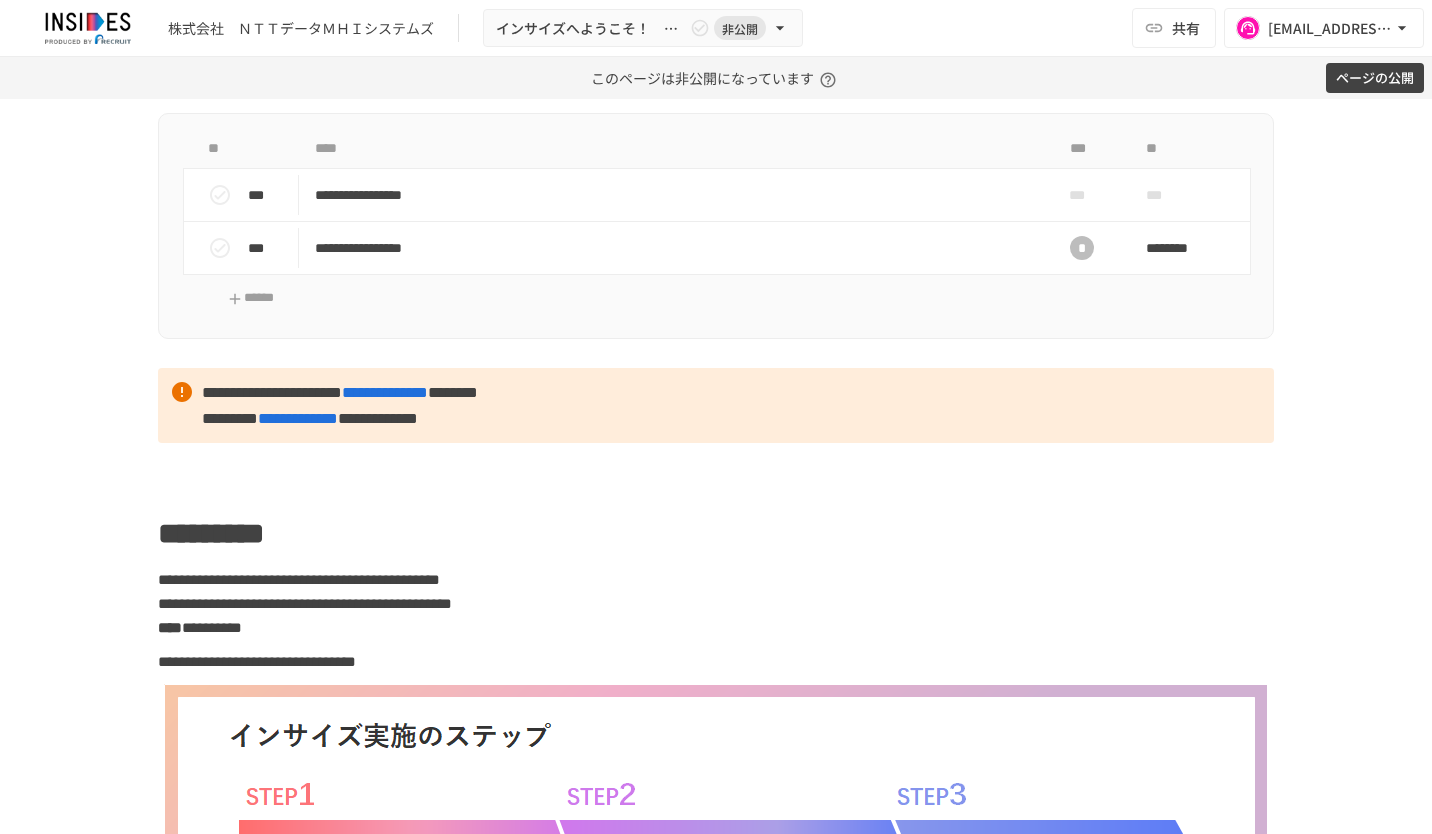 scroll, scrollTop: 1436, scrollLeft: 0, axis: vertical 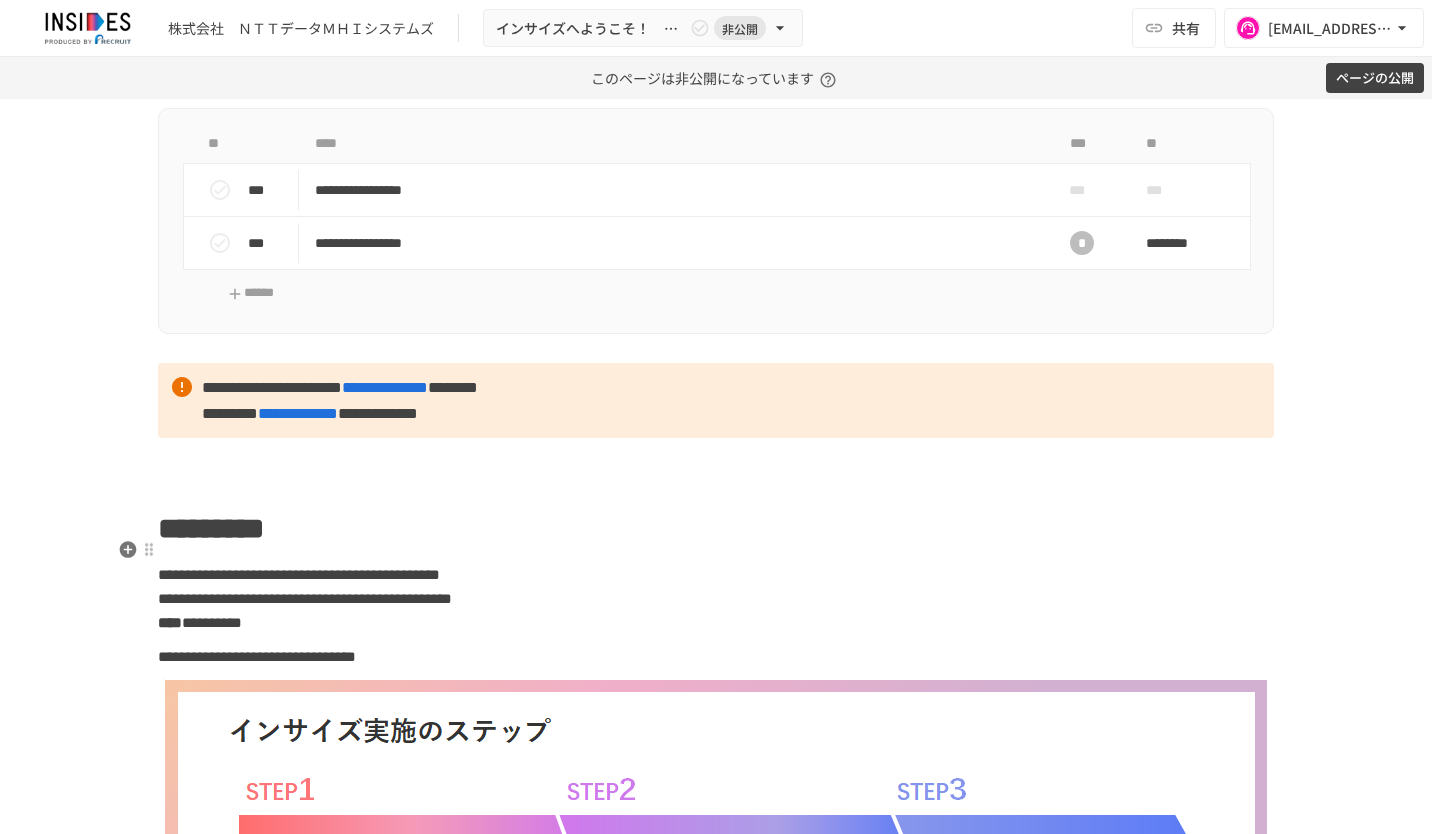 click on "*********" at bounding box center (716, 529) 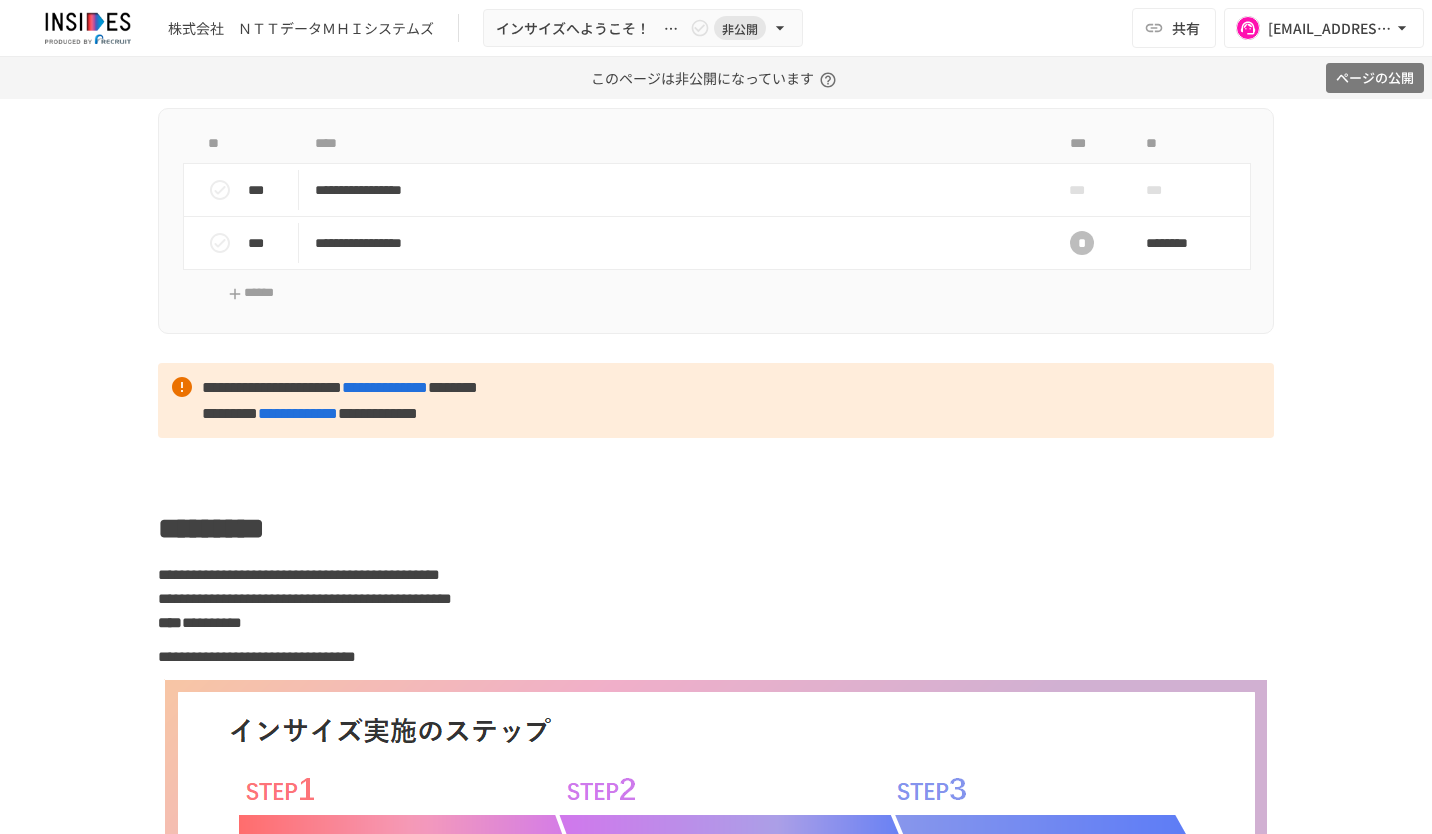 click on "ページの公開" at bounding box center [1375, 78] 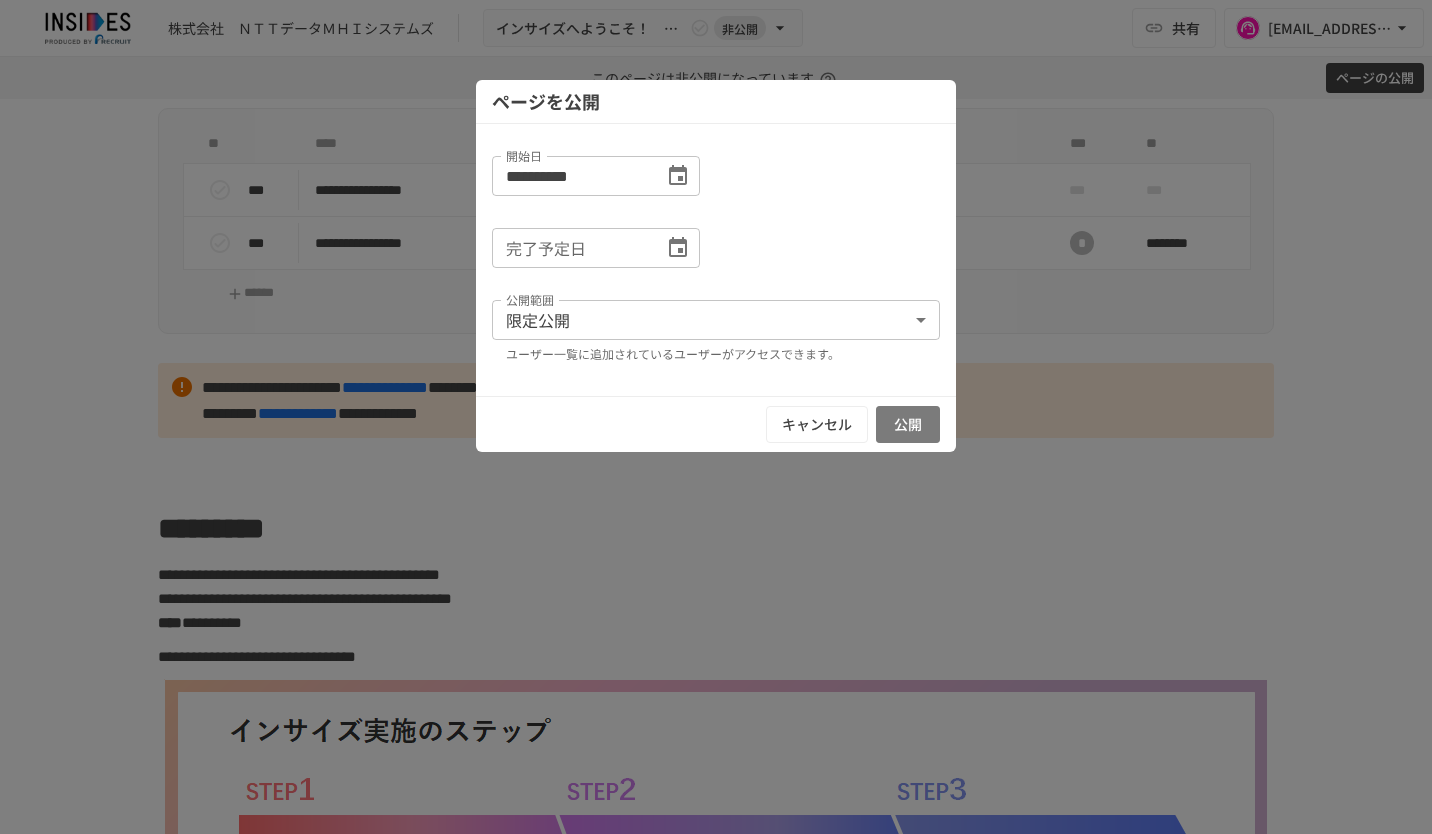 click on "公開" at bounding box center [908, 424] 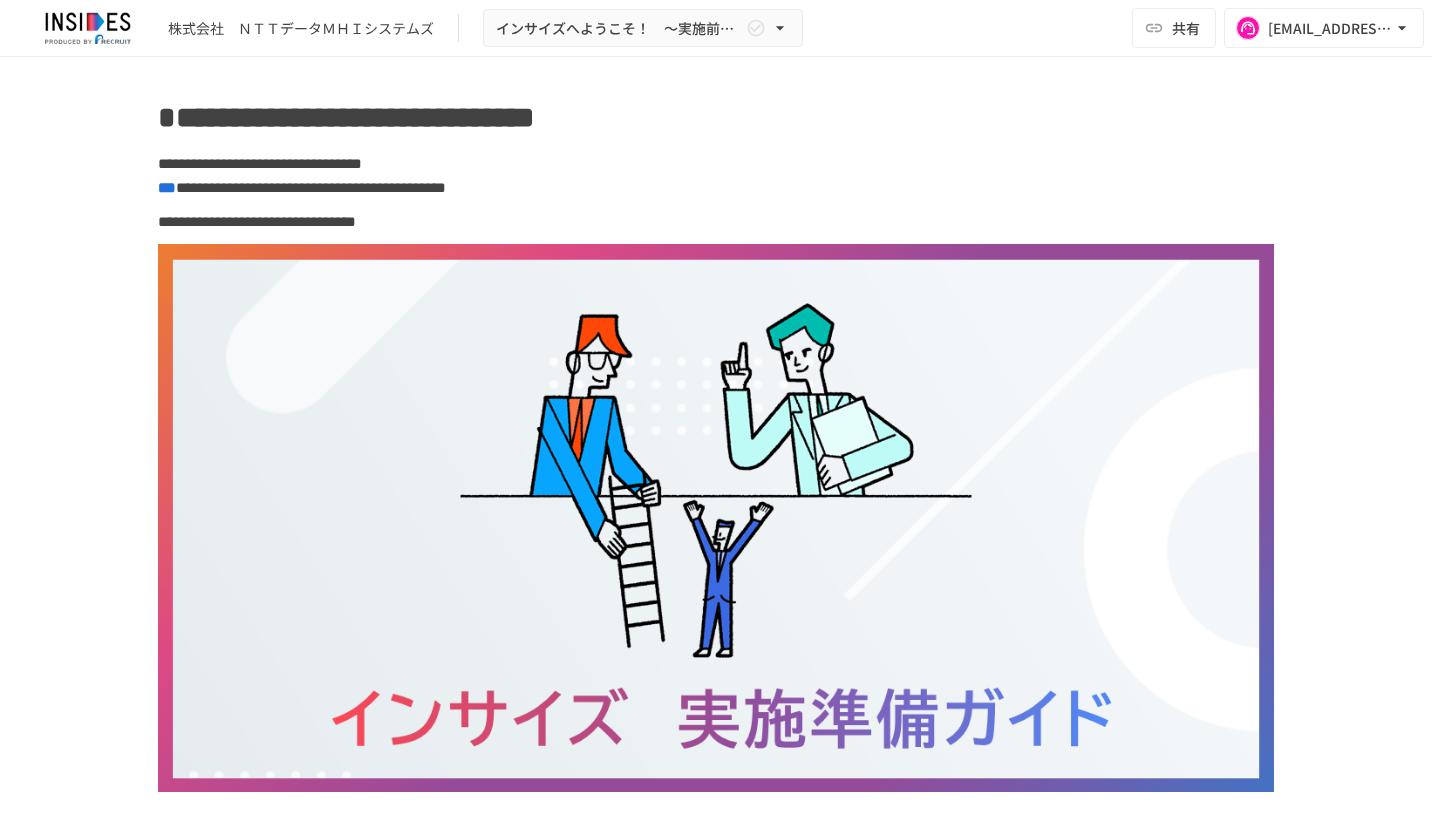 scroll, scrollTop: 0, scrollLeft: 0, axis: both 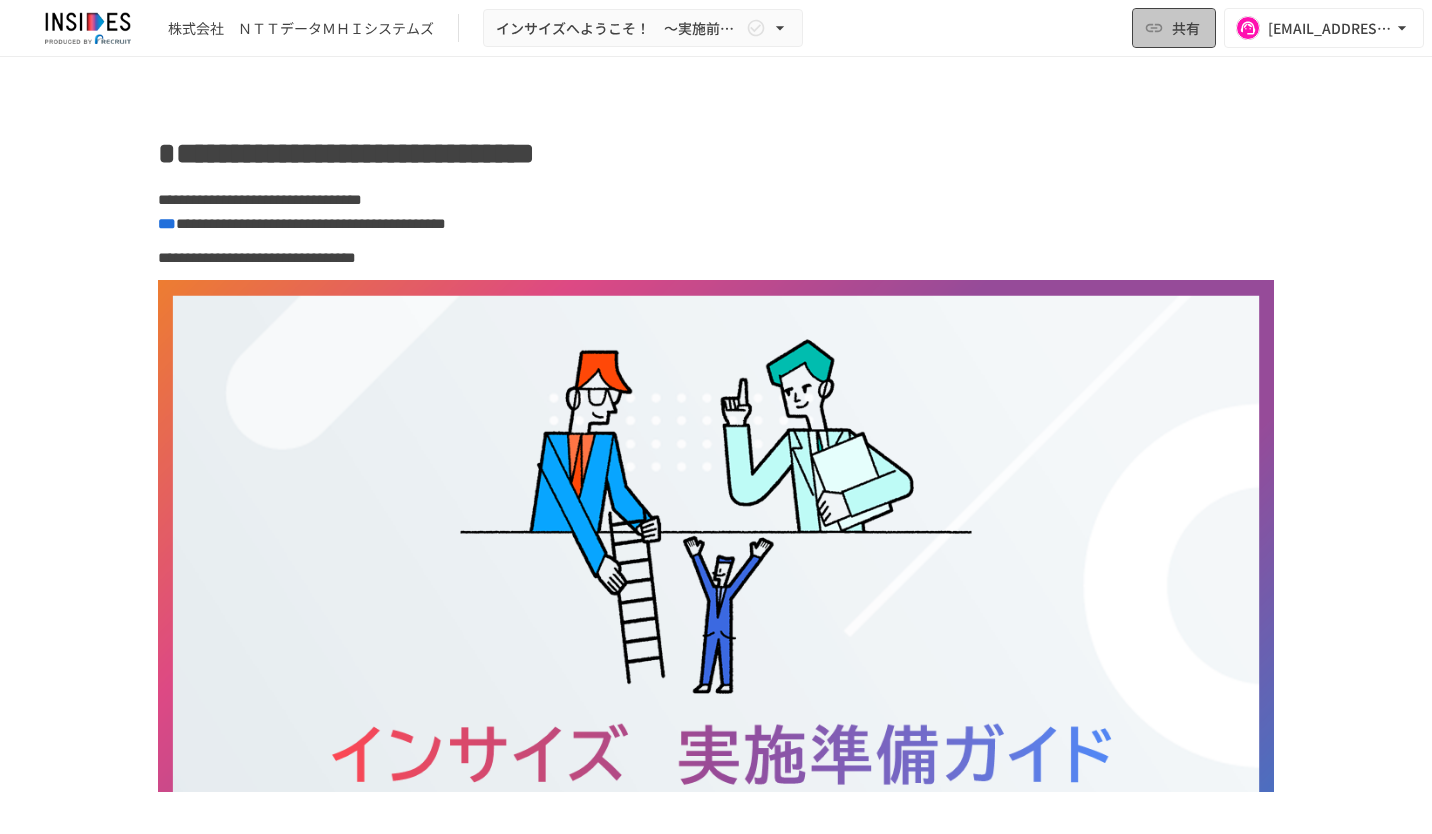 click on "共有" at bounding box center [1186, 28] 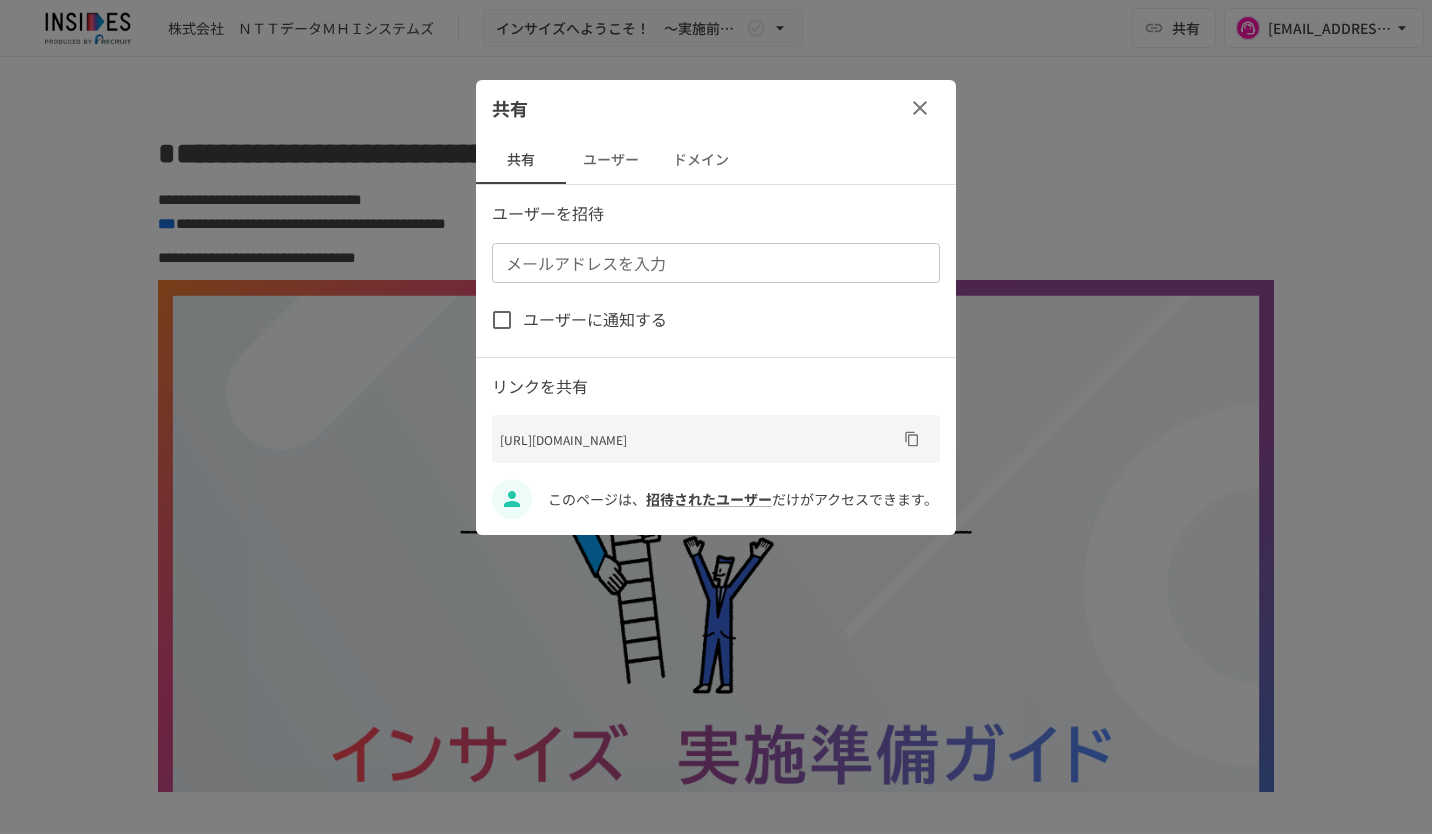 click on "メールアドレスを入力" at bounding box center (714, 263) 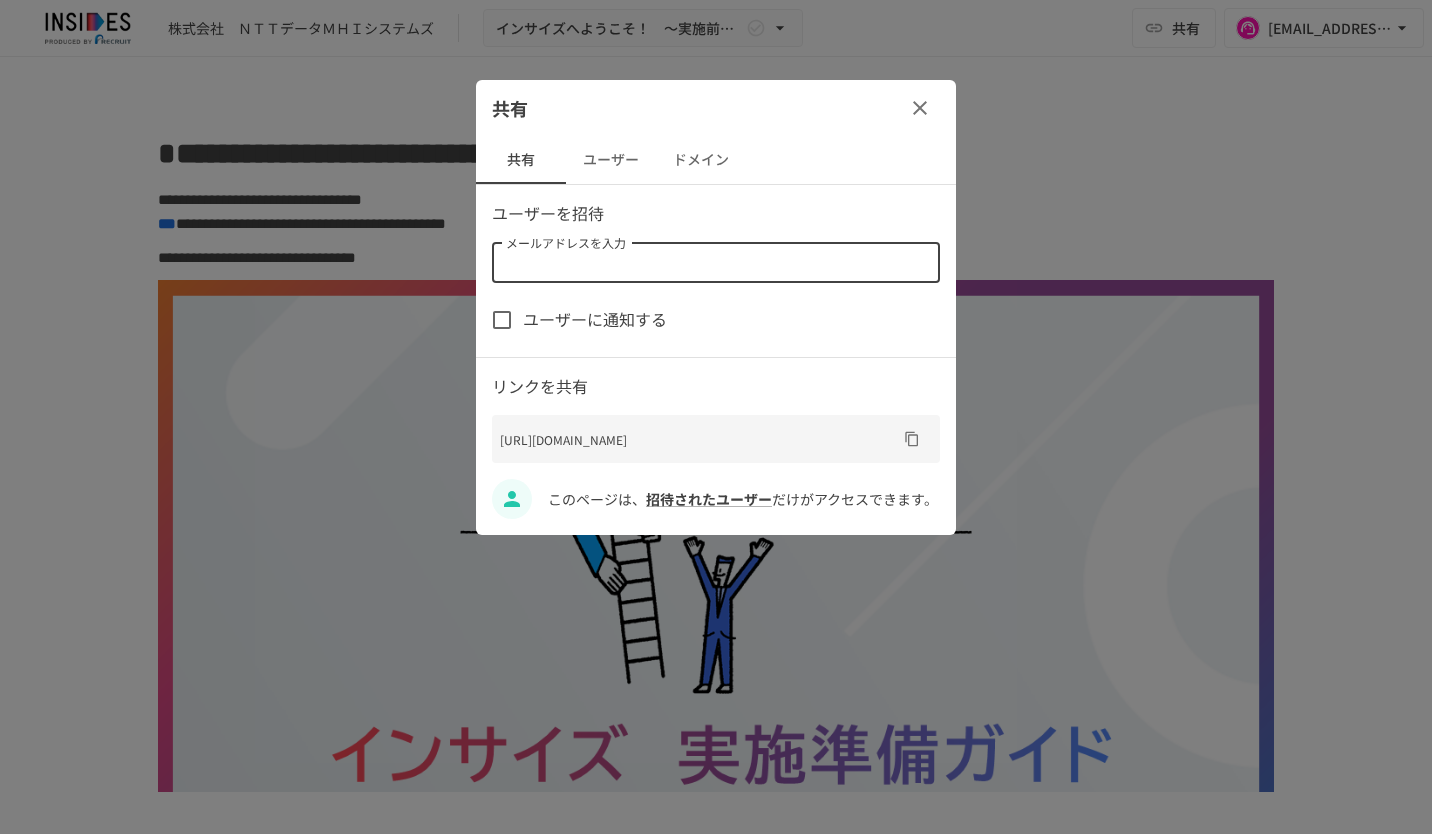 paste on "**********" 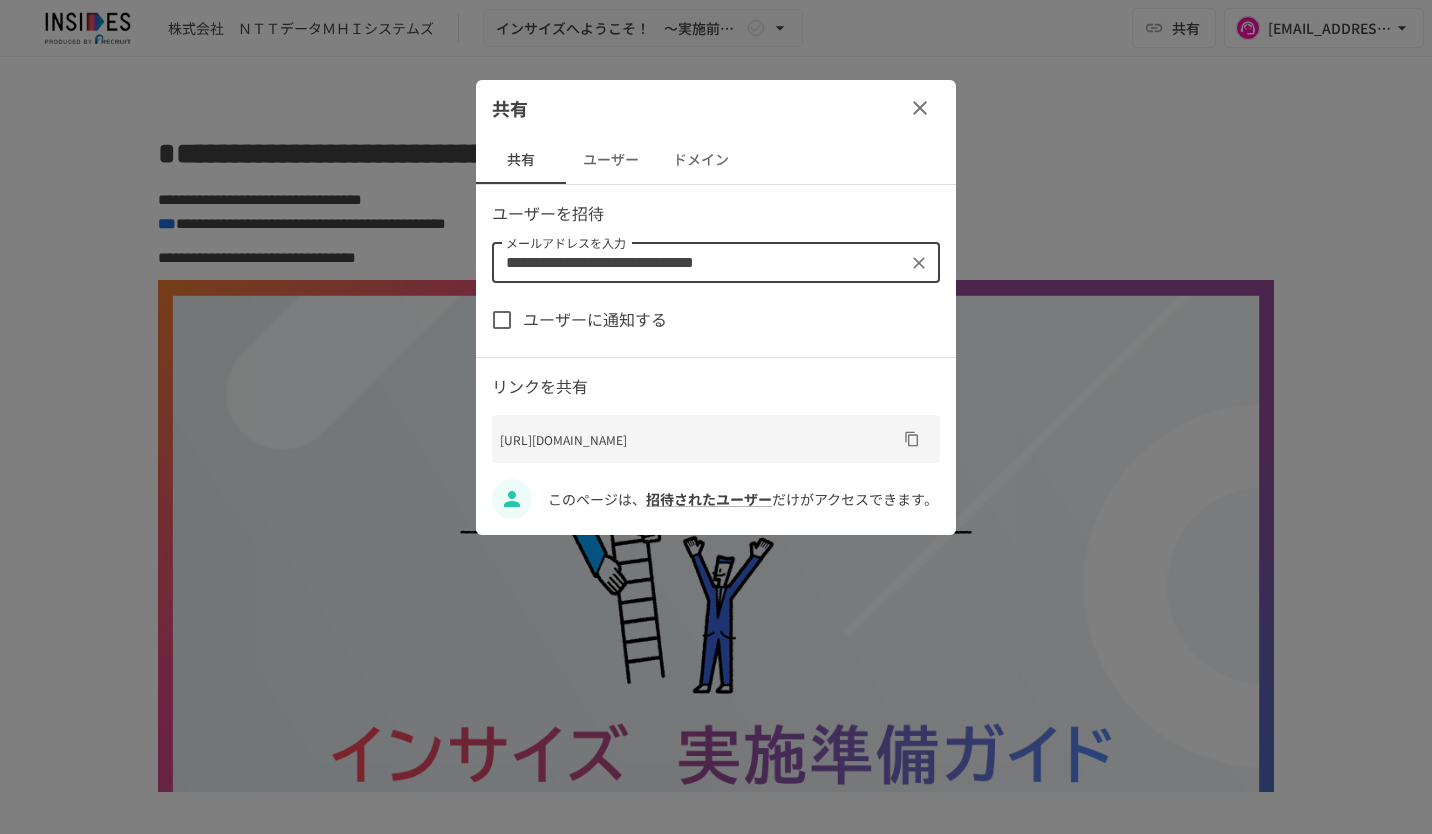 type on "**********" 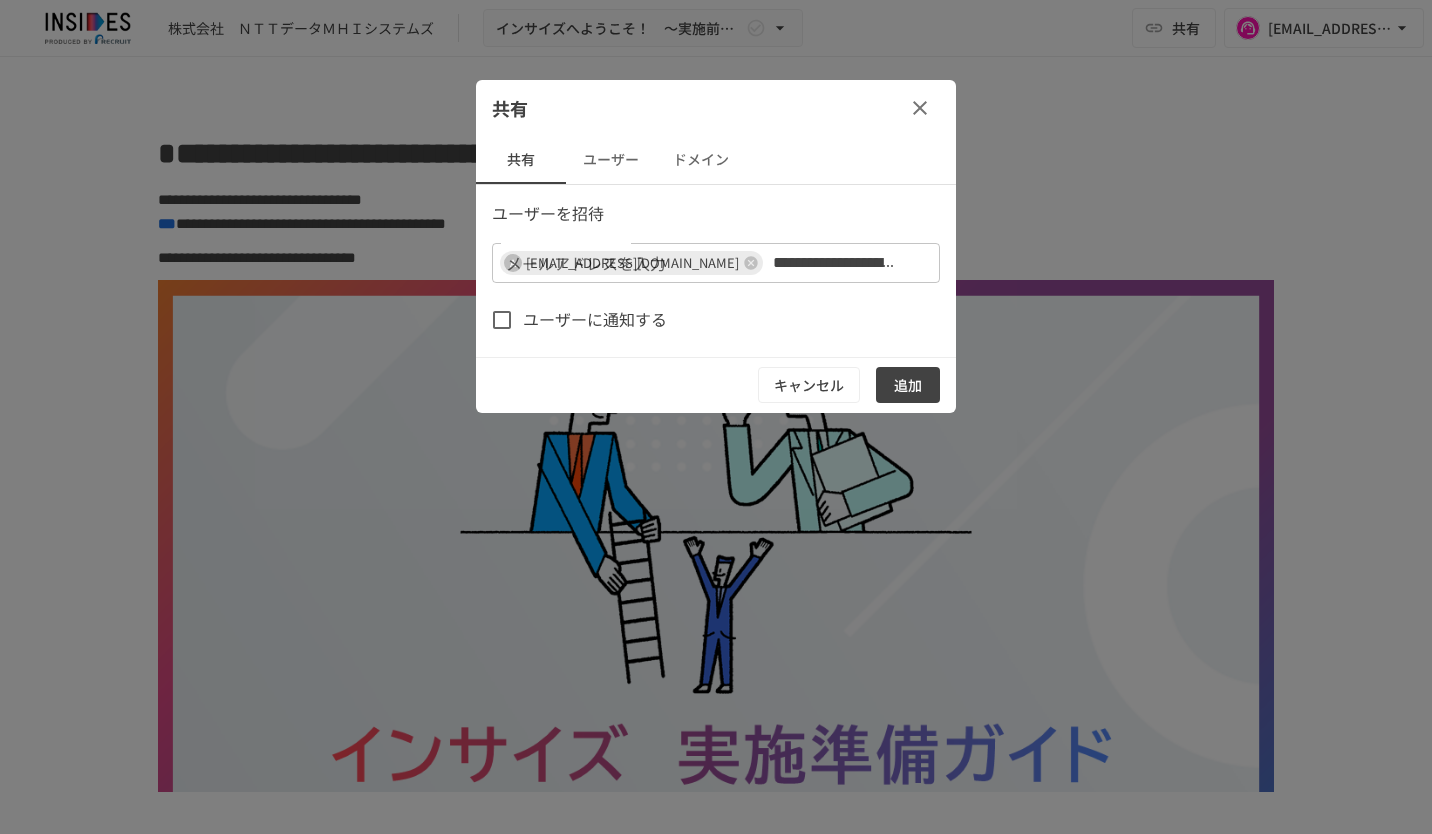 type 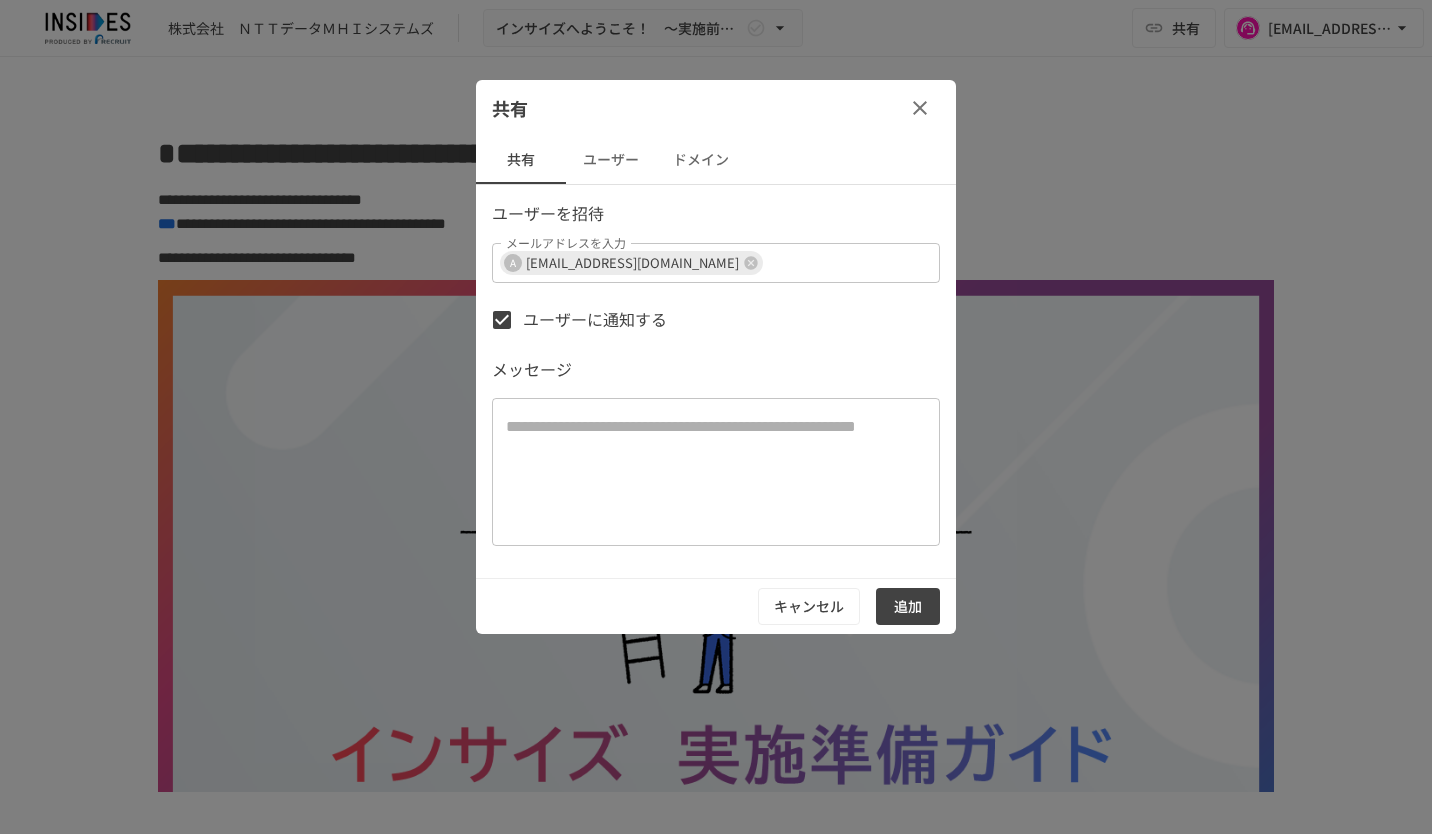 click on "追加" at bounding box center (908, 606) 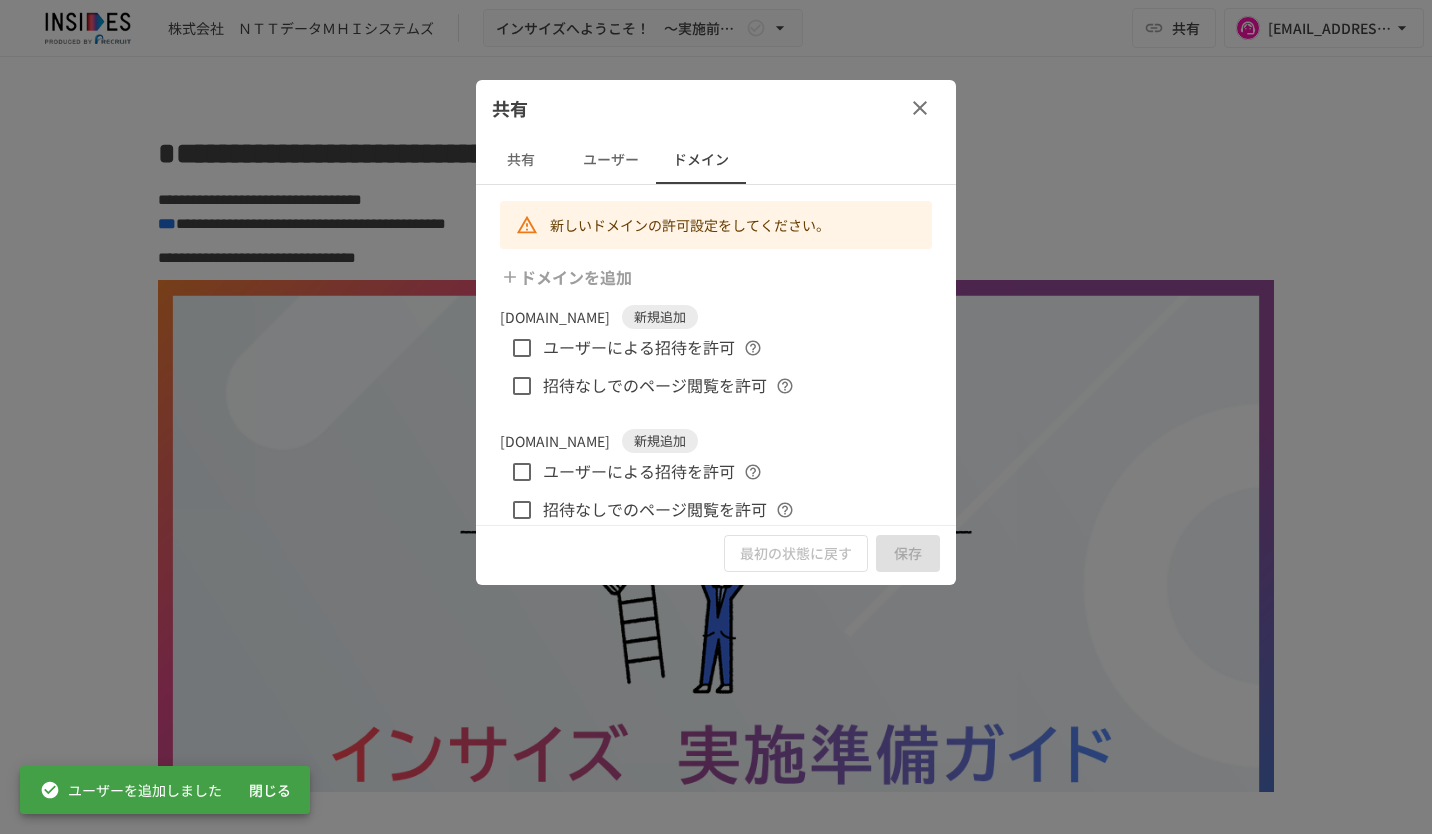 click 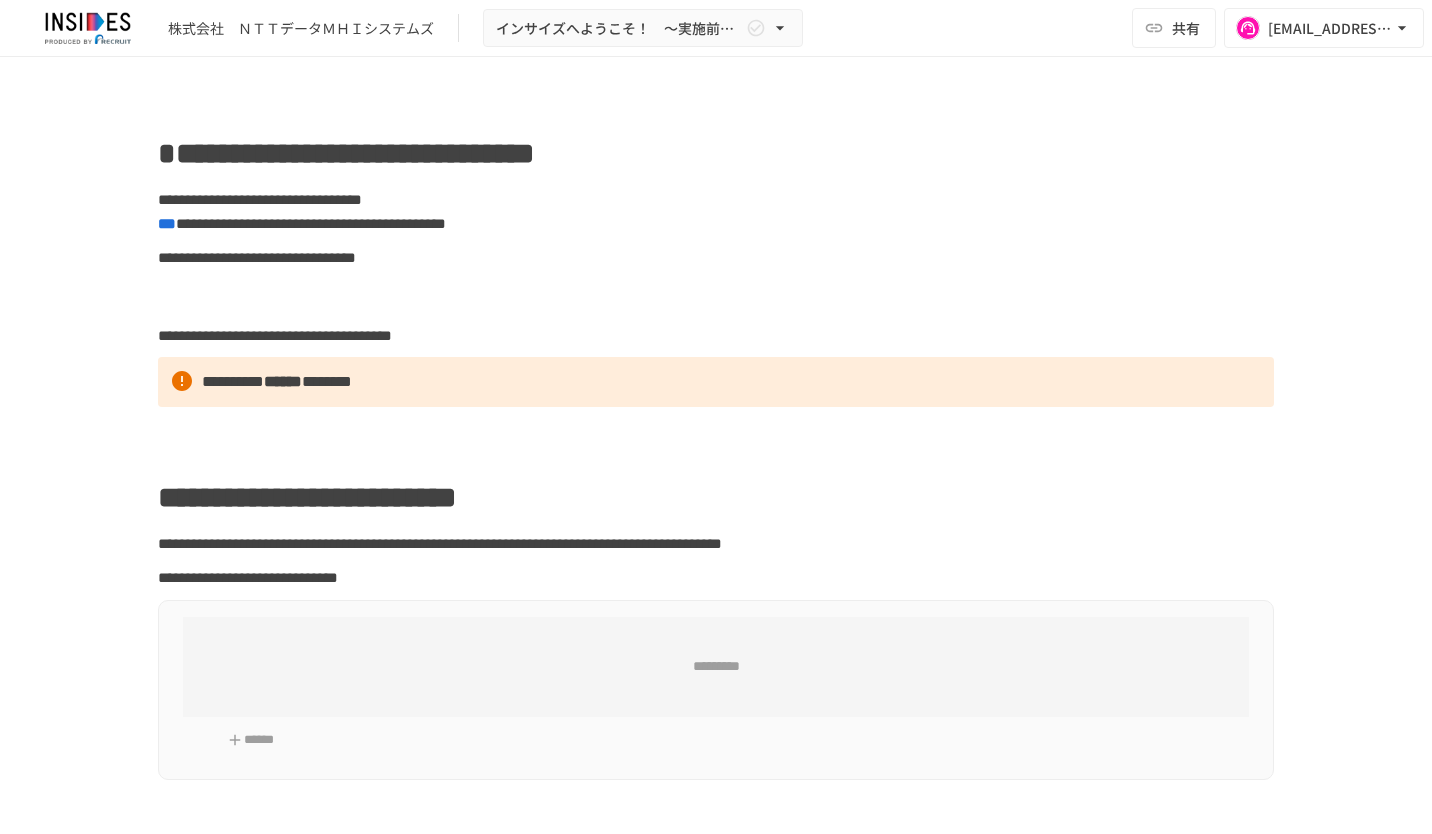 scroll, scrollTop: 0, scrollLeft: 0, axis: both 